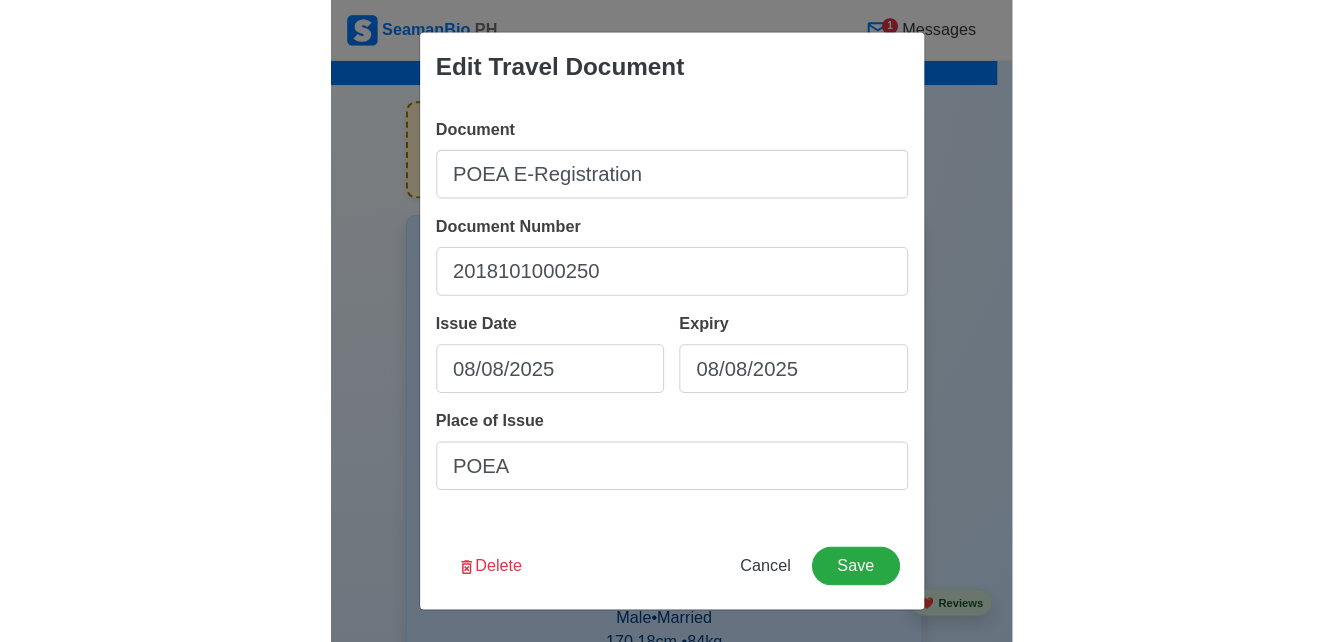 scroll, scrollTop: 1743, scrollLeft: 0, axis: vertical 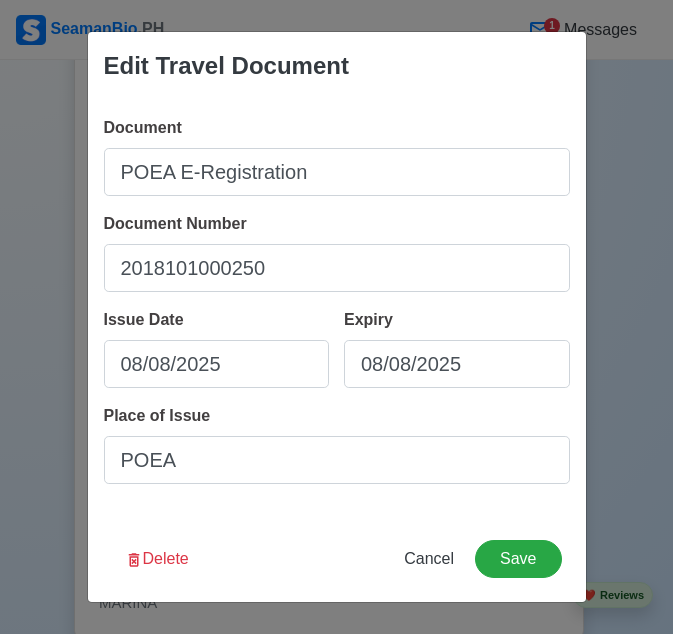 click on "Place of Issue POEA" at bounding box center [337, 444] 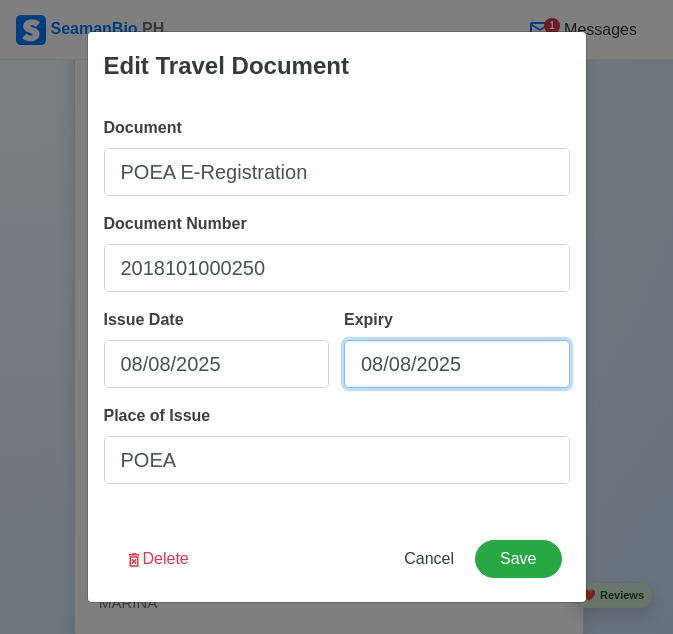 select on "****" 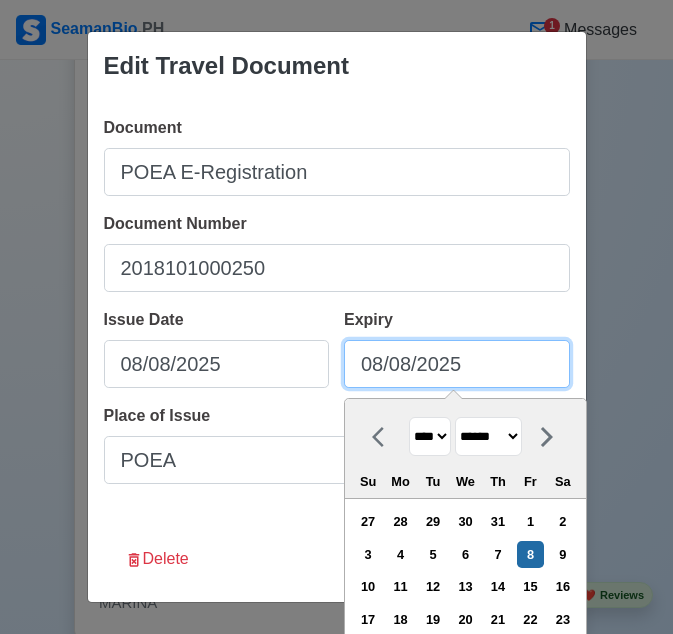 click on "08/08/2025" at bounding box center (457, 364) 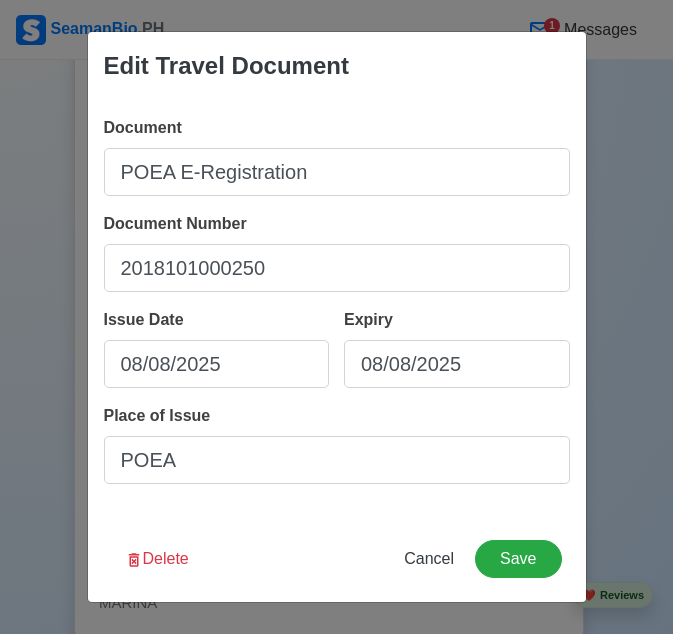 click on "Document Number [NUMBER]" at bounding box center (337, 252) 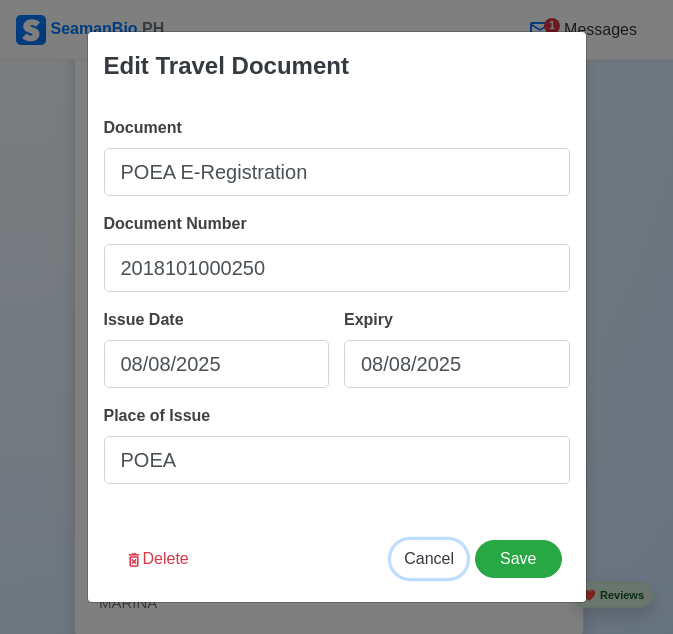 click on "Cancel" at bounding box center (429, 558) 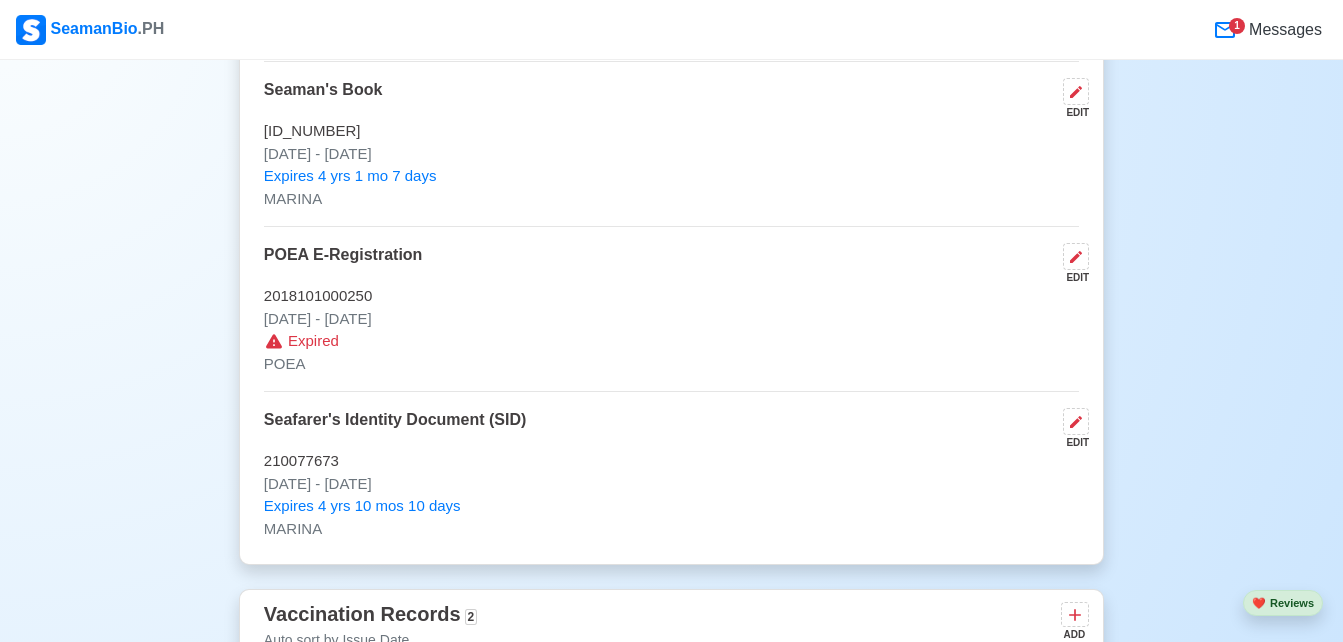 click on "BRGY. STA. CRUZ, LORETO, DINAGAT ISLANDS Philippines 🇵🇭 Availability Immediate Download 🎨 Choose Other CV Design ✍️ Add My Signature Objective To apply my extensive experience and remain committed in upholding safety standards and contributing reliably within the changing marine industry. EDIT Statutory Info EDIT SSS: [ID_NUMBER] TIN: [ID_NUMBER] Pag-IBIG: [ID_NUMBER] PhilHealth: [ID_NUMBER] Education 1 Auto sort by Start Date. ADD University of the Visayas EDIT Associate in Marine Engineering [DATE] - [DATE] Travel Documents 4 Passport, US Visa, Seaman Book, etc. ADD Civil Passport EDIT [PASSPORT_NUMBER] [DATE] - [DATE] Butuan EDIT" at bounding box center [671, 3411] 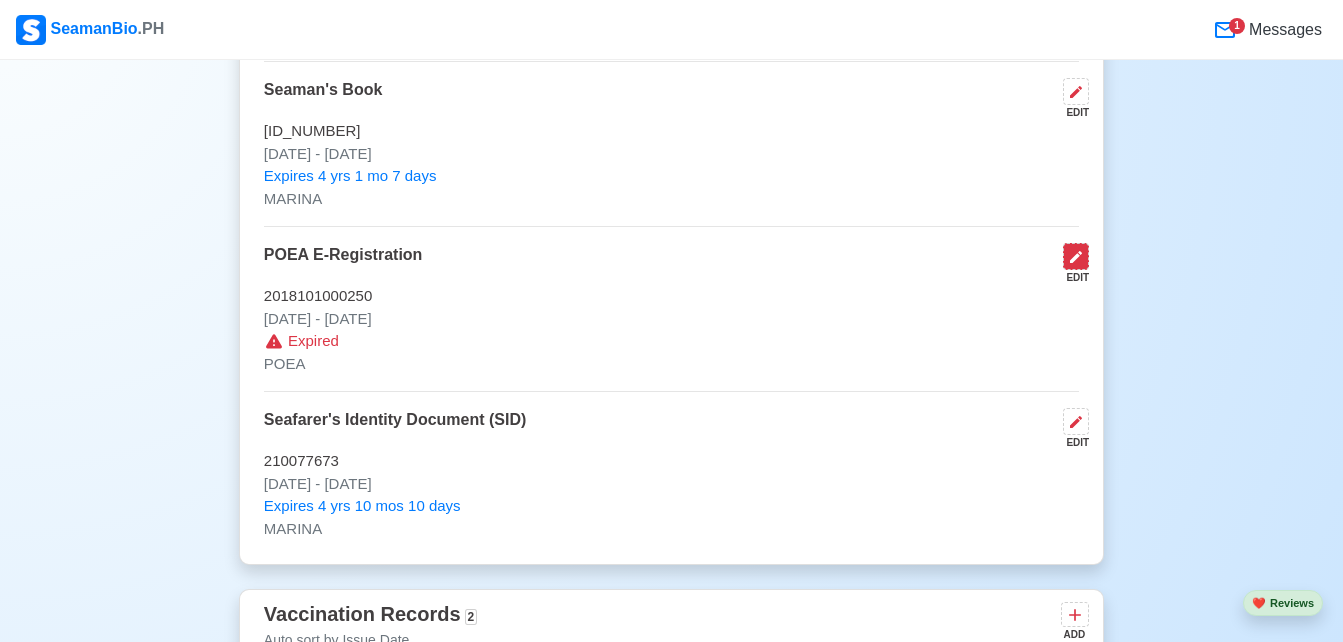 click 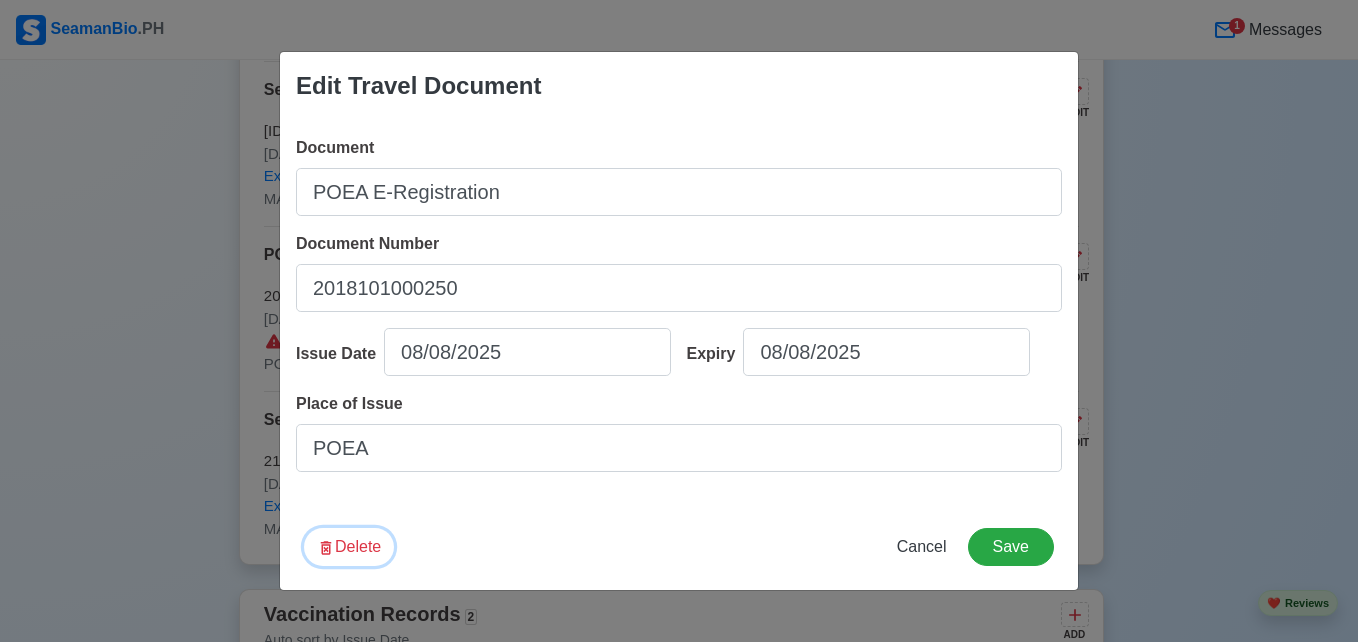 click on "Delete" at bounding box center (349, 547) 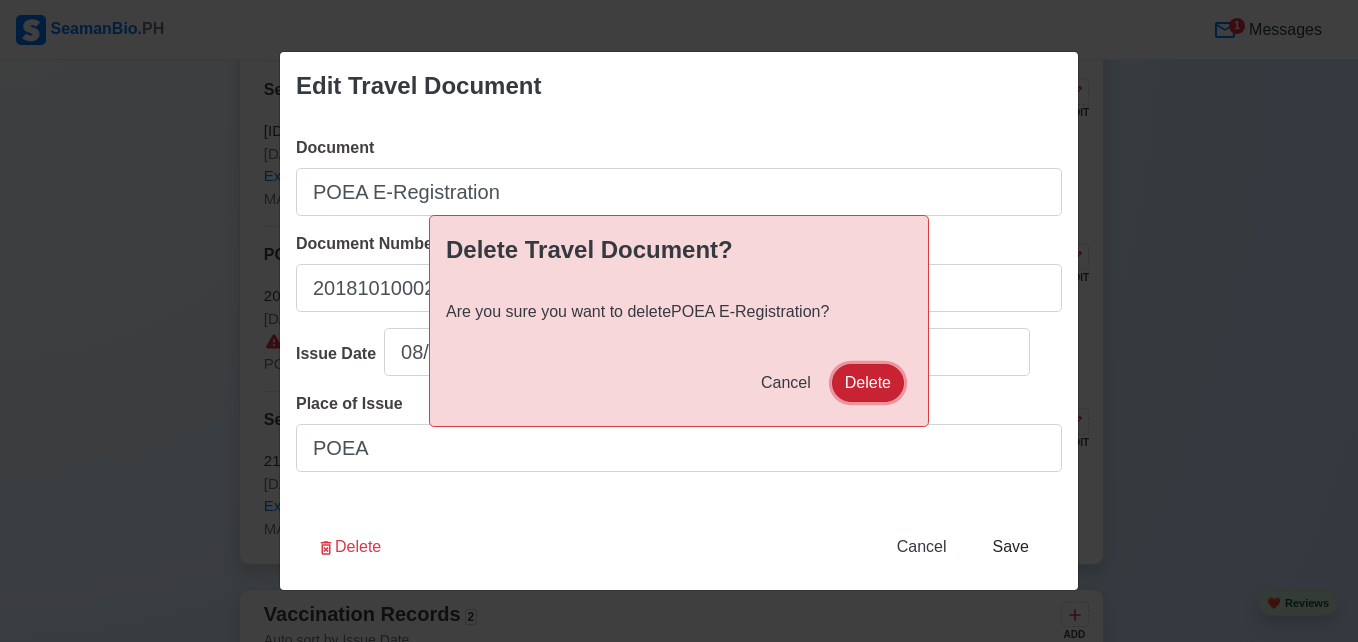 click on "Delete" at bounding box center [868, 383] 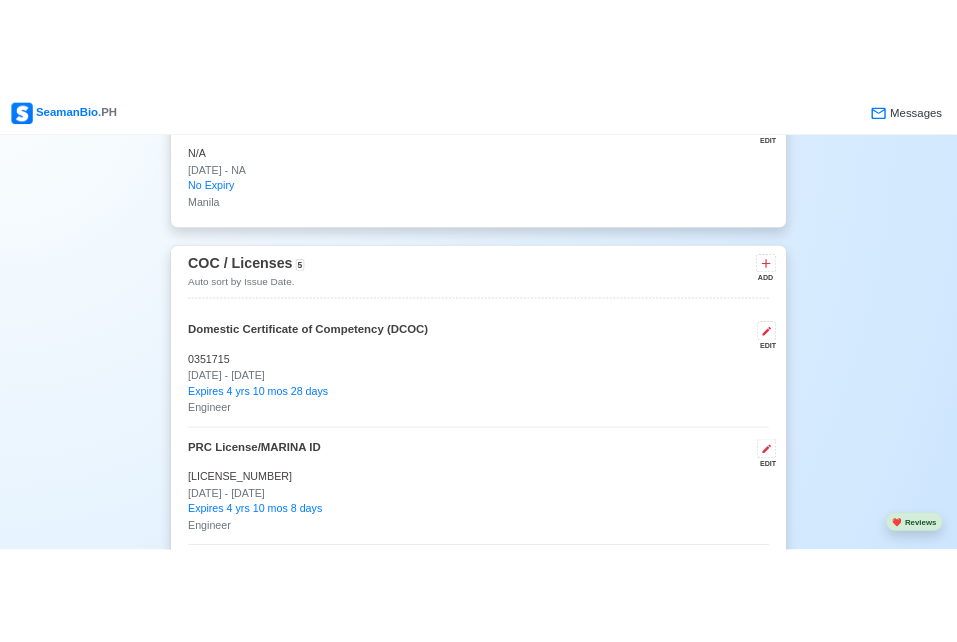 scroll, scrollTop: 2388, scrollLeft: 0, axis: vertical 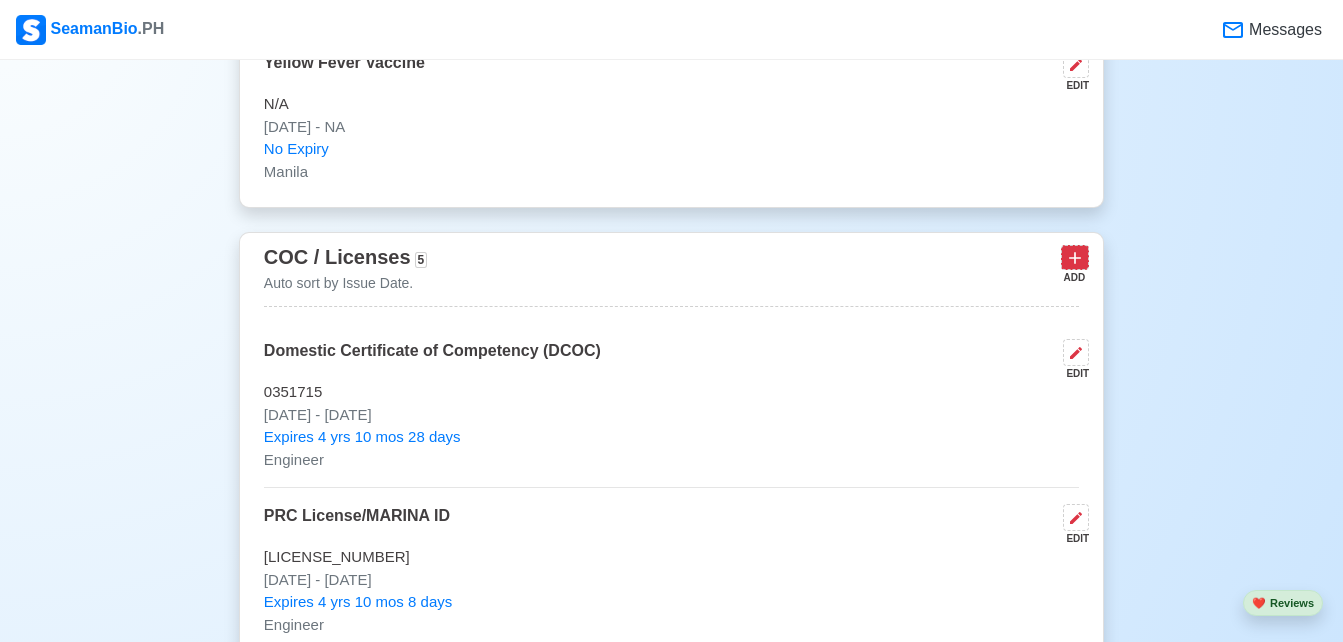 click 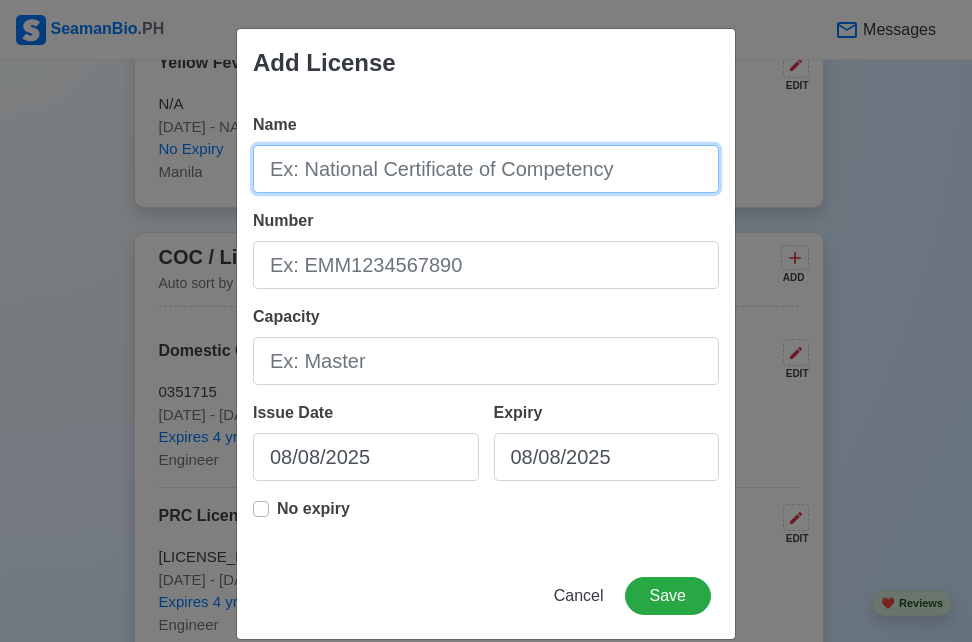 click on "Name" at bounding box center (486, 169) 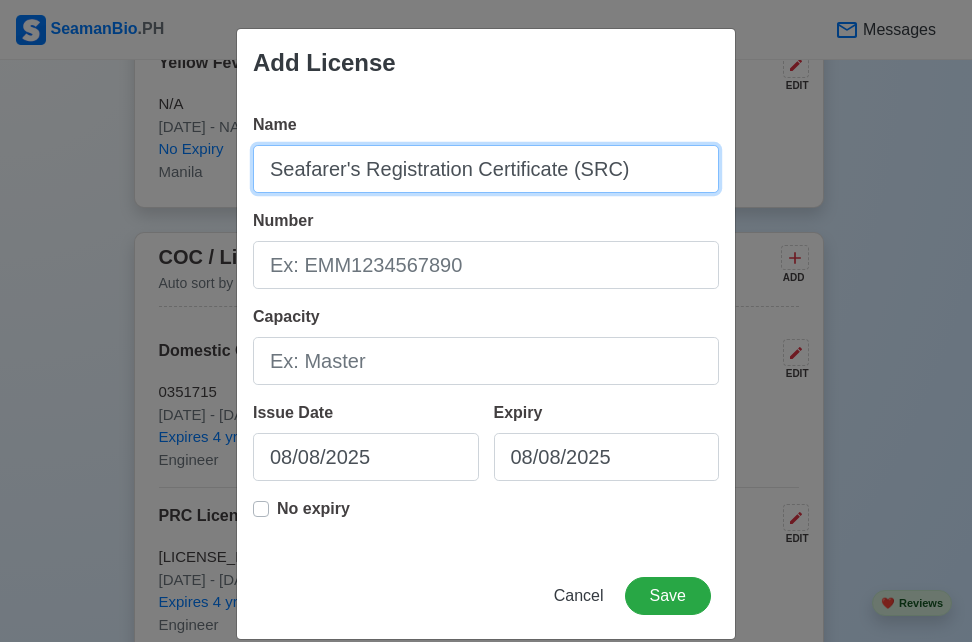 type on "Seafarer's Registration Certificate (SRC)" 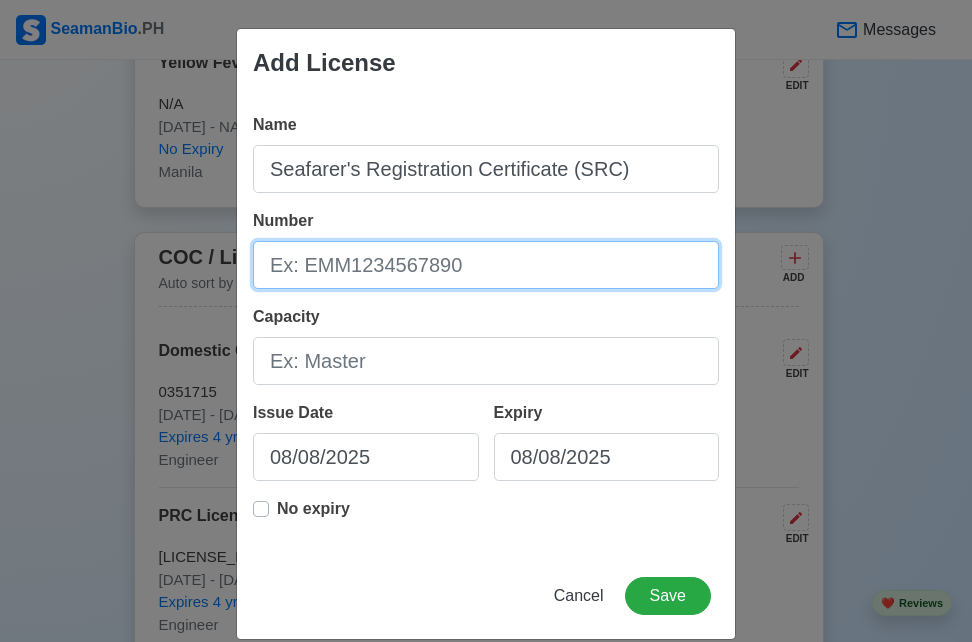 click on "Number" at bounding box center [486, 265] 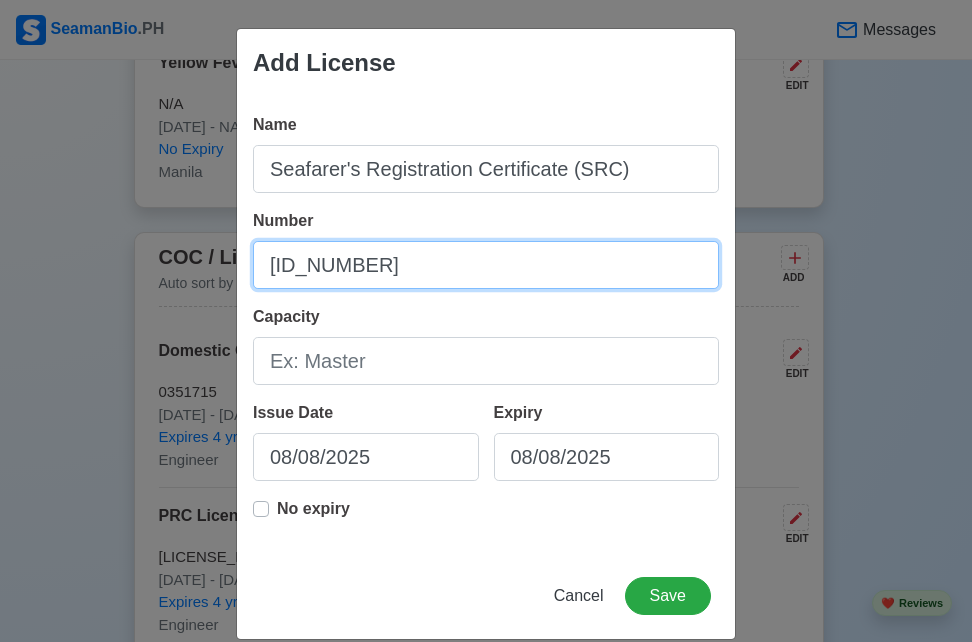 type on "[ID_NUMBER]" 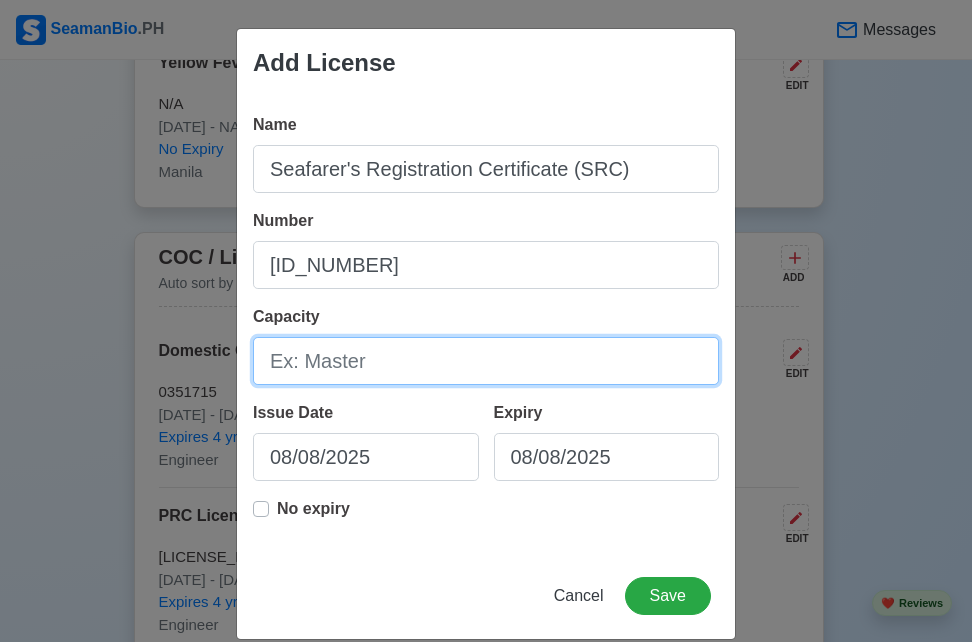 click on "Capacity" at bounding box center (486, 361) 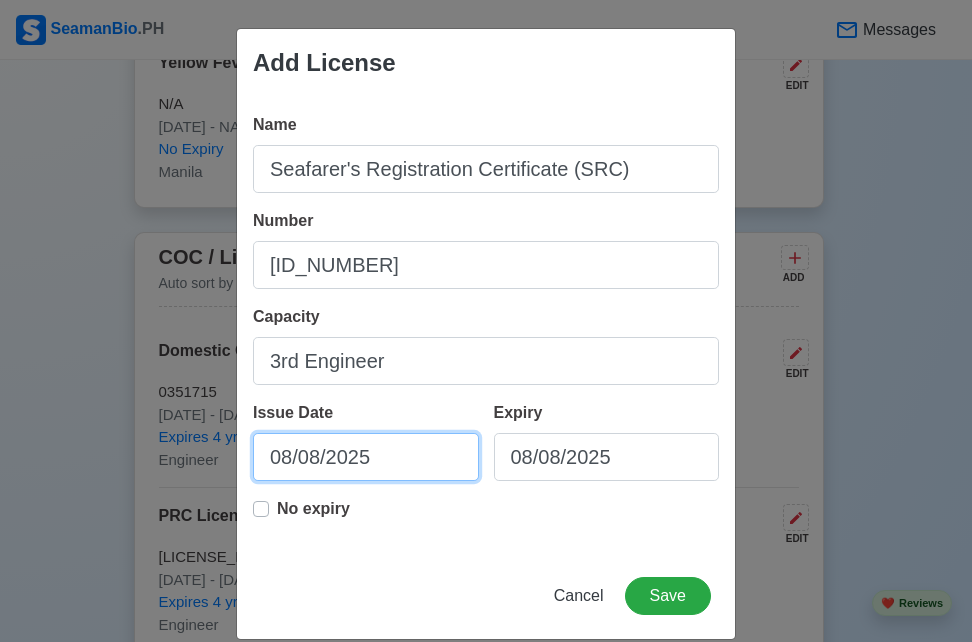 select on "****" 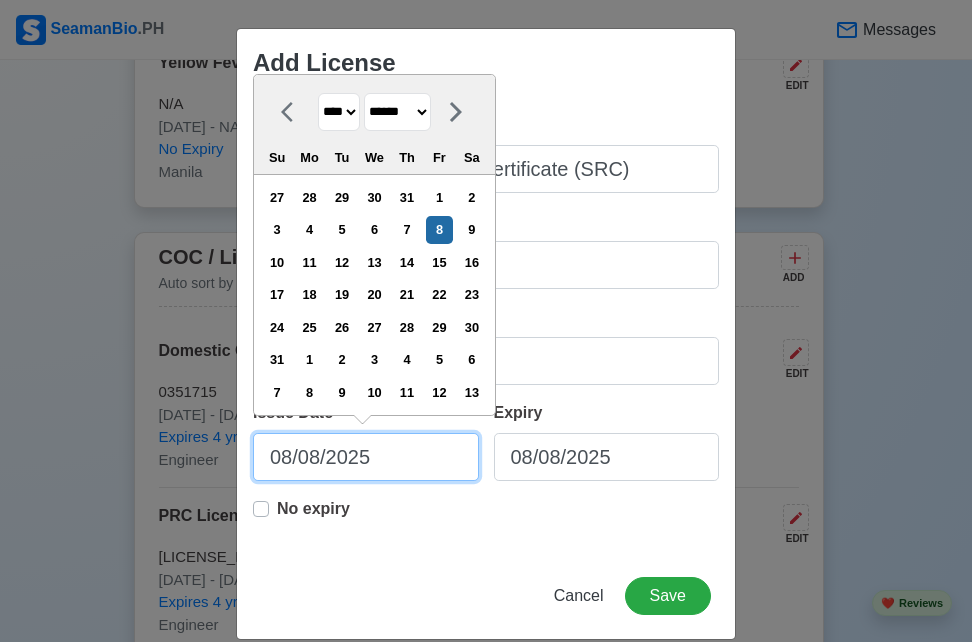 click on "08/08/2025" at bounding box center (366, 457) 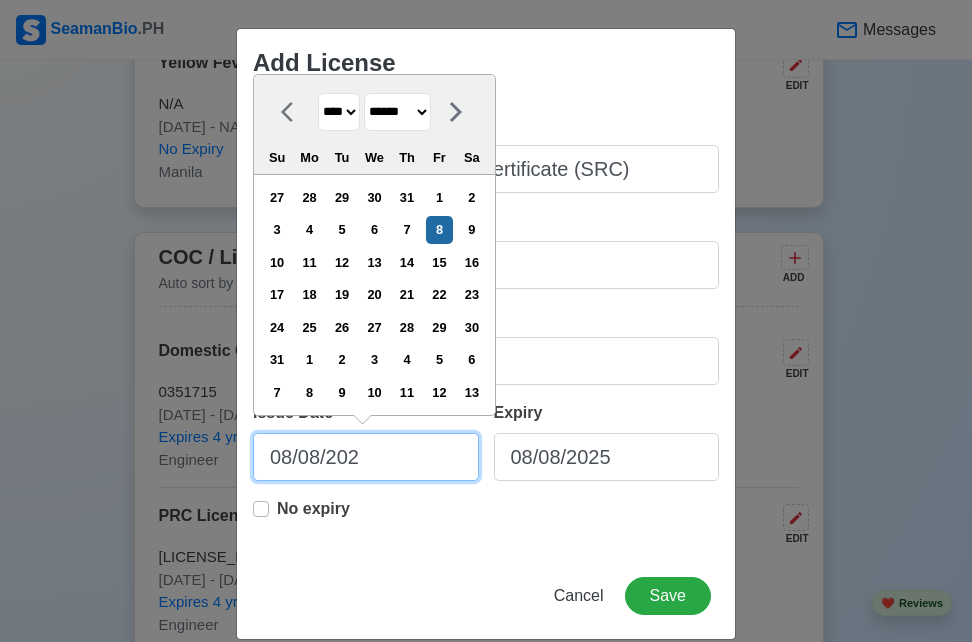 type on "08/08/20" 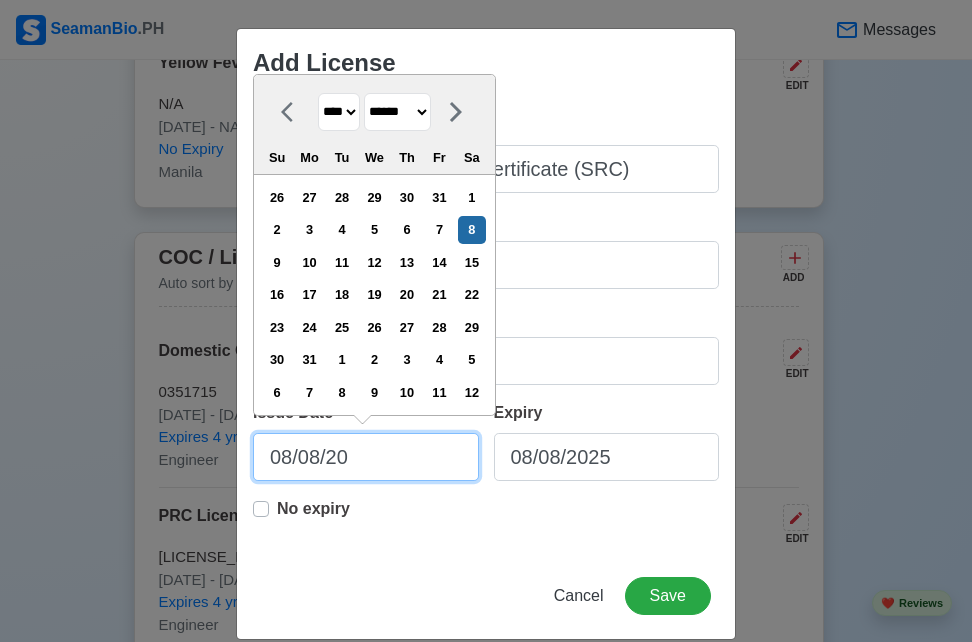 type on "[DATE]" 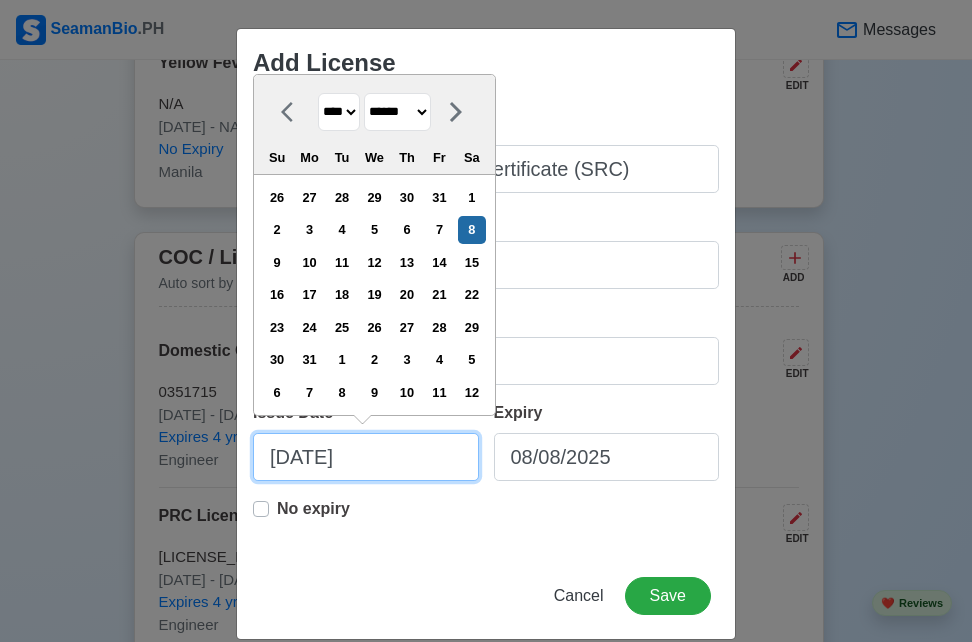 type on "08/08/" 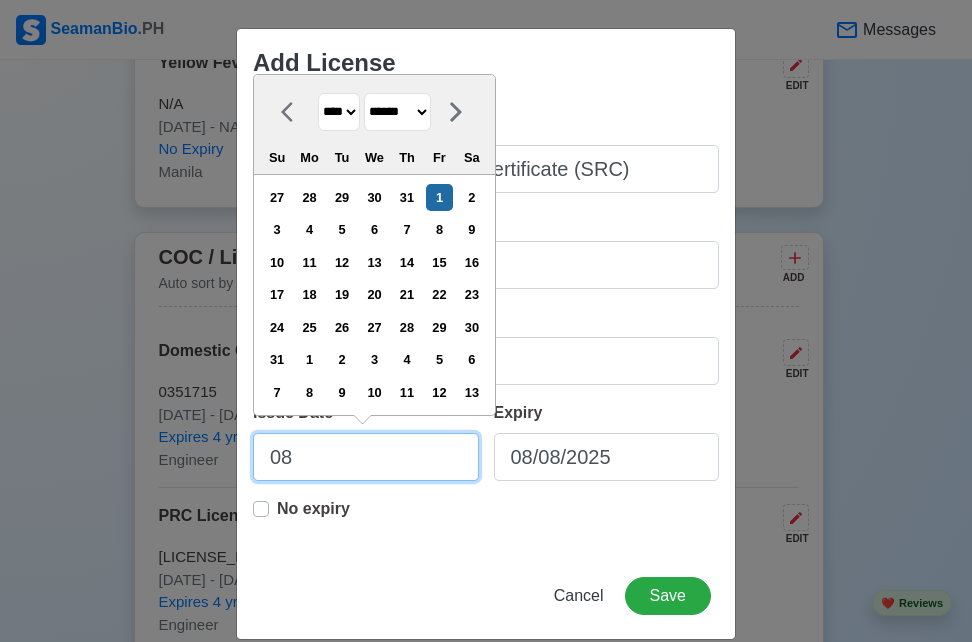 type on "0" 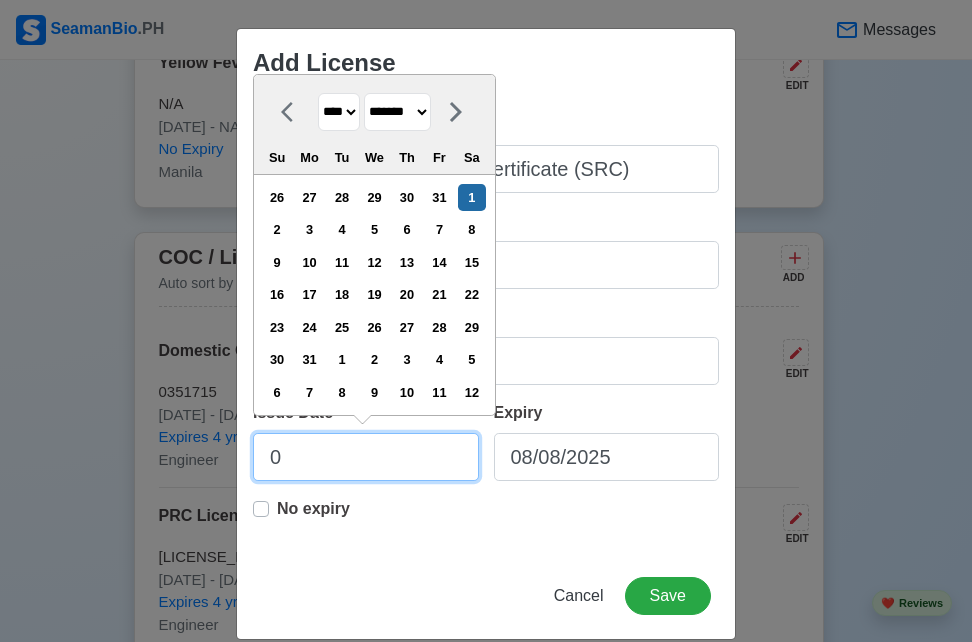 type on "04" 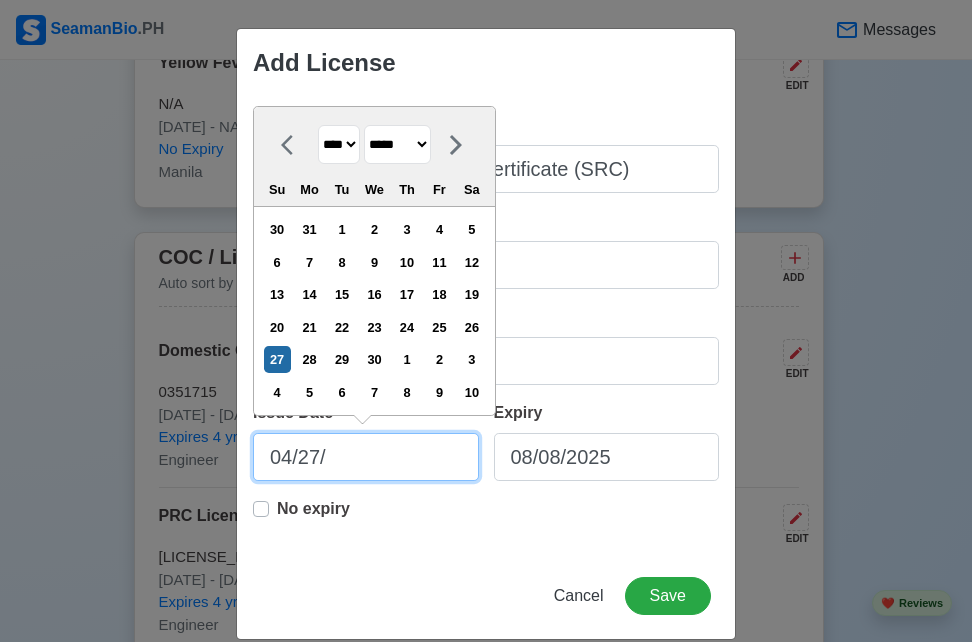 type on "[DATE]" 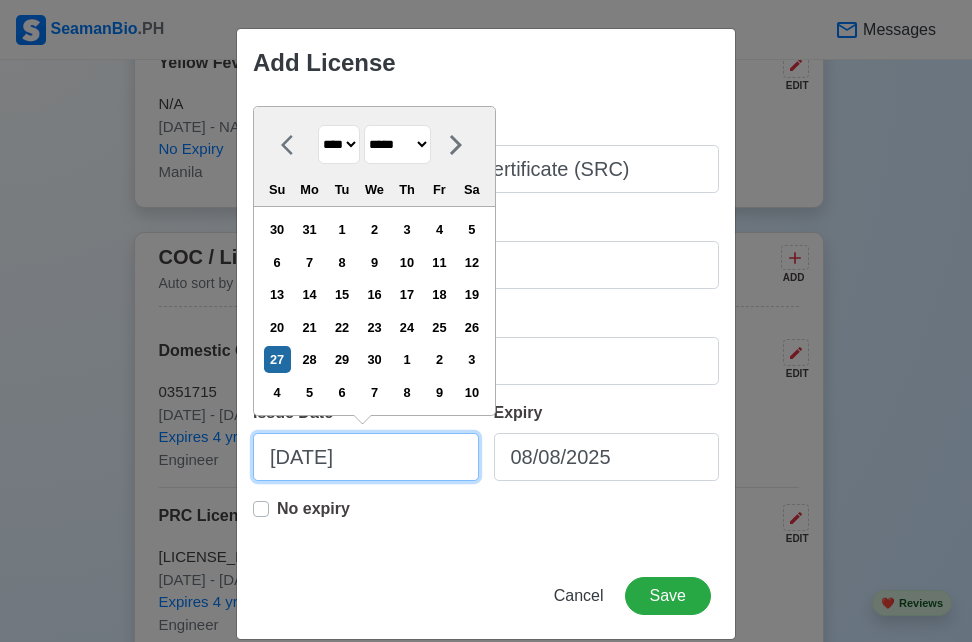 select on "****" 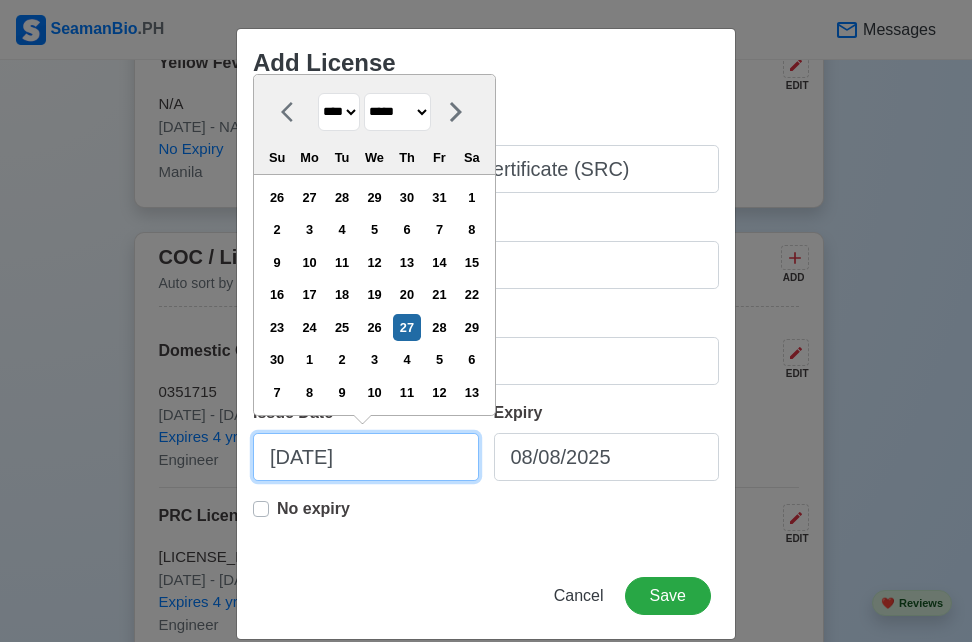 type on "[DATE]" 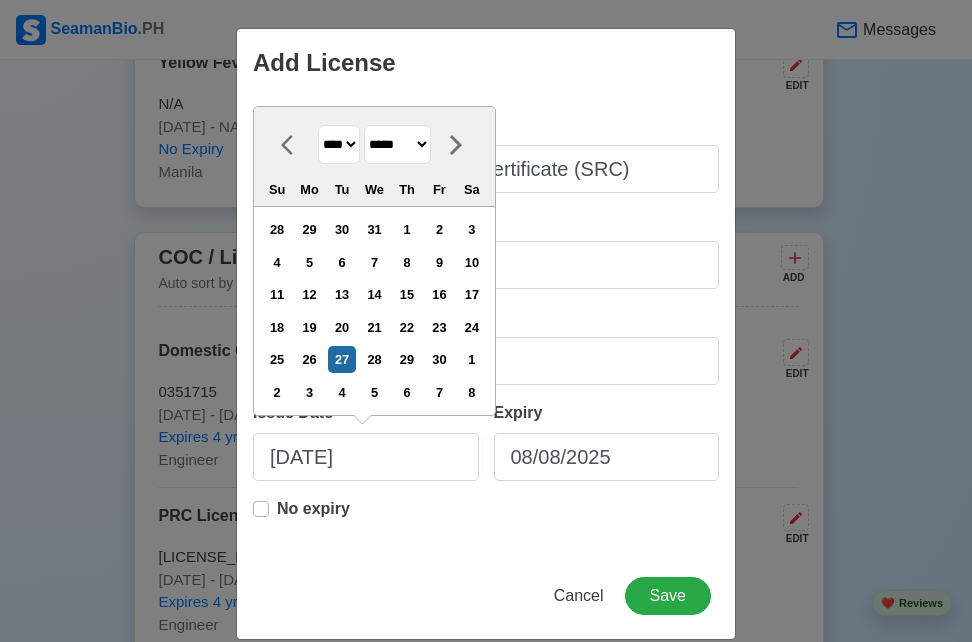 type on "[DATE]" 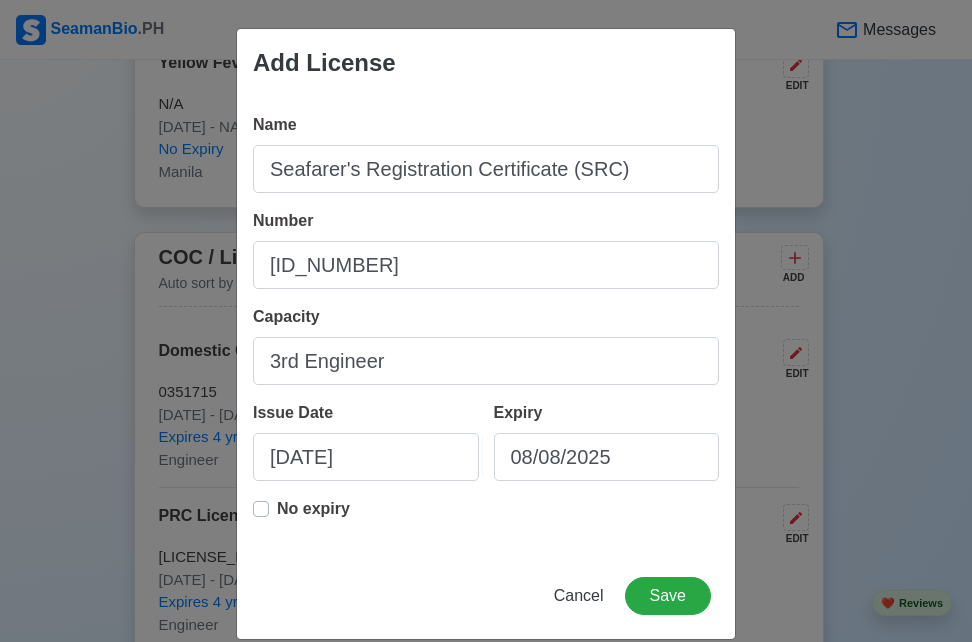 click on "No expiry" at bounding box center (313, 517) 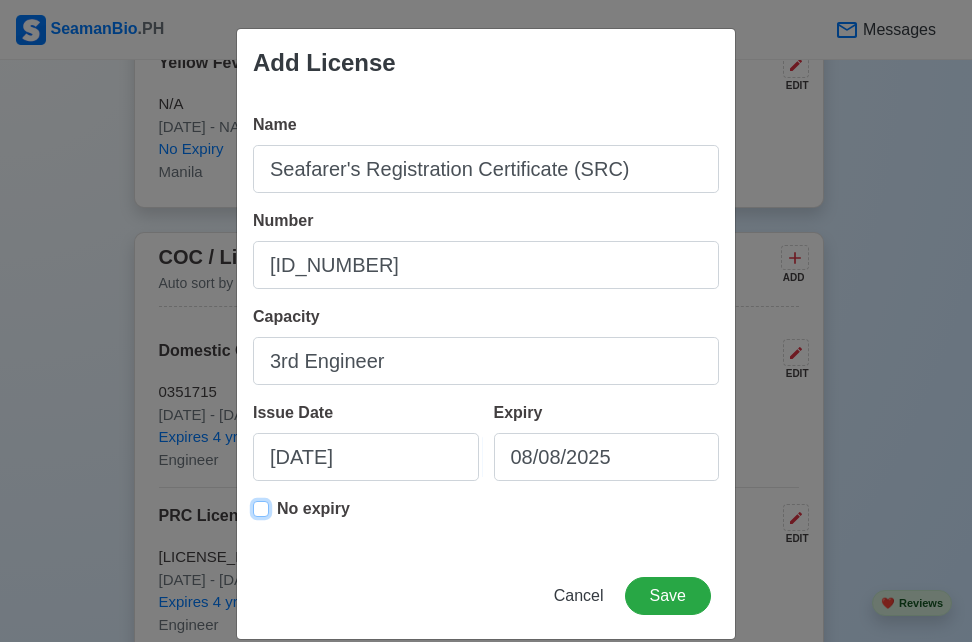 type on "[DATE]" 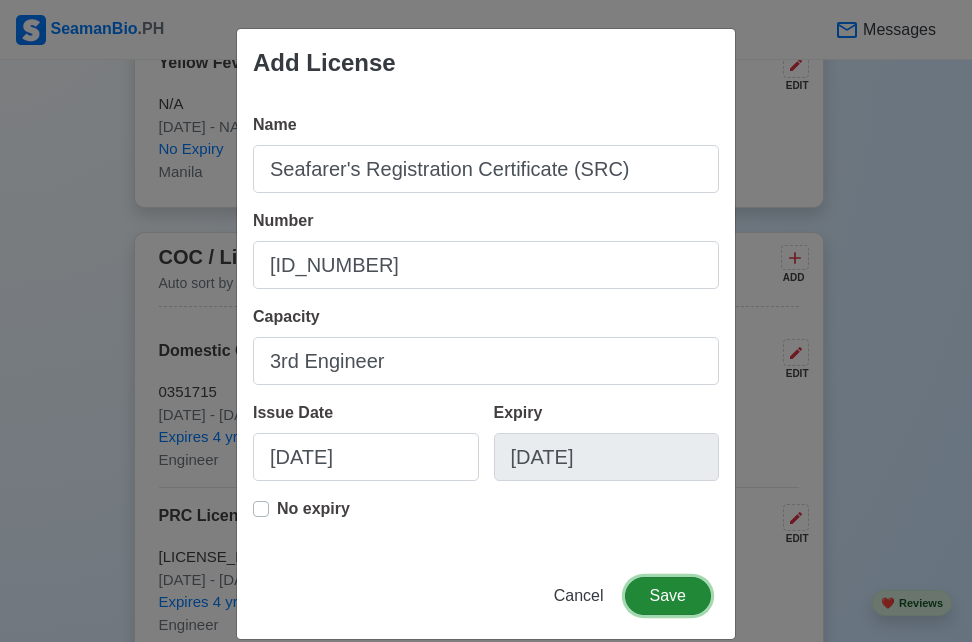click on "Save" at bounding box center (668, 596) 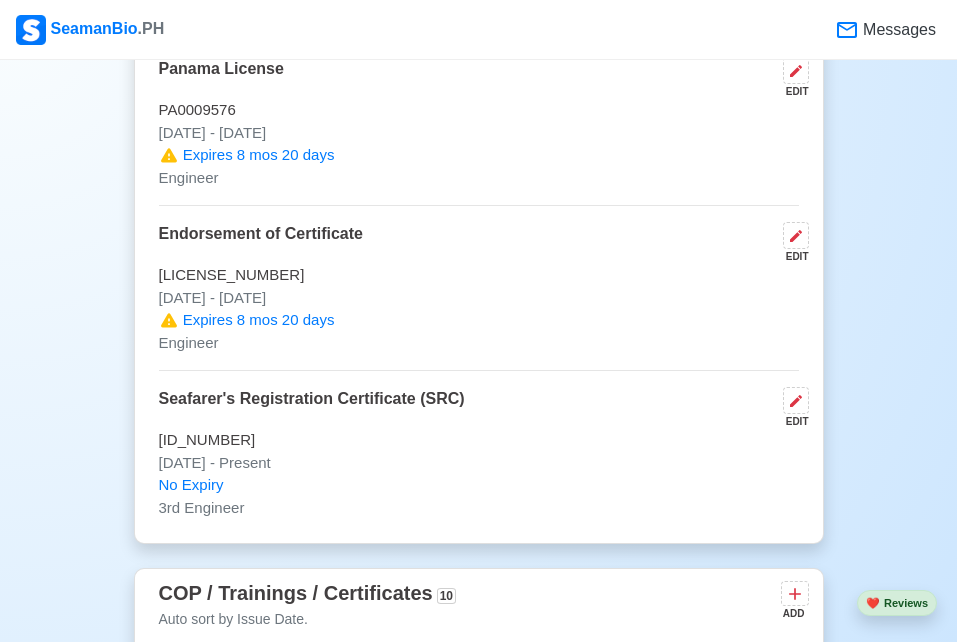 scroll, scrollTop: 3338, scrollLeft: 0, axis: vertical 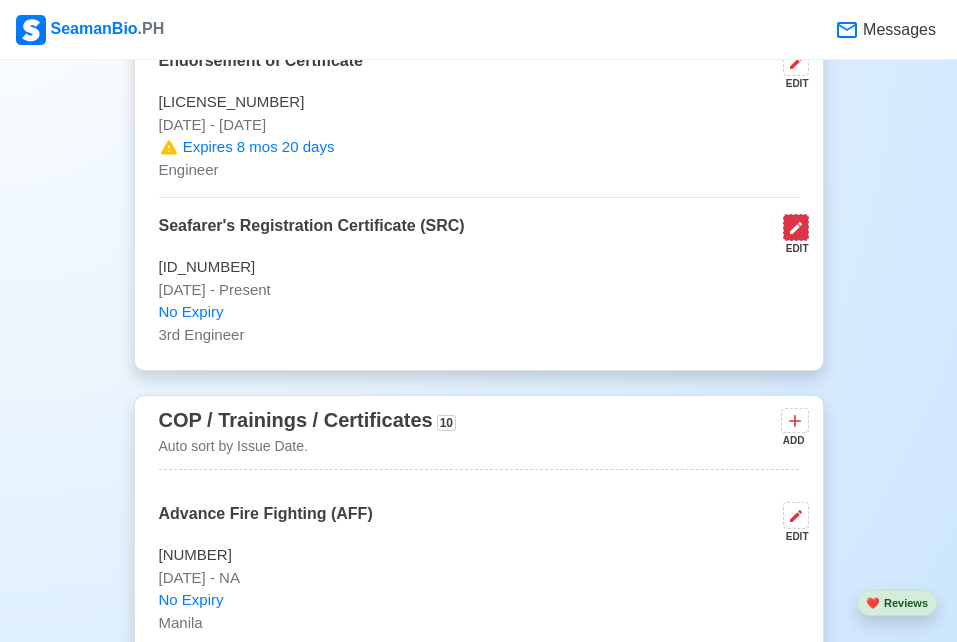 click 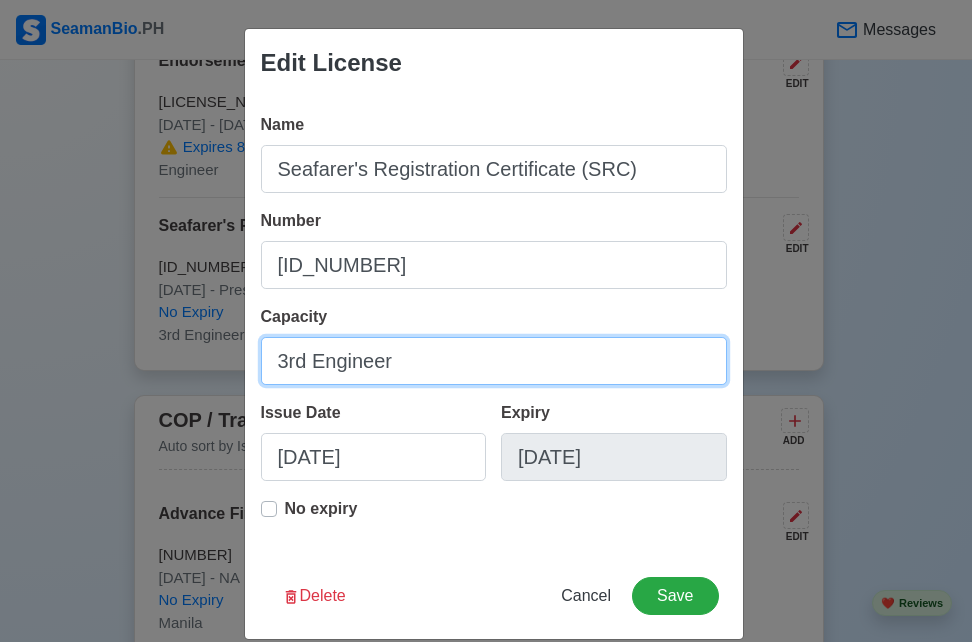 click on "3rd Engineer" at bounding box center (494, 361) 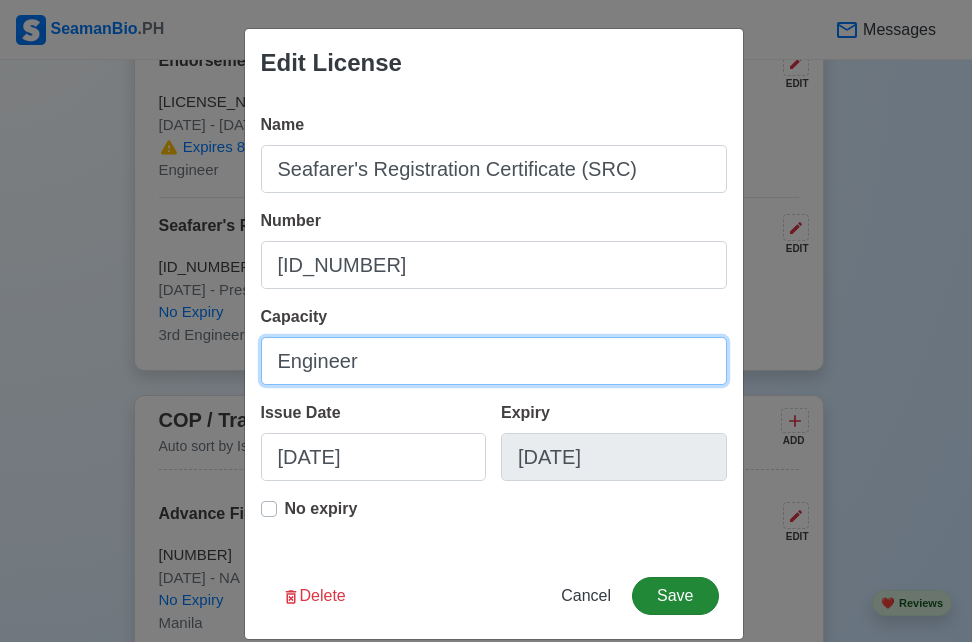 type on "Engineer" 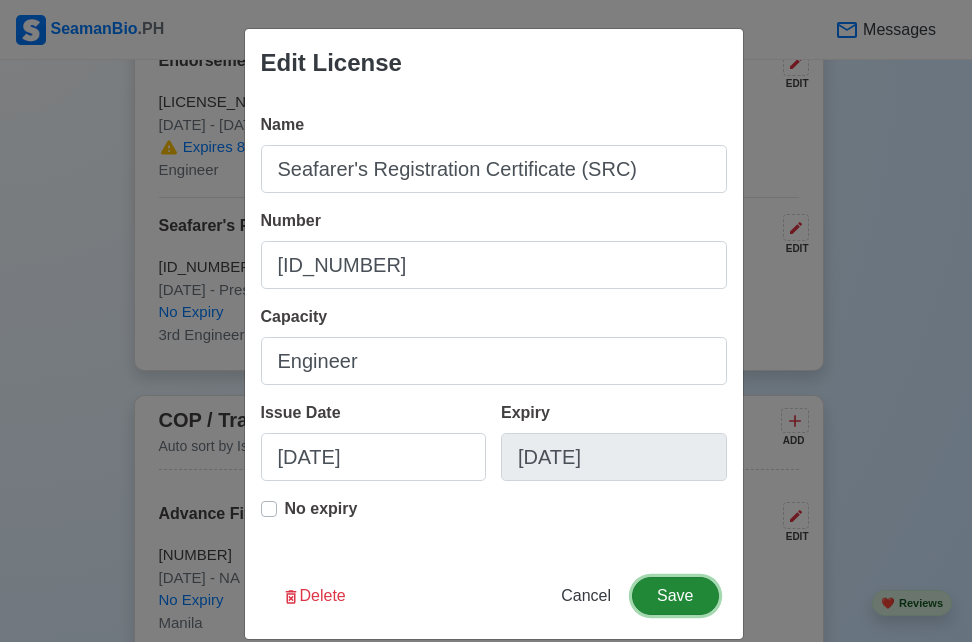 click on "Save" at bounding box center [675, 596] 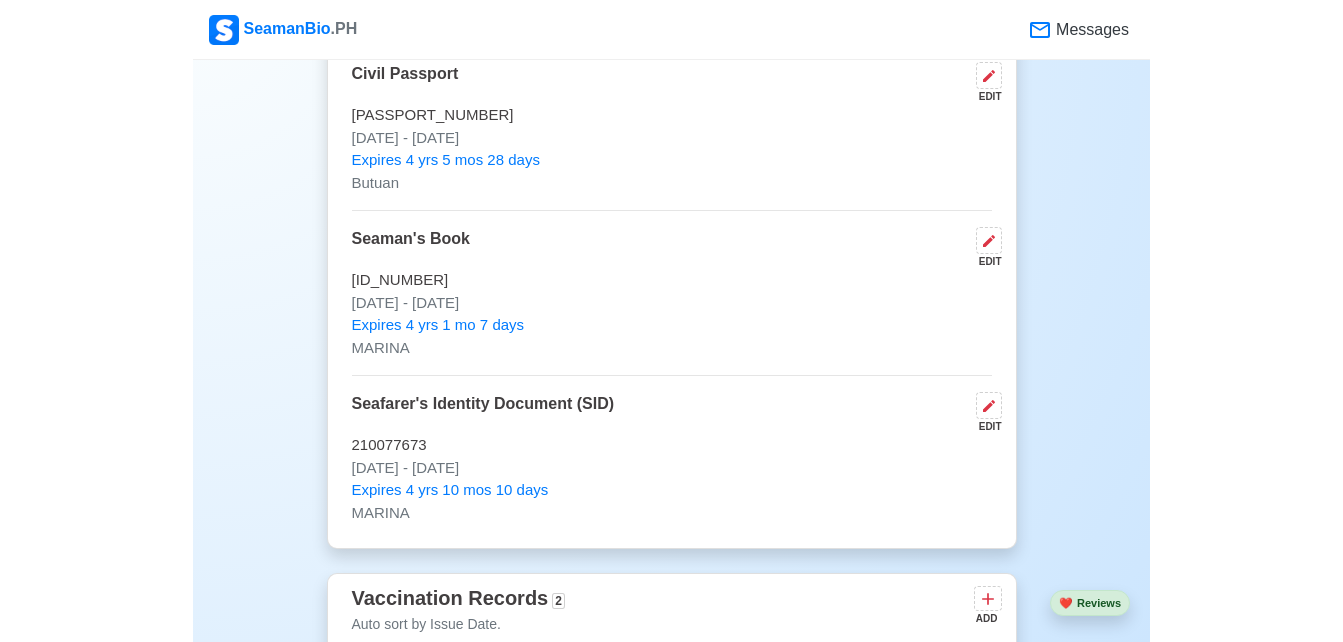 scroll, scrollTop: 1576, scrollLeft: 0, axis: vertical 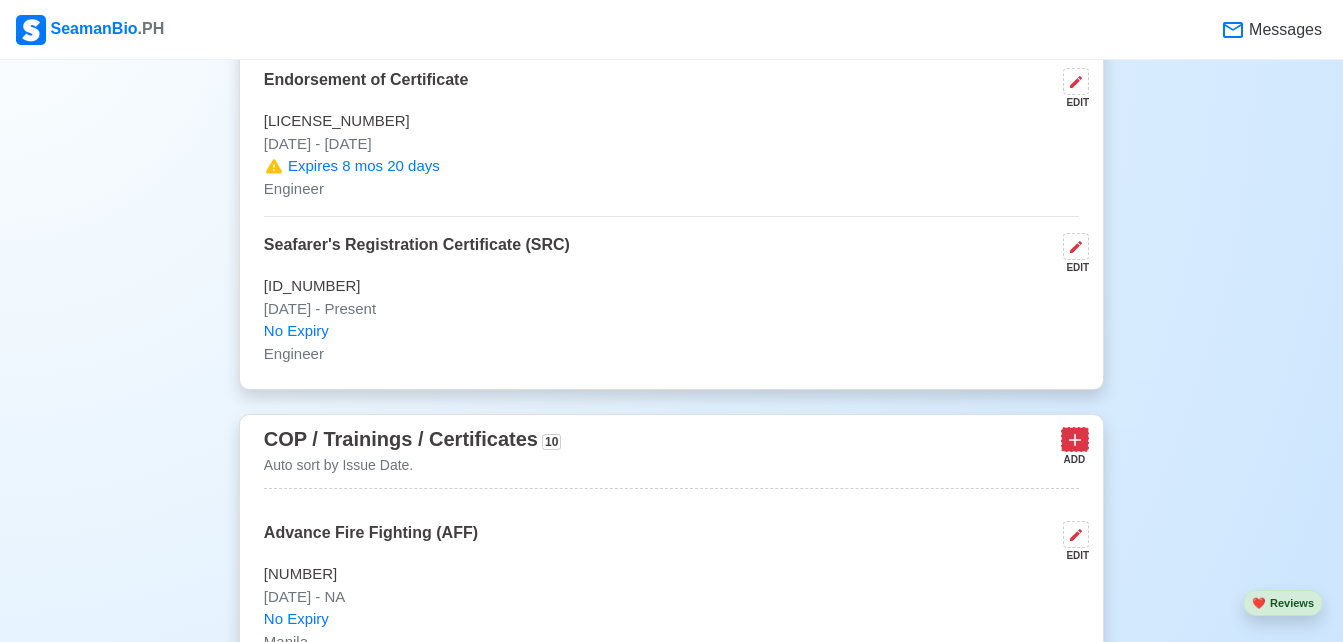 click 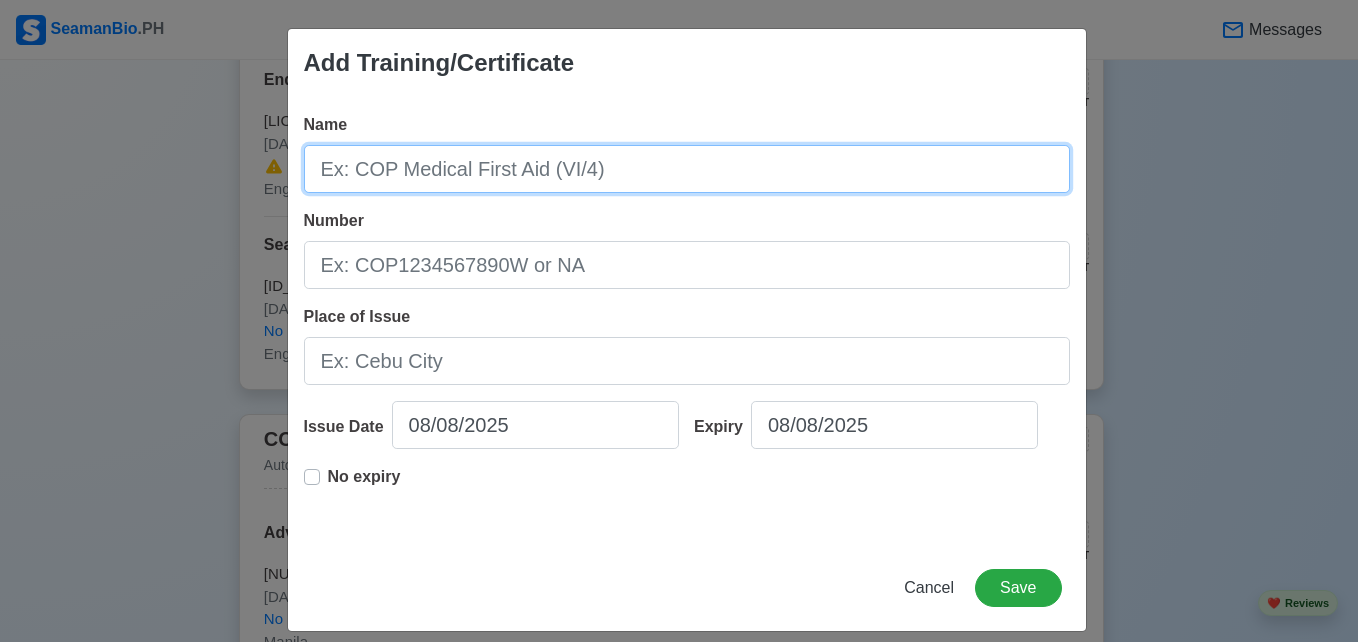 click on "Name" at bounding box center [687, 169] 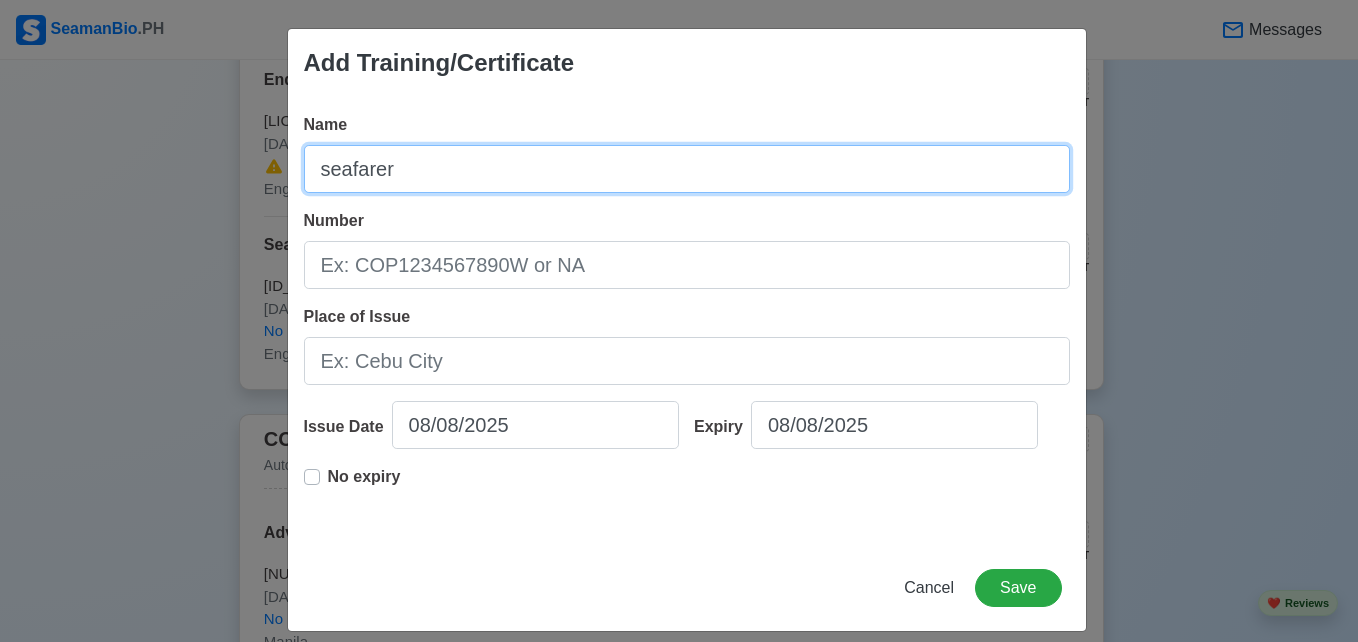 type on "seafarer" 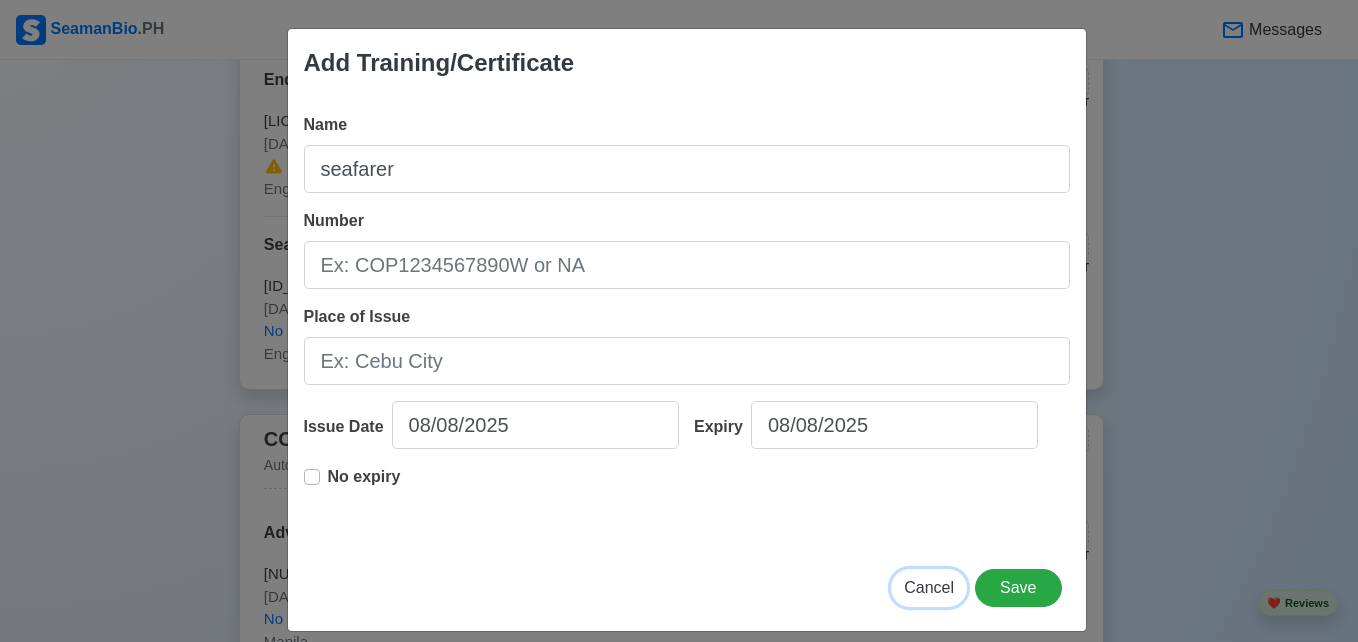 click on "Cancel" at bounding box center (929, 587) 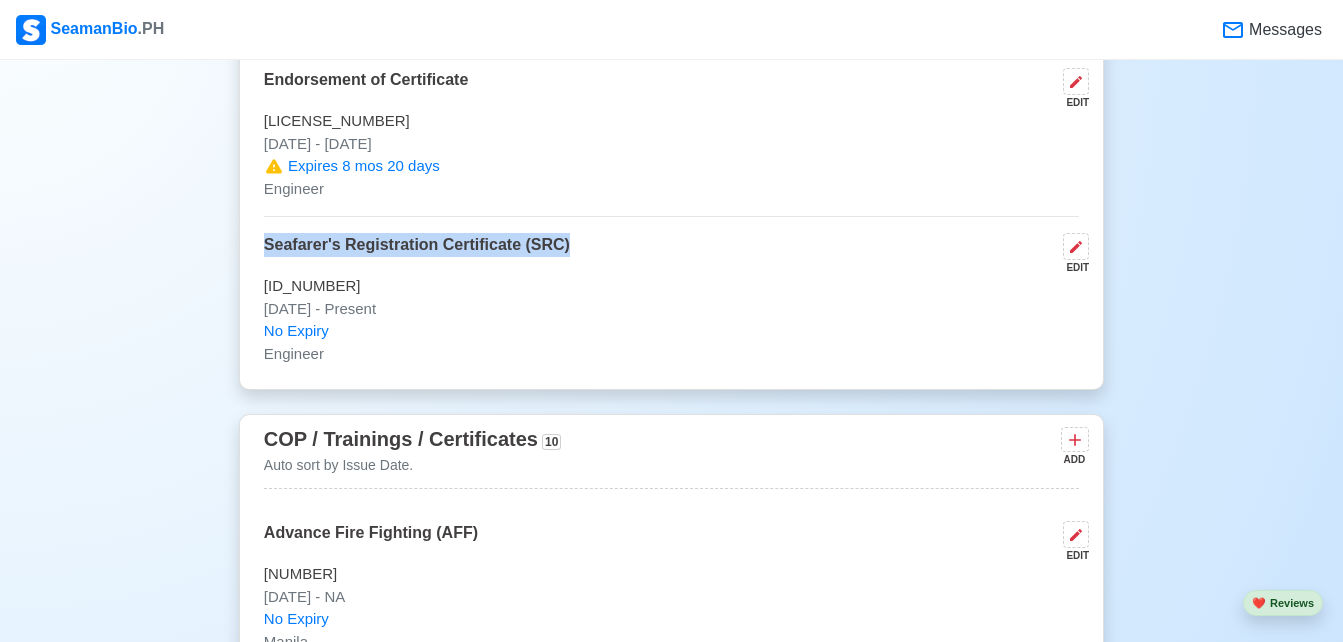 drag, startPoint x: 570, startPoint y: 247, endPoint x: 261, endPoint y: 245, distance: 309.00647 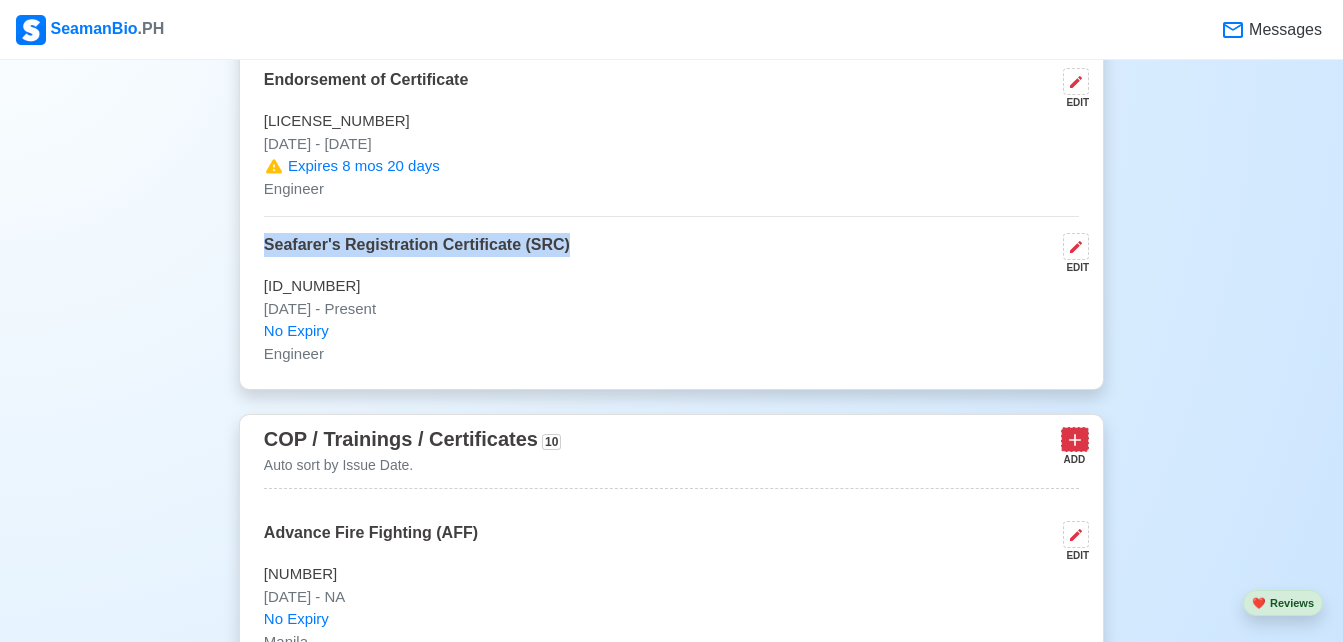 click 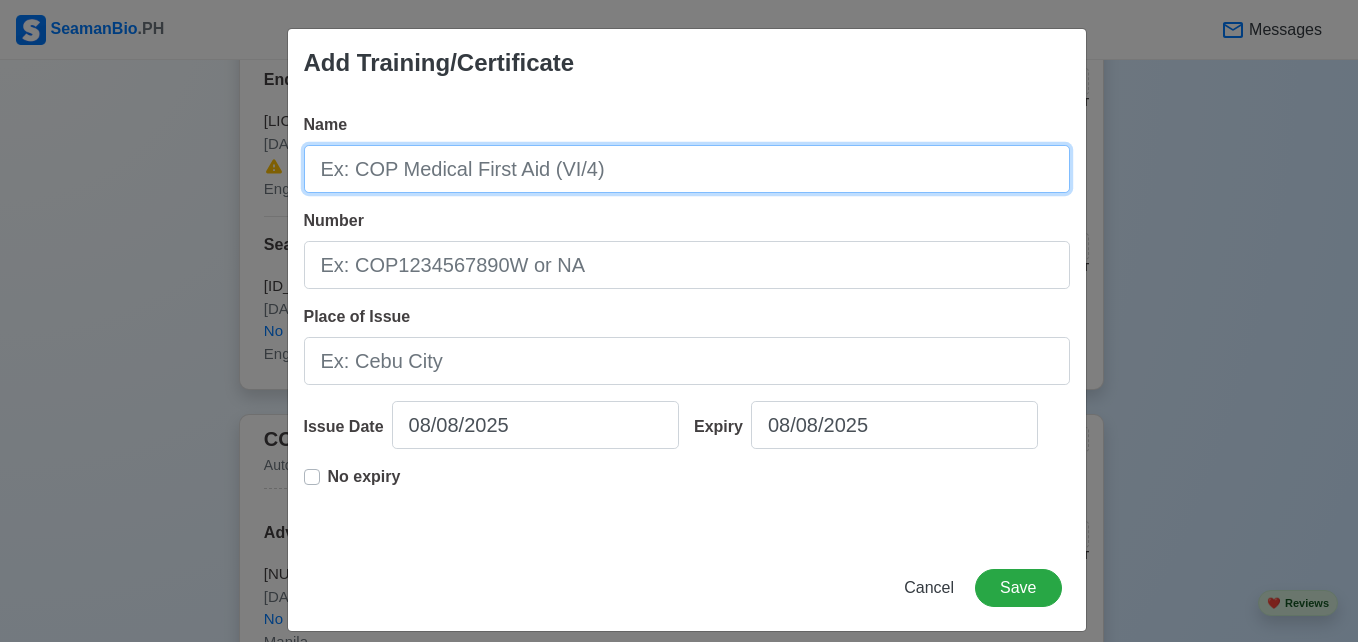 click on "Name" at bounding box center (687, 169) 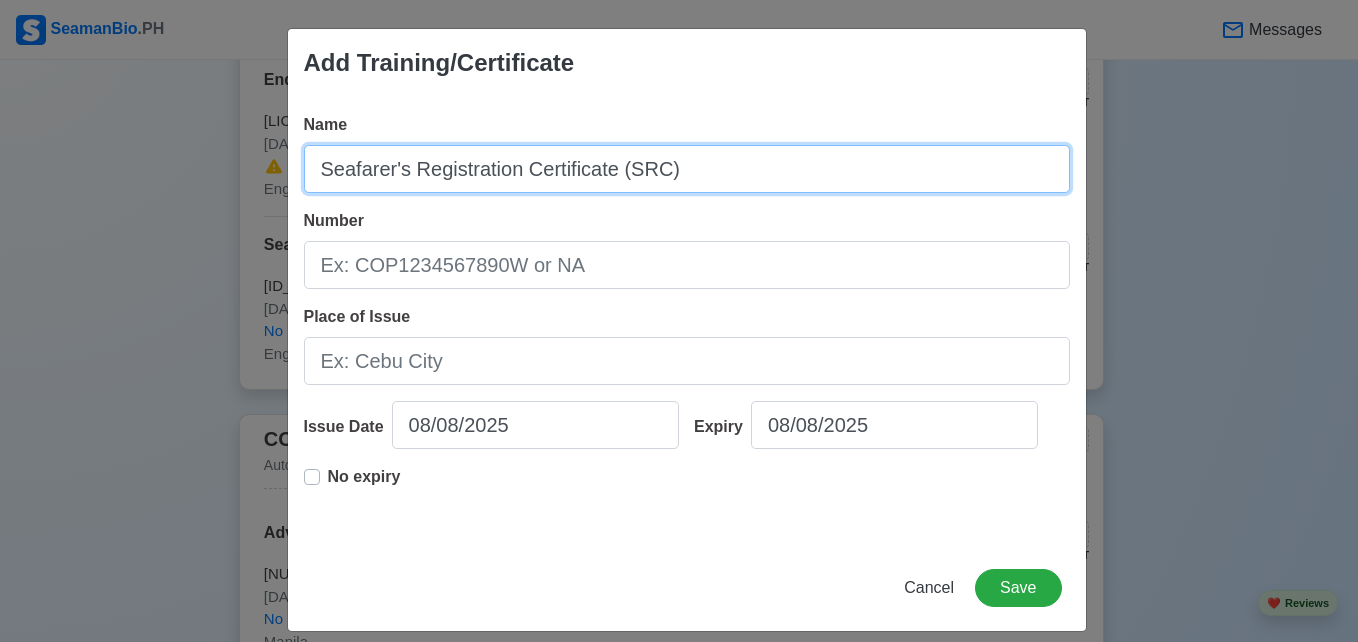 type on "Seafarer's Registration Certificate (SRC)" 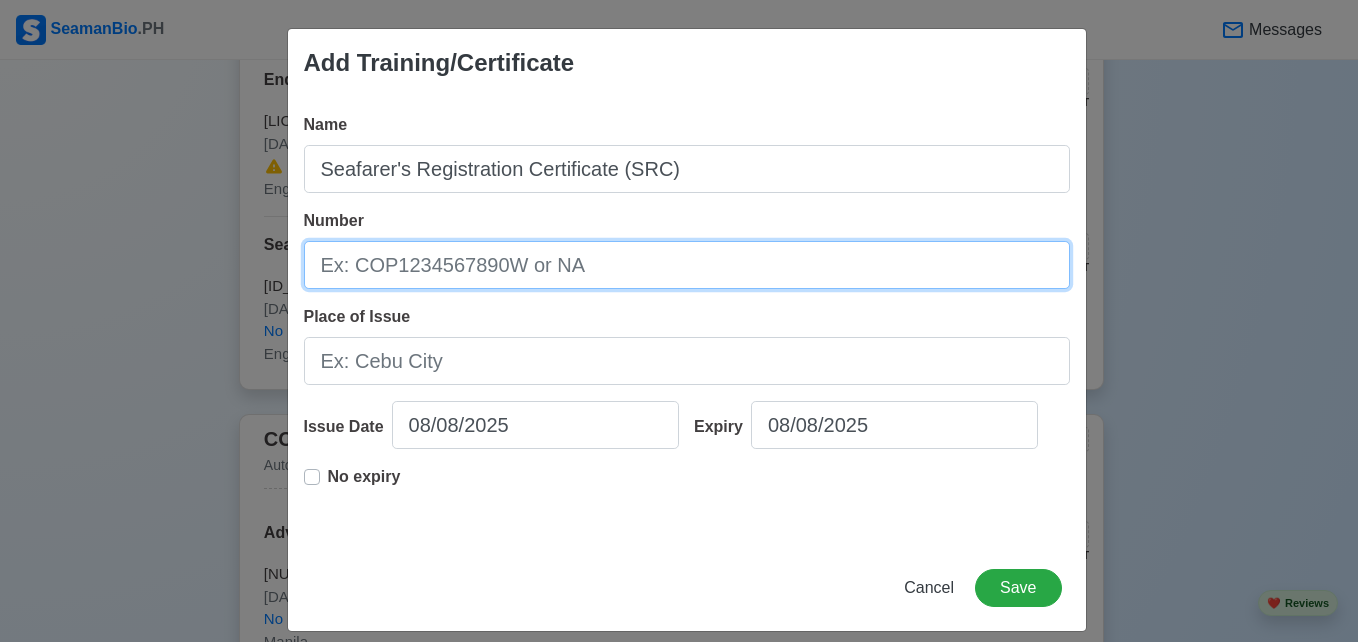 click on "Number" at bounding box center (687, 265) 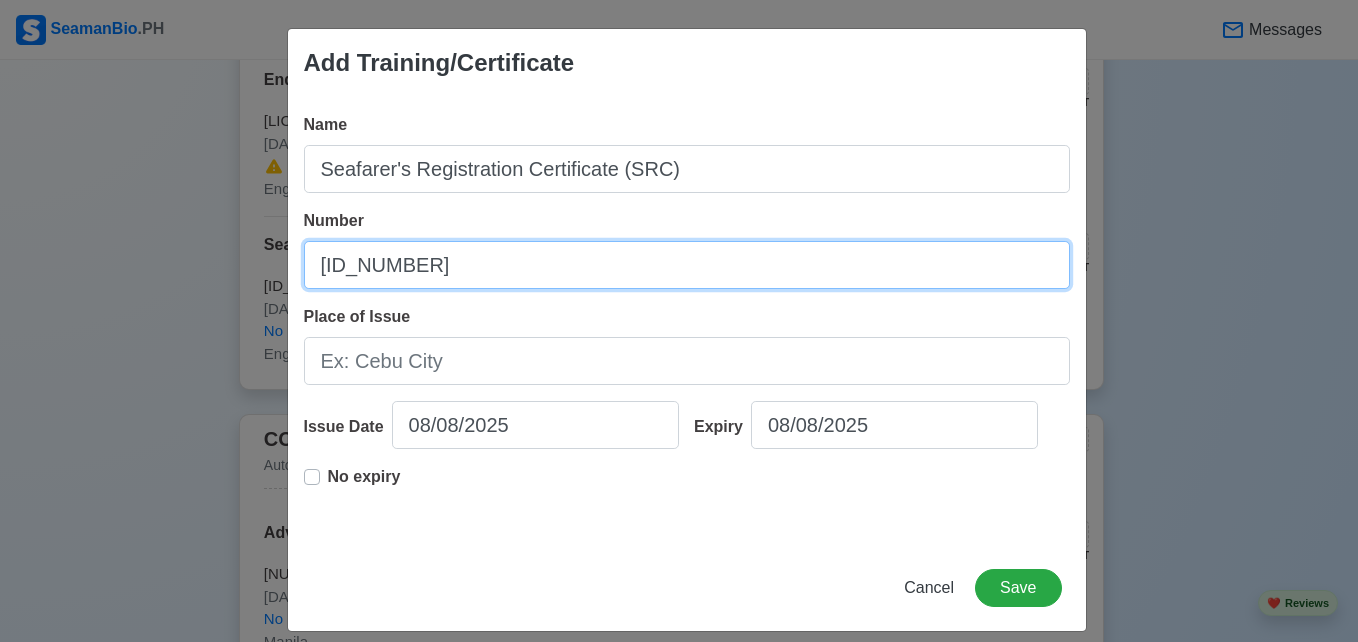 type on "[ID_NUMBER]" 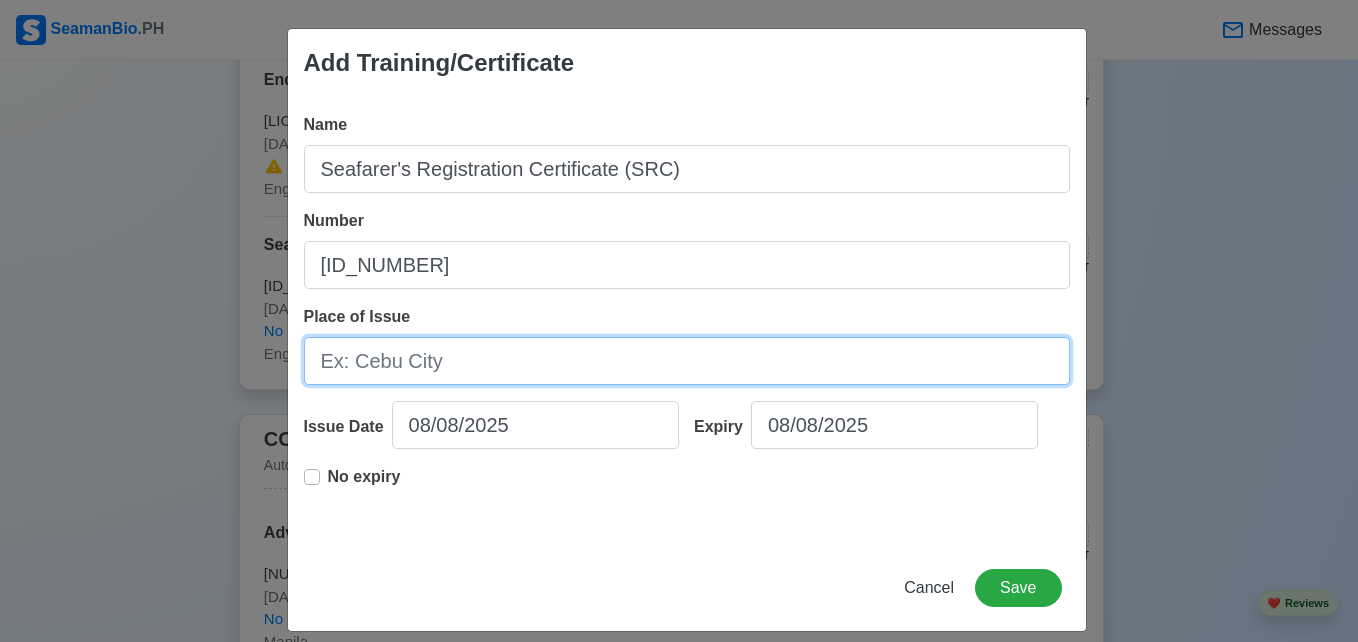 click on "Place of Issue" at bounding box center [687, 361] 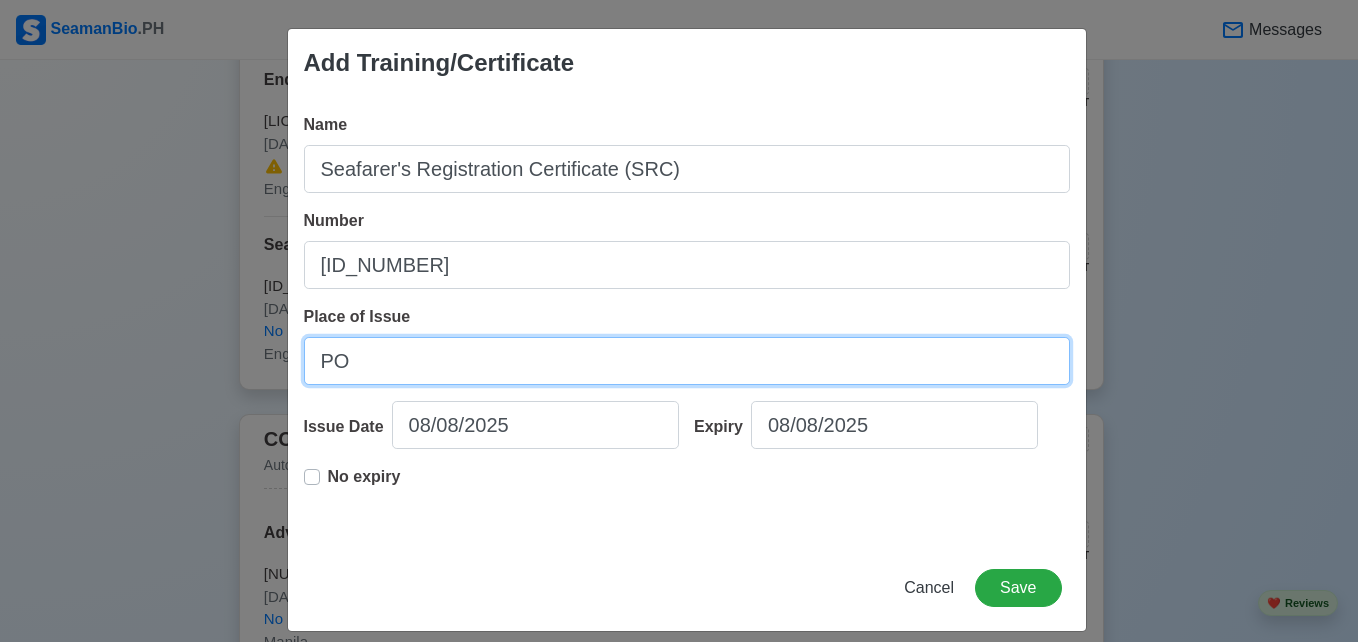 type on "POEA" 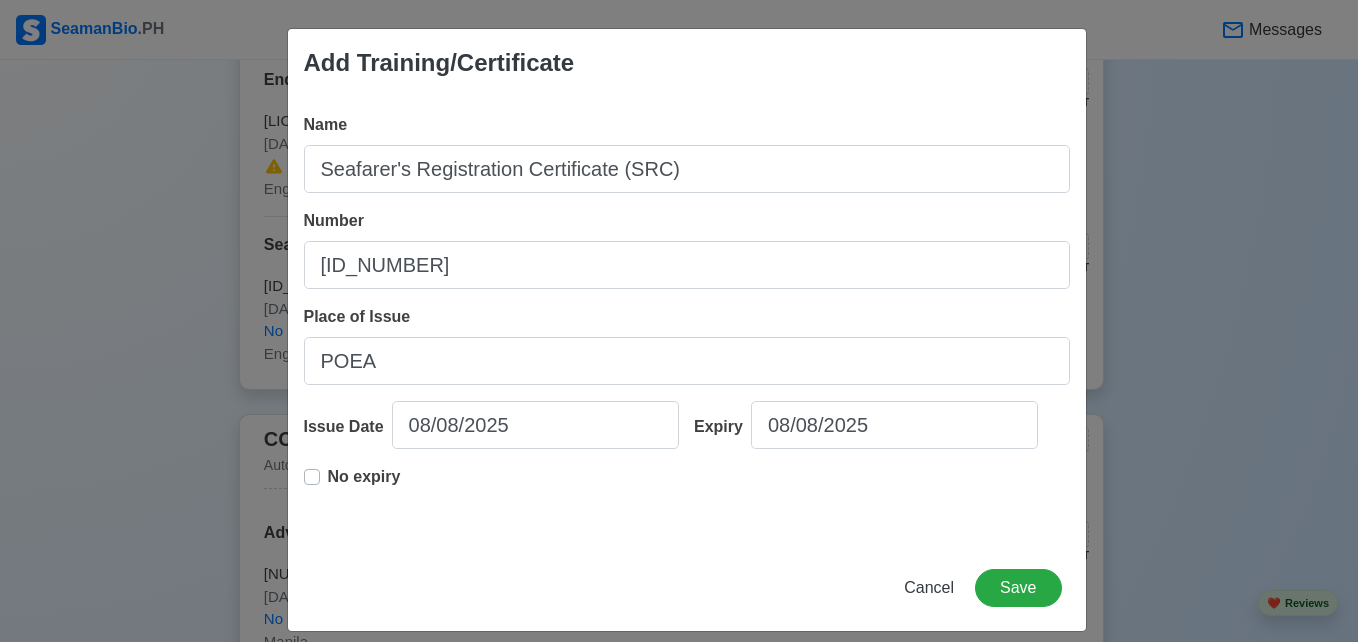 click on "No expiry" at bounding box center [364, 485] 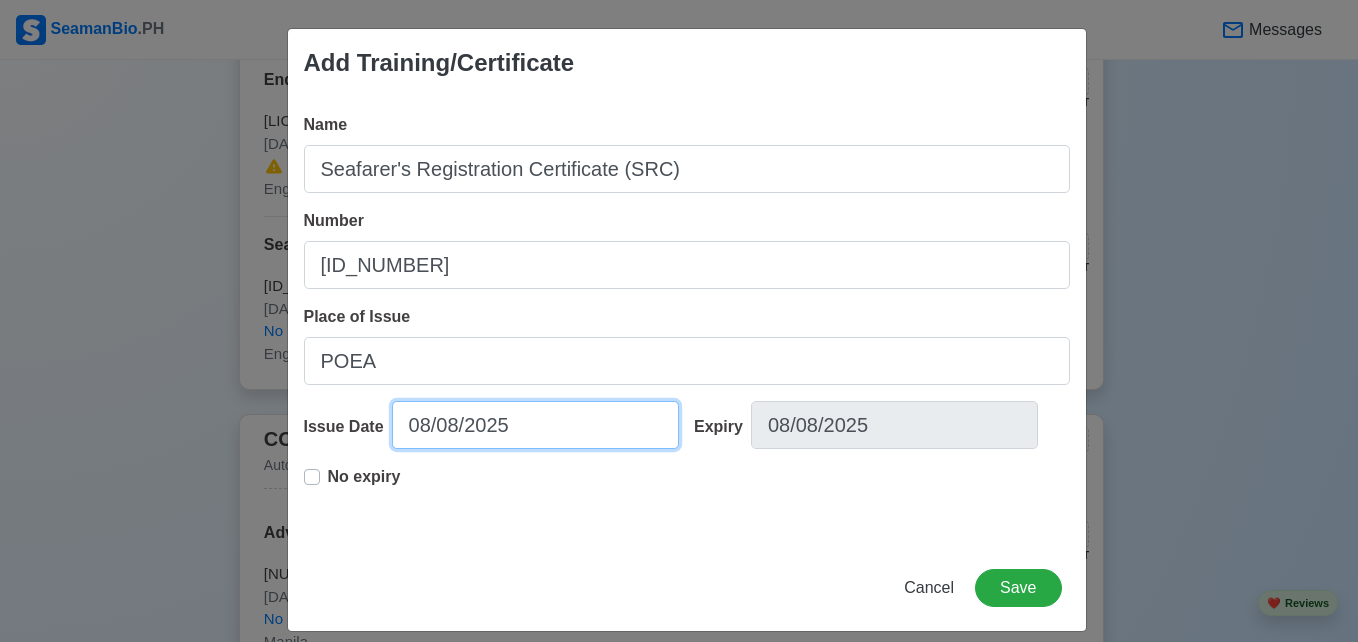 select on "****" 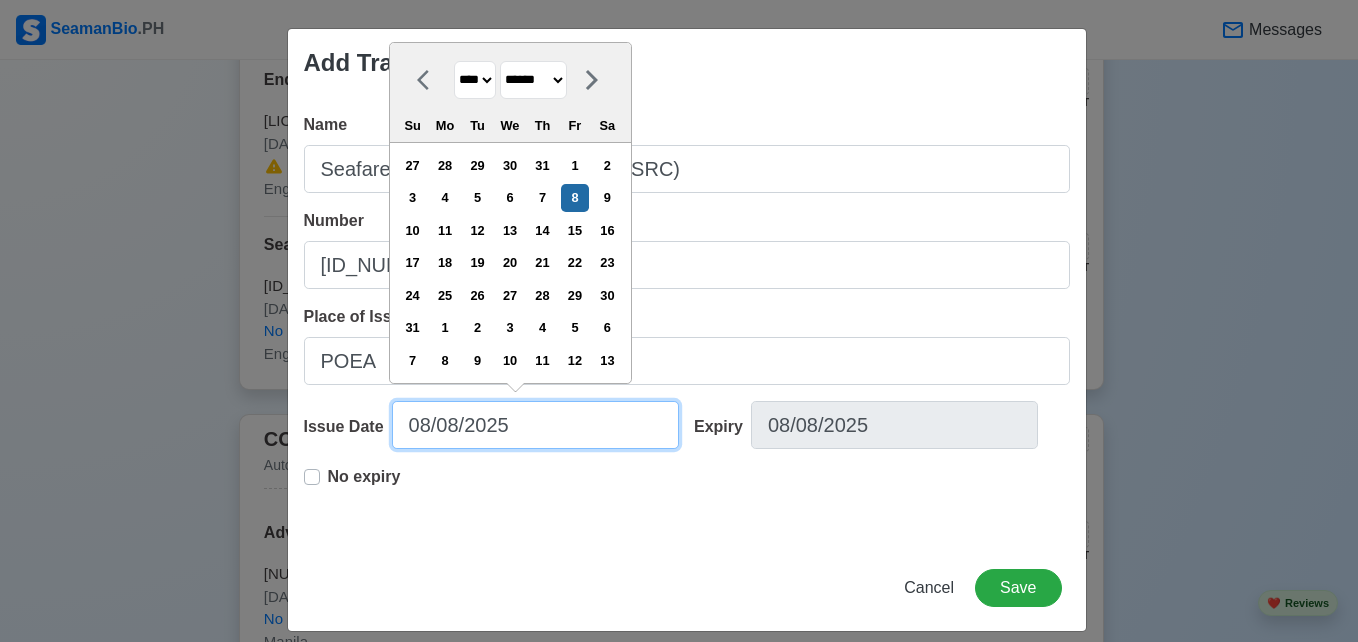 click on "08/08/2025" at bounding box center (535, 425) 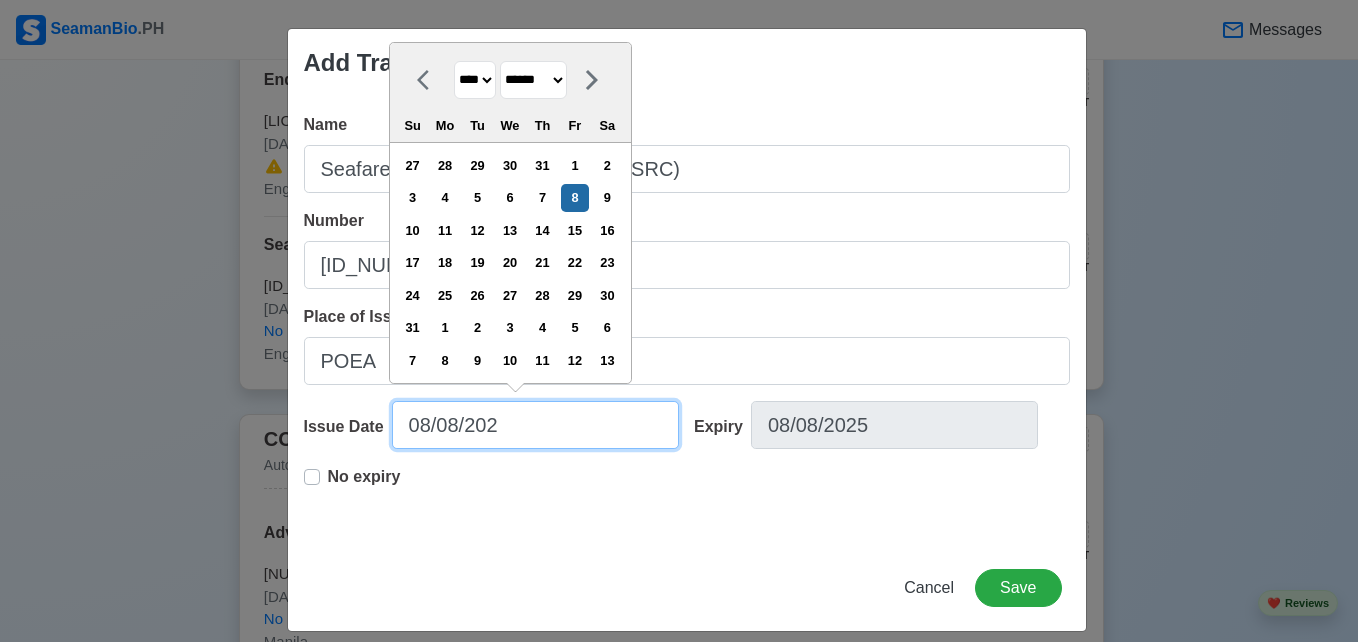 type on "08/08/20" 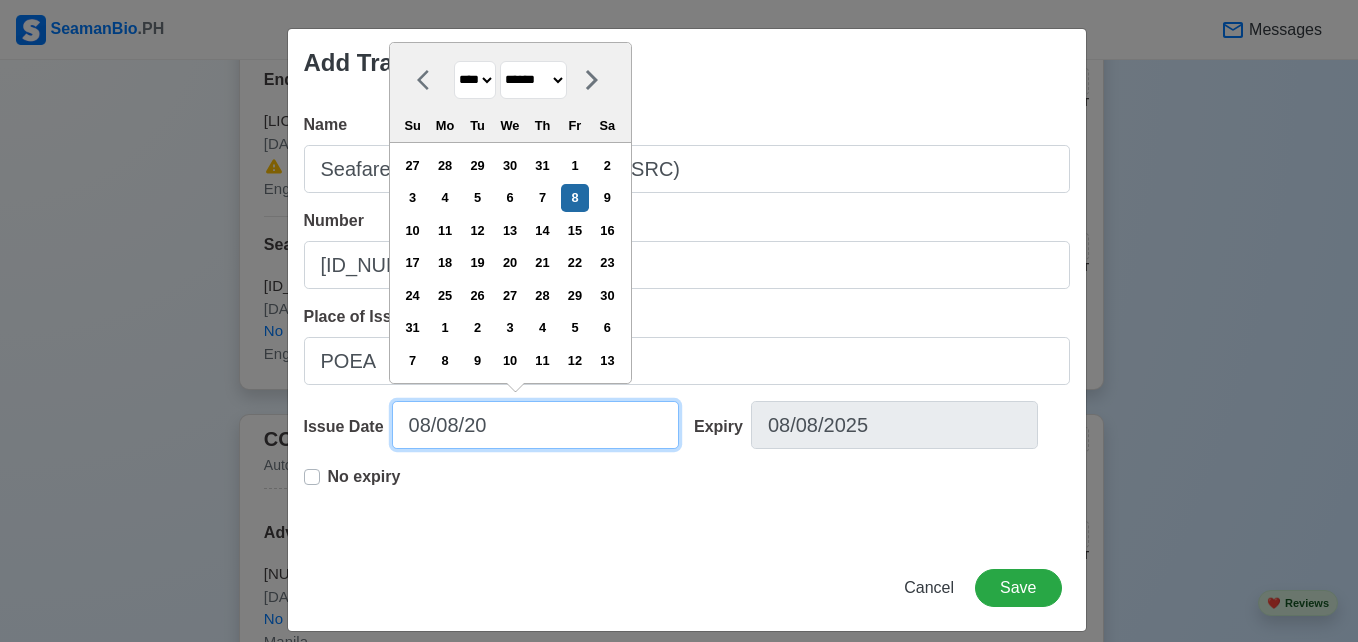 type on "[DATE]" 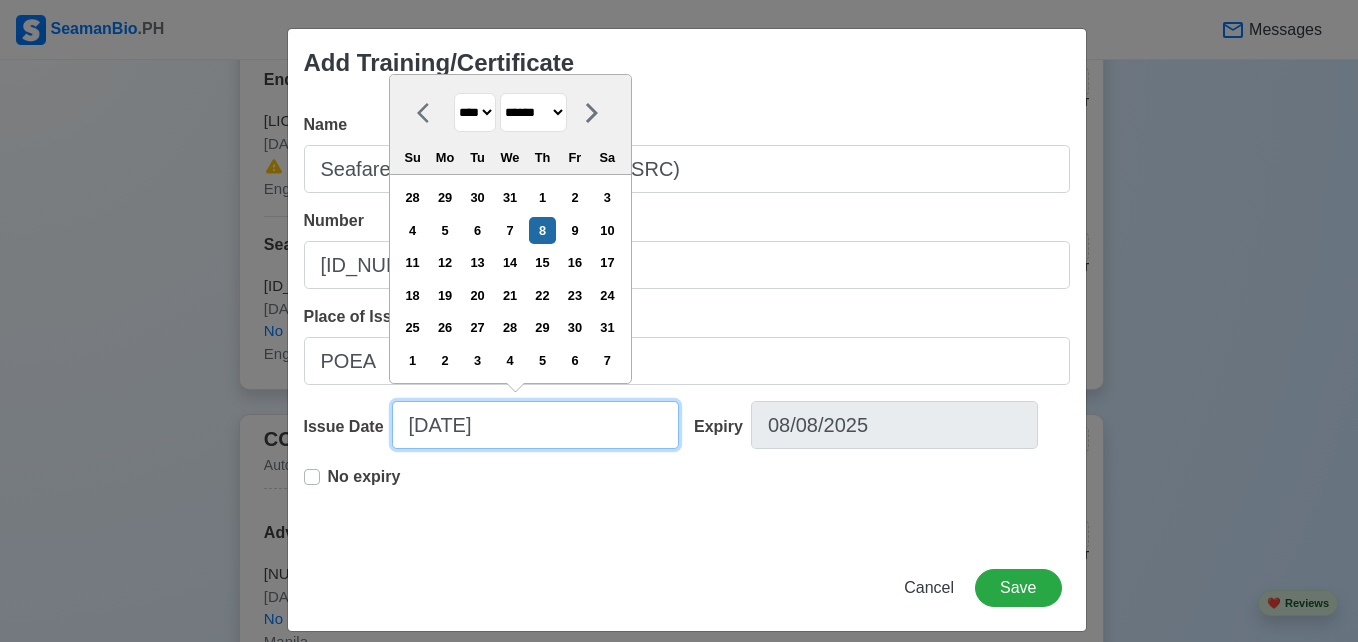 type on "08/08/" 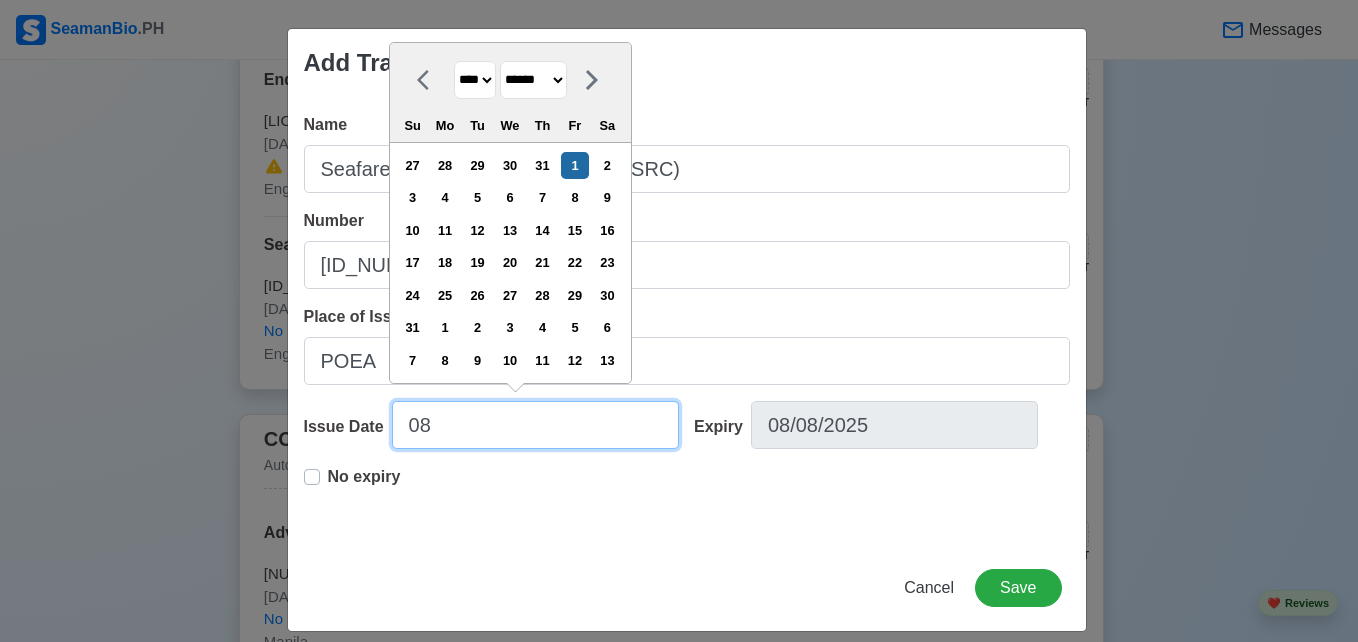 type on "0" 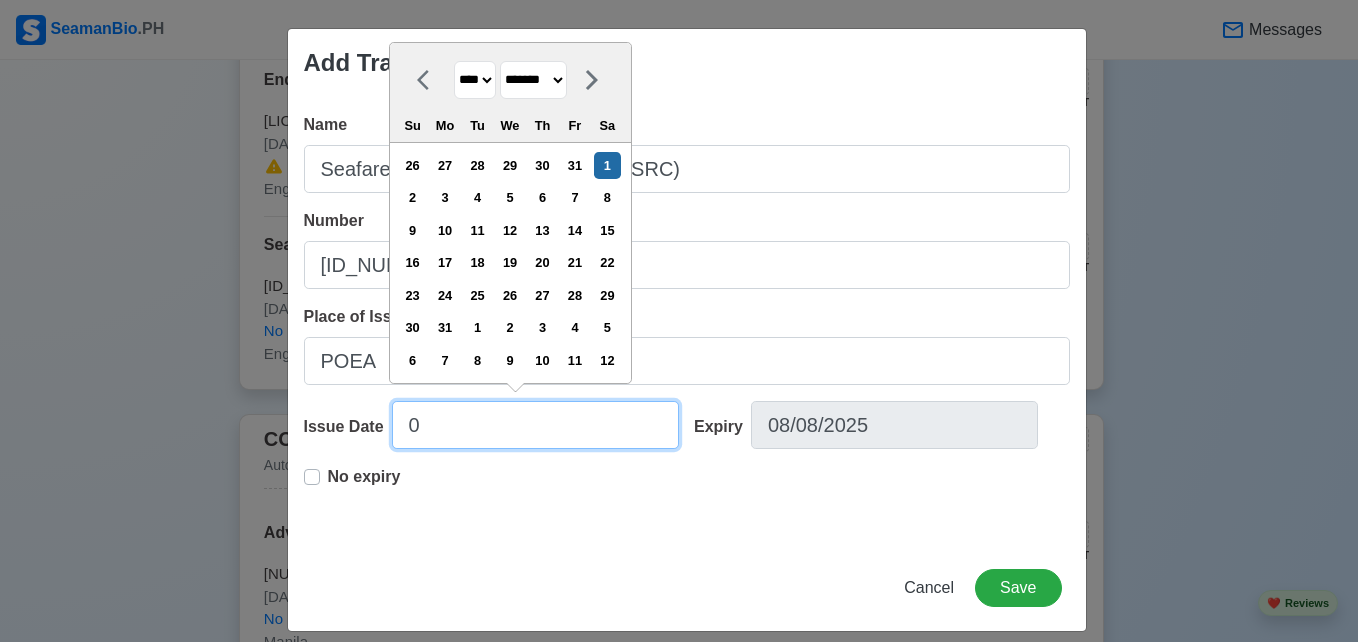 type on "04" 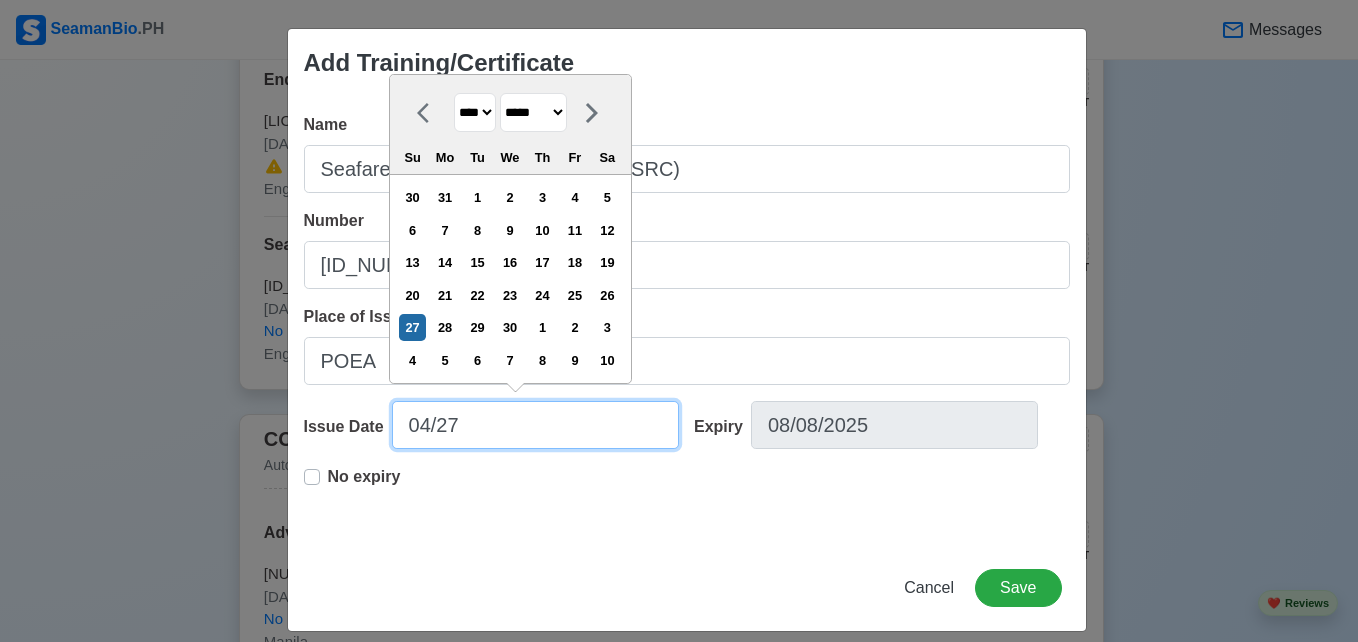 type on "[DATE]" 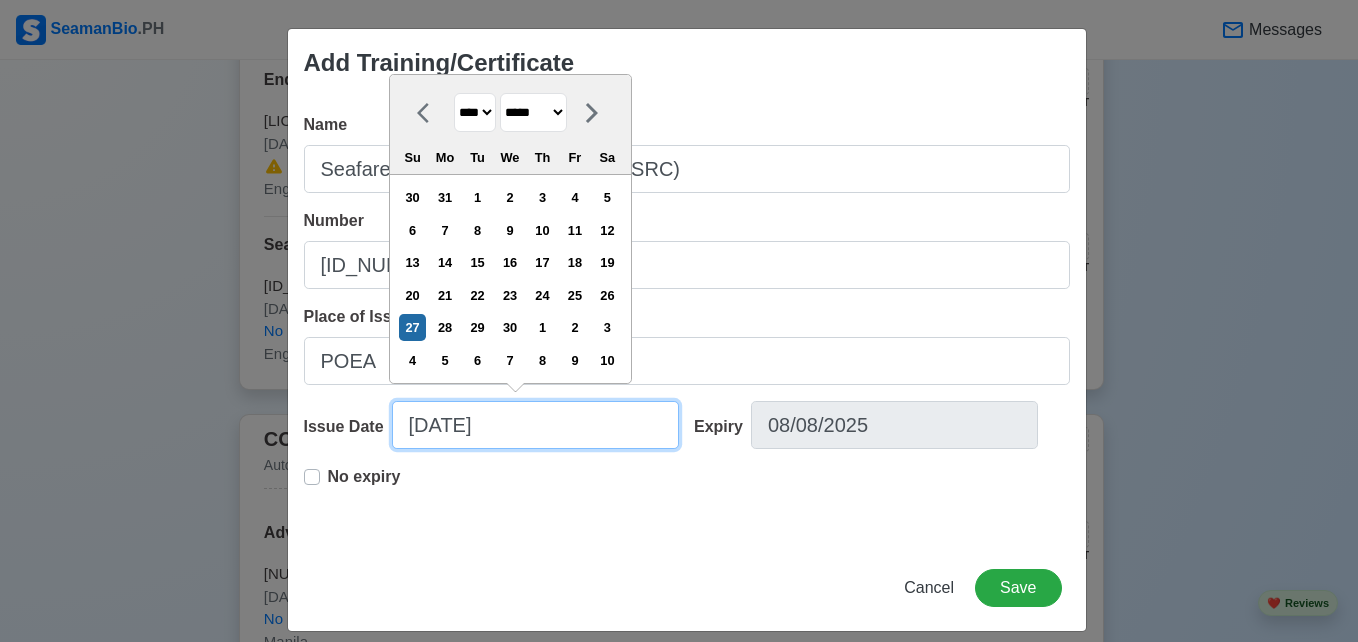 select on "****" 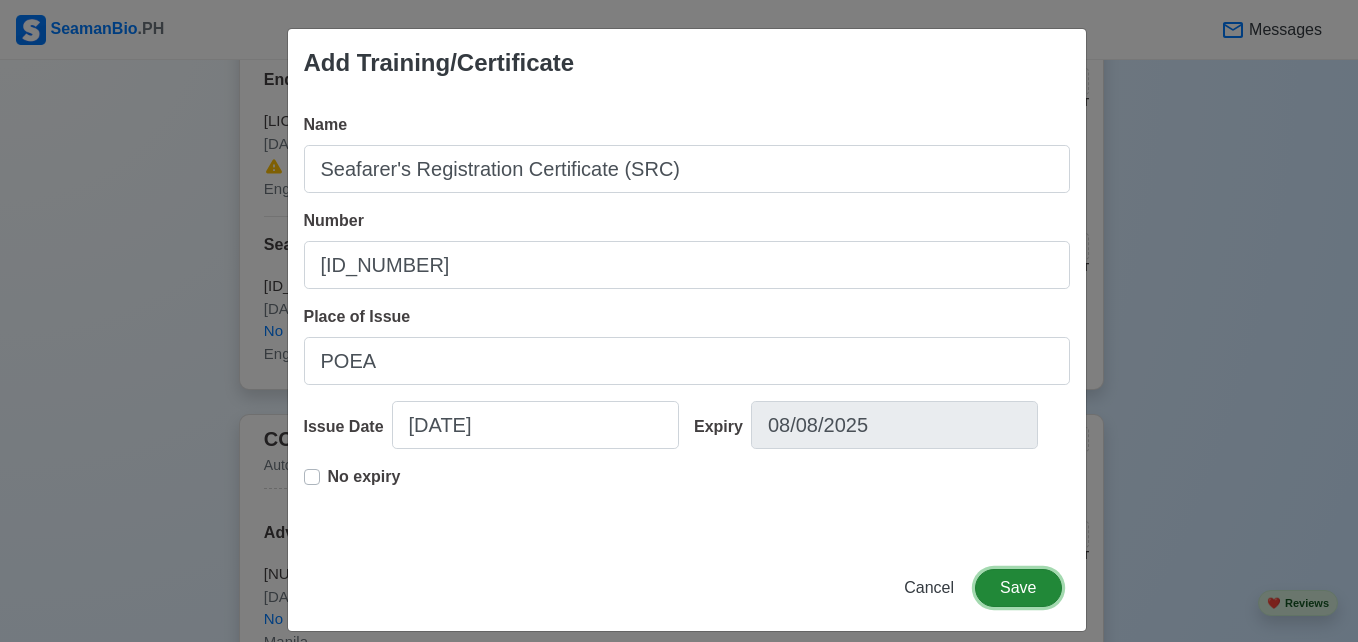 click on "Save" at bounding box center [1018, 588] 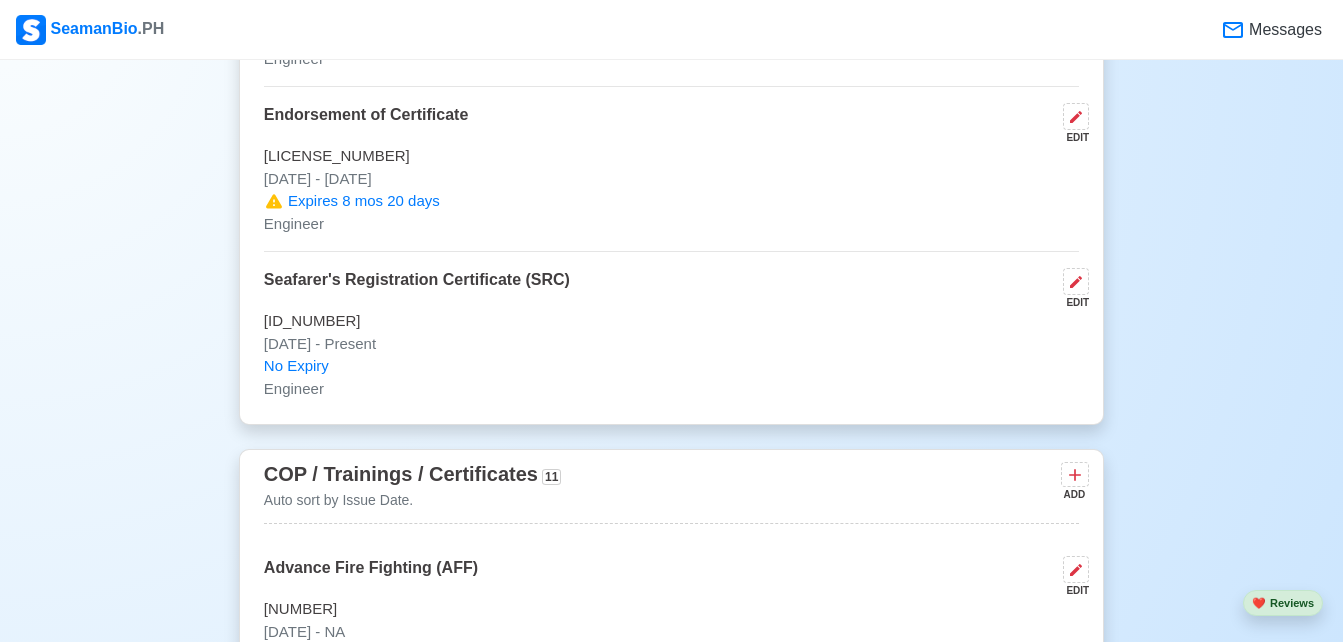 scroll, scrollTop: 3266, scrollLeft: 0, axis: vertical 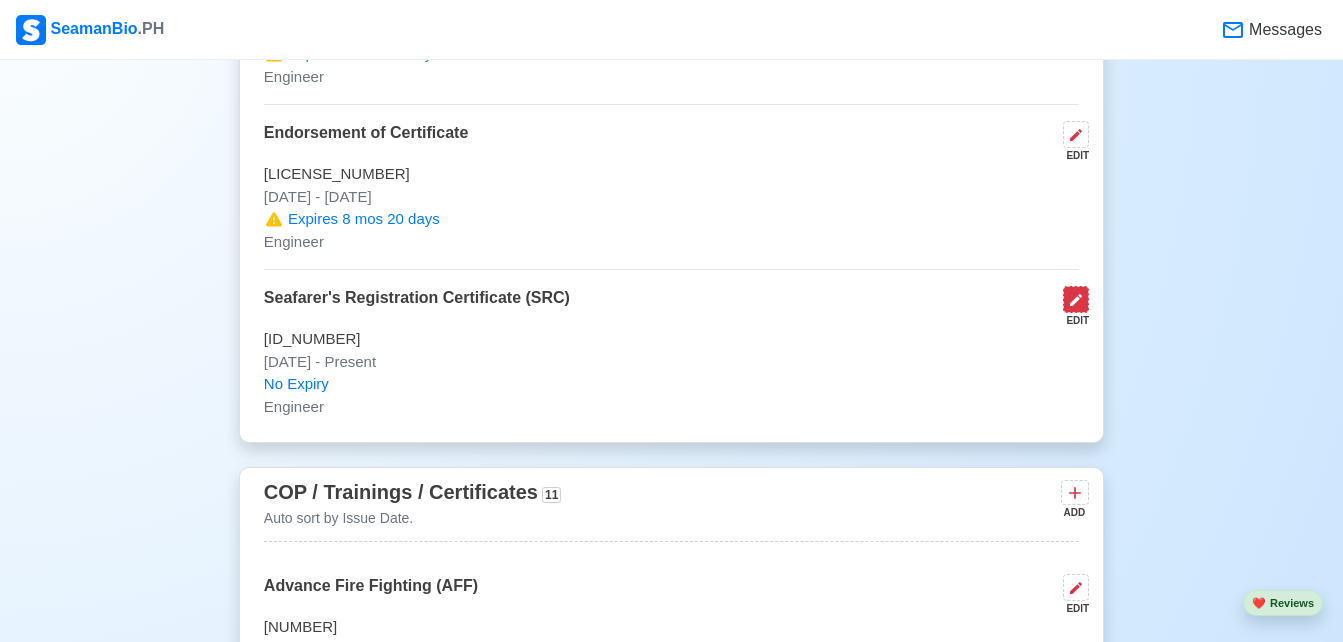 click 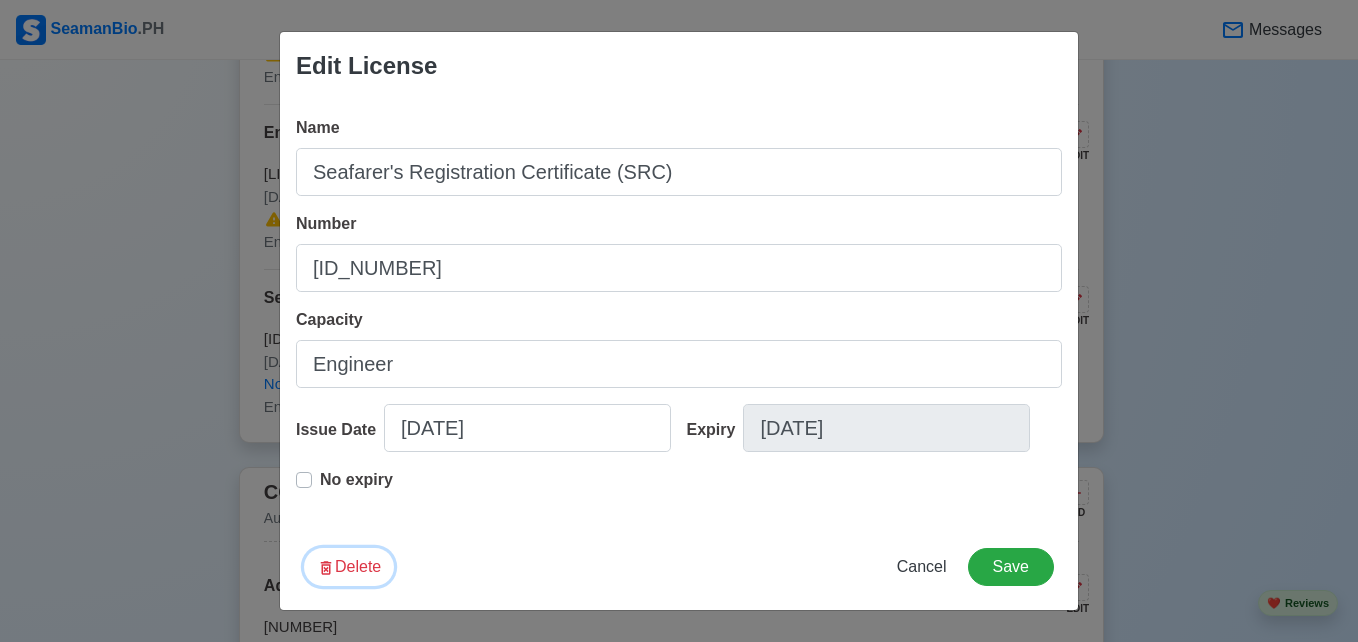 click on "Delete" at bounding box center [349, 567] 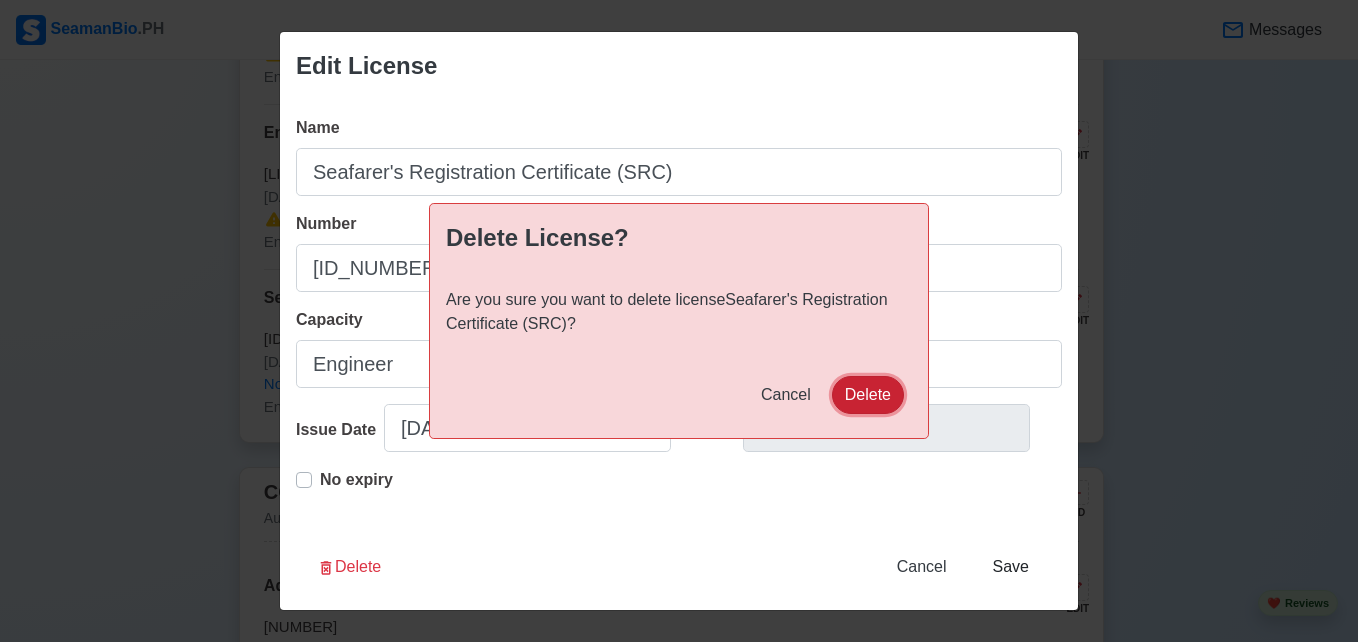 click on "Delete" at bounding box center [868, 395] 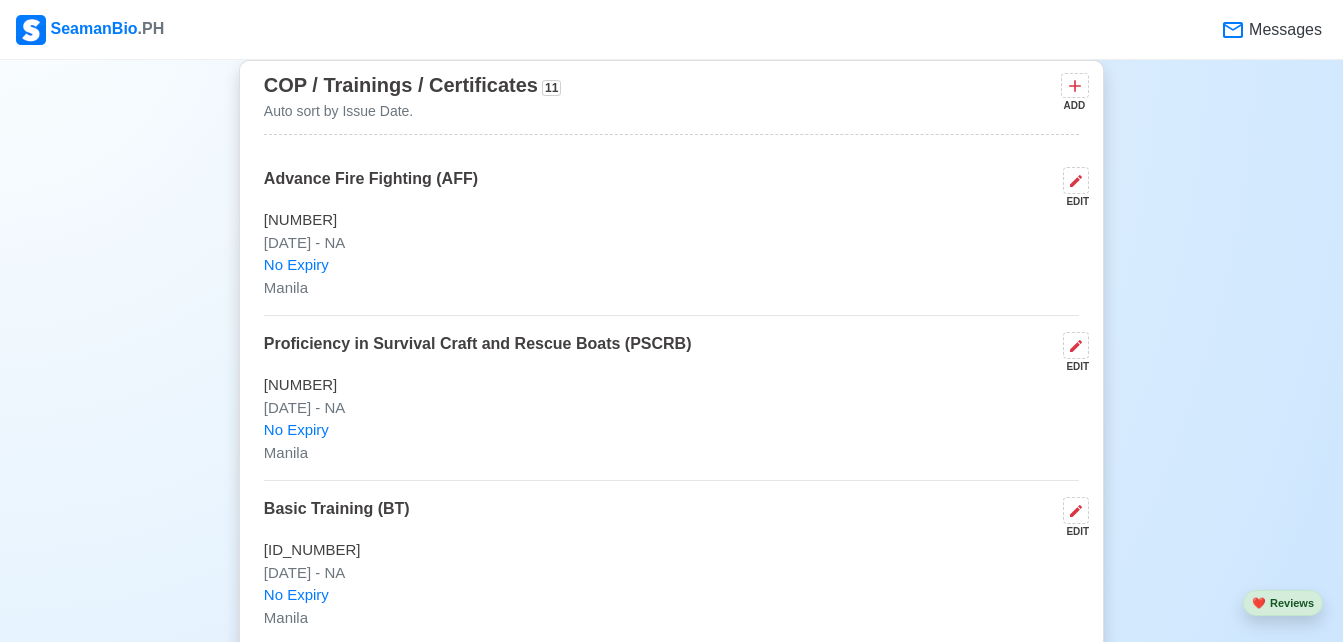 scroll, scrollTop: 3525, scrollLeft: 0, axis: vertical 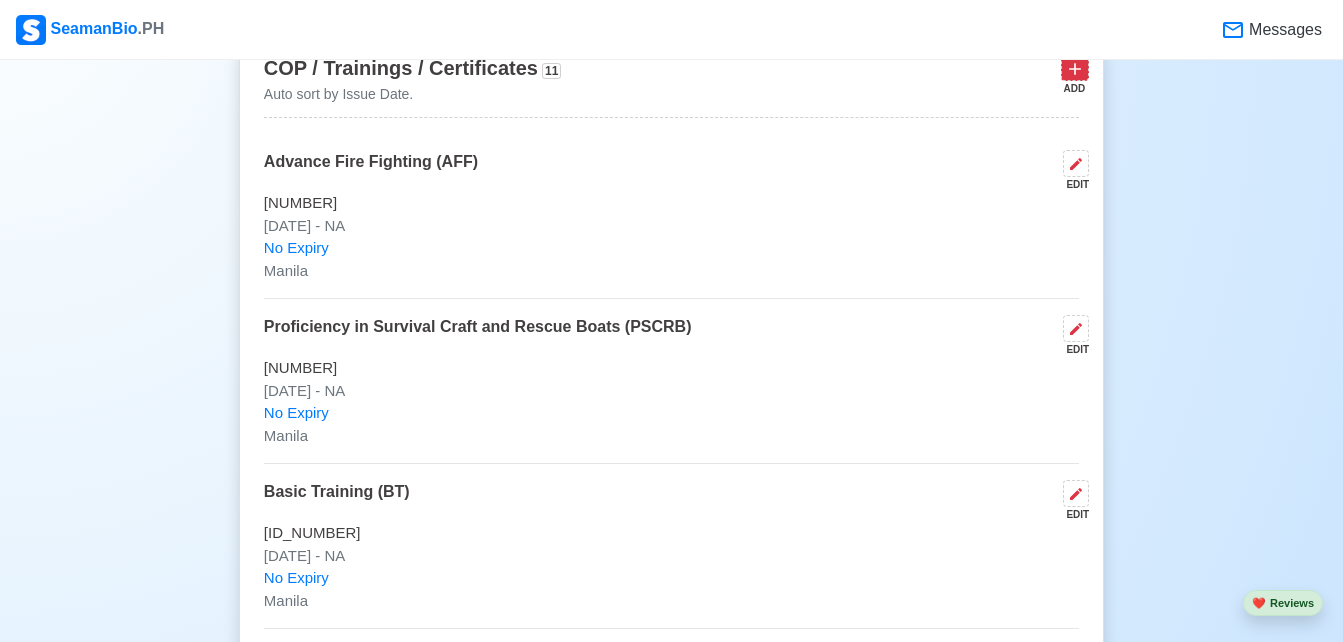 click 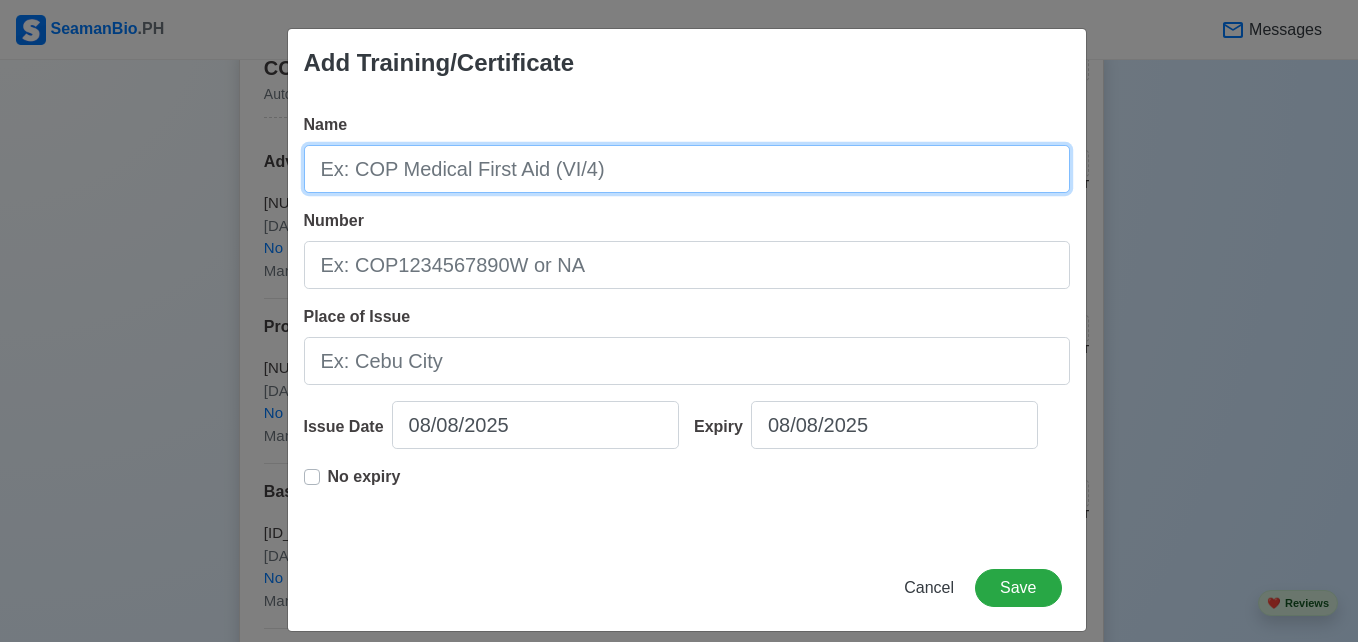 click on "Name" at bounding box center (687, 169) 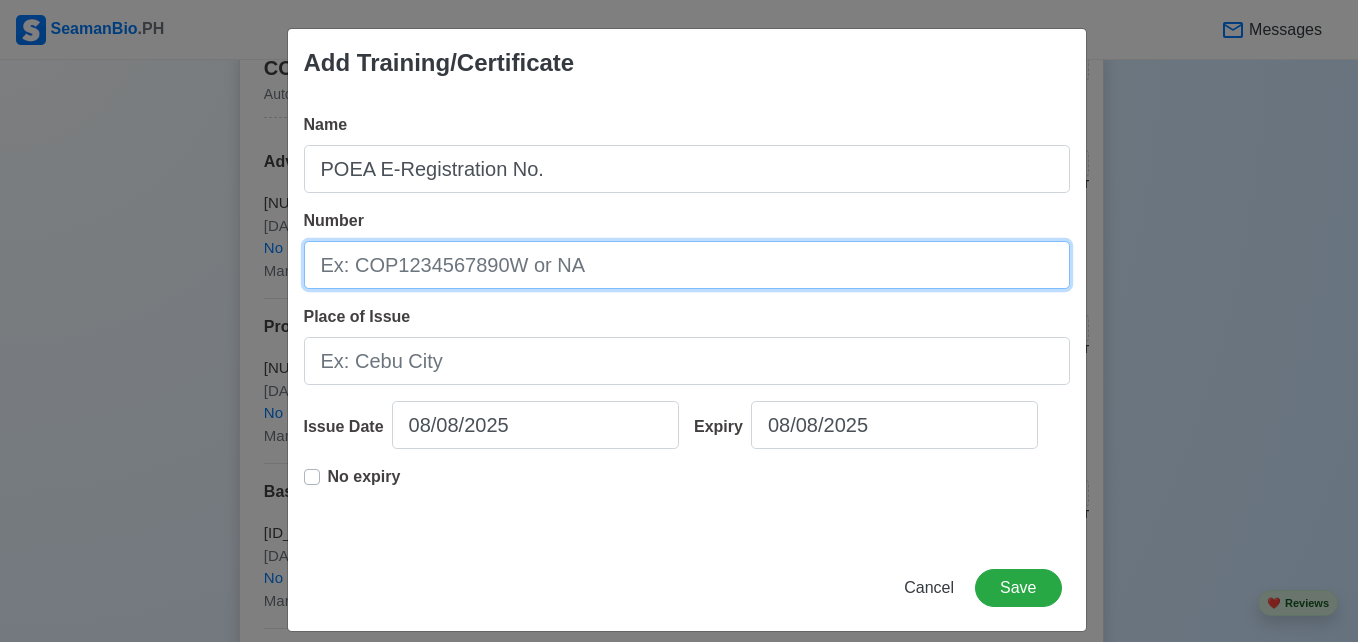 click on "Number" at bounding box center (687, 265) 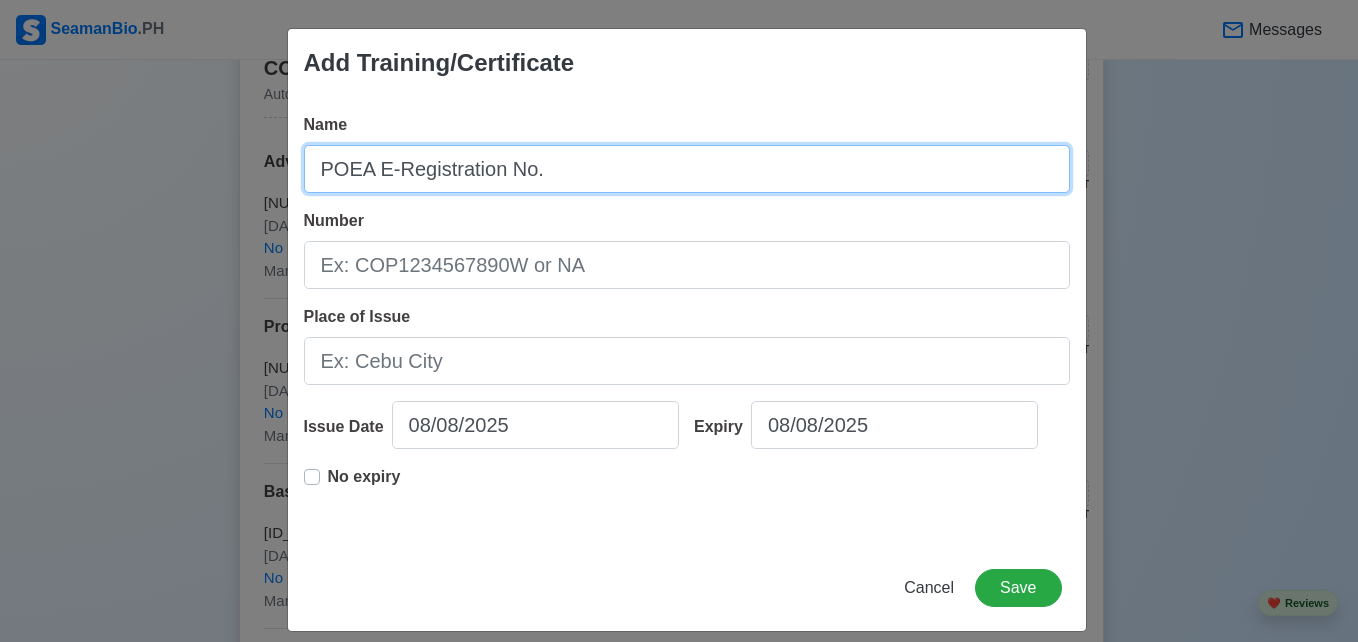 click on "POEA E-Registration No." at bounding box center [687, 169] 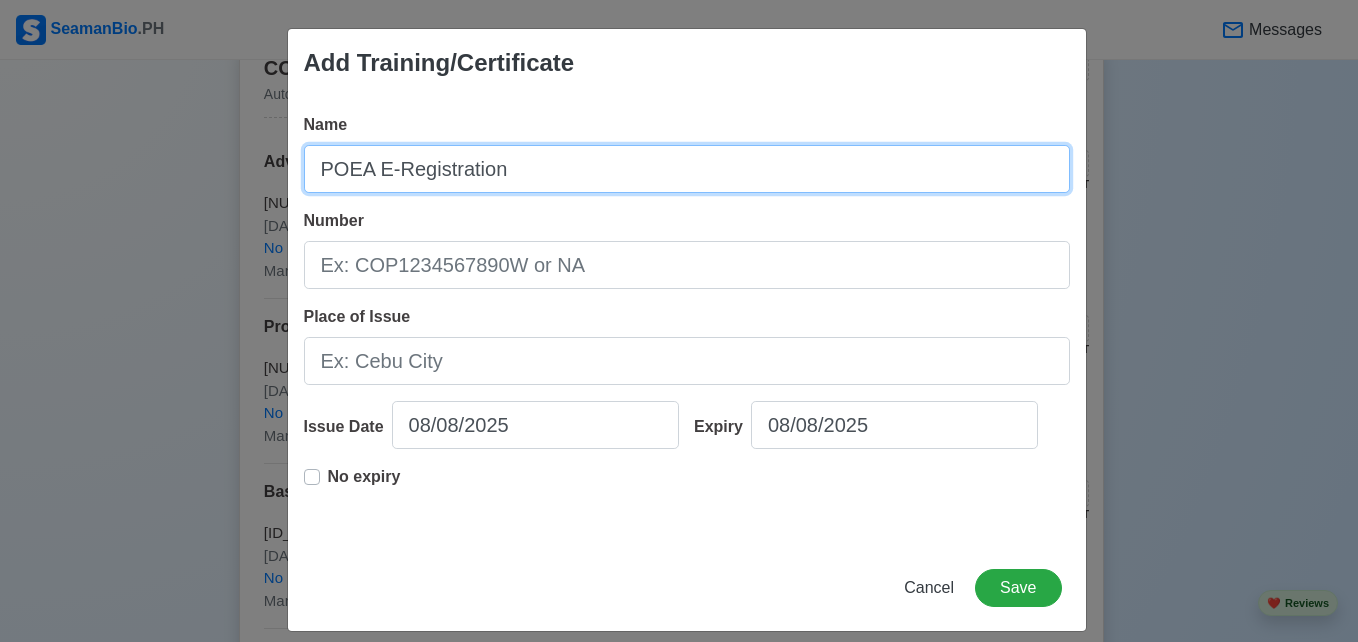 type on "POEA E-Registration" 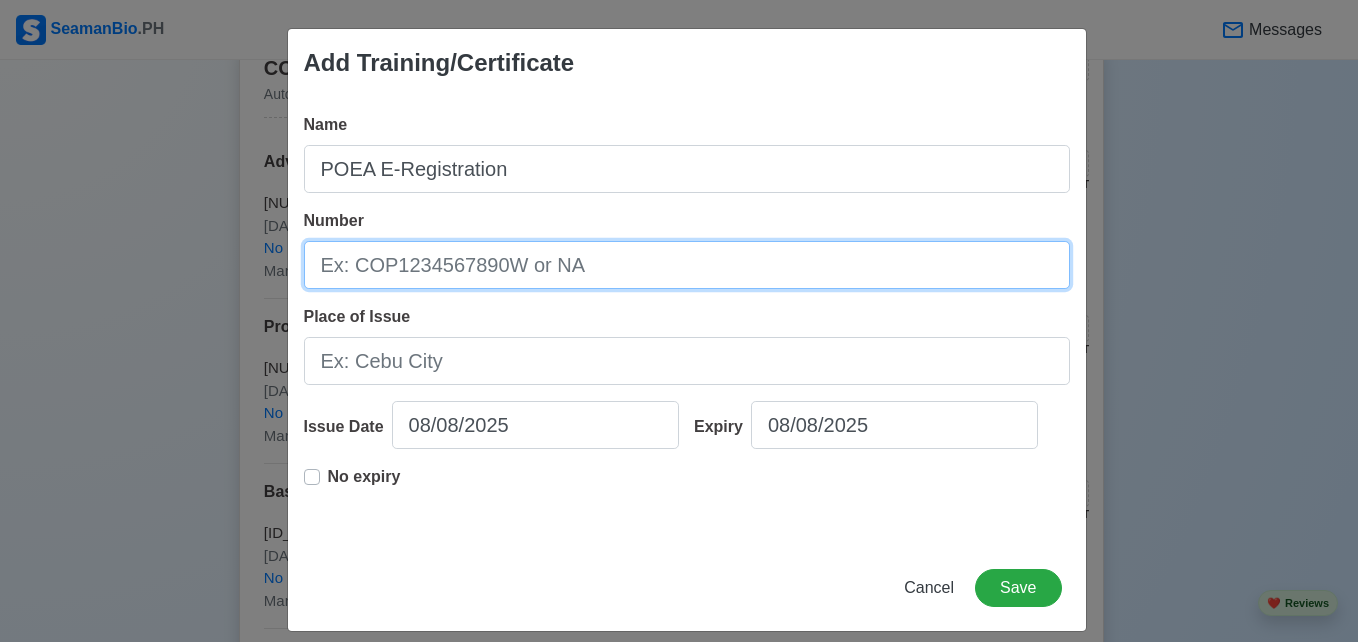click on "Number" at bounding box center (687, 265) 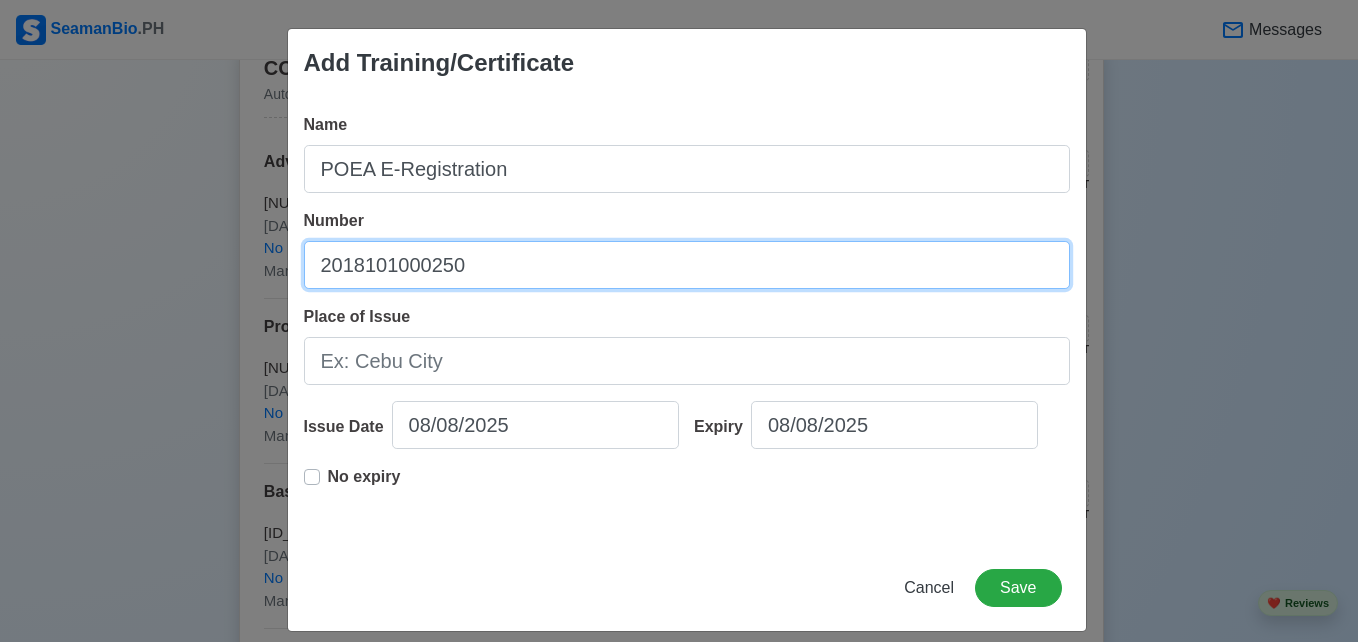 type on "2018101000250" 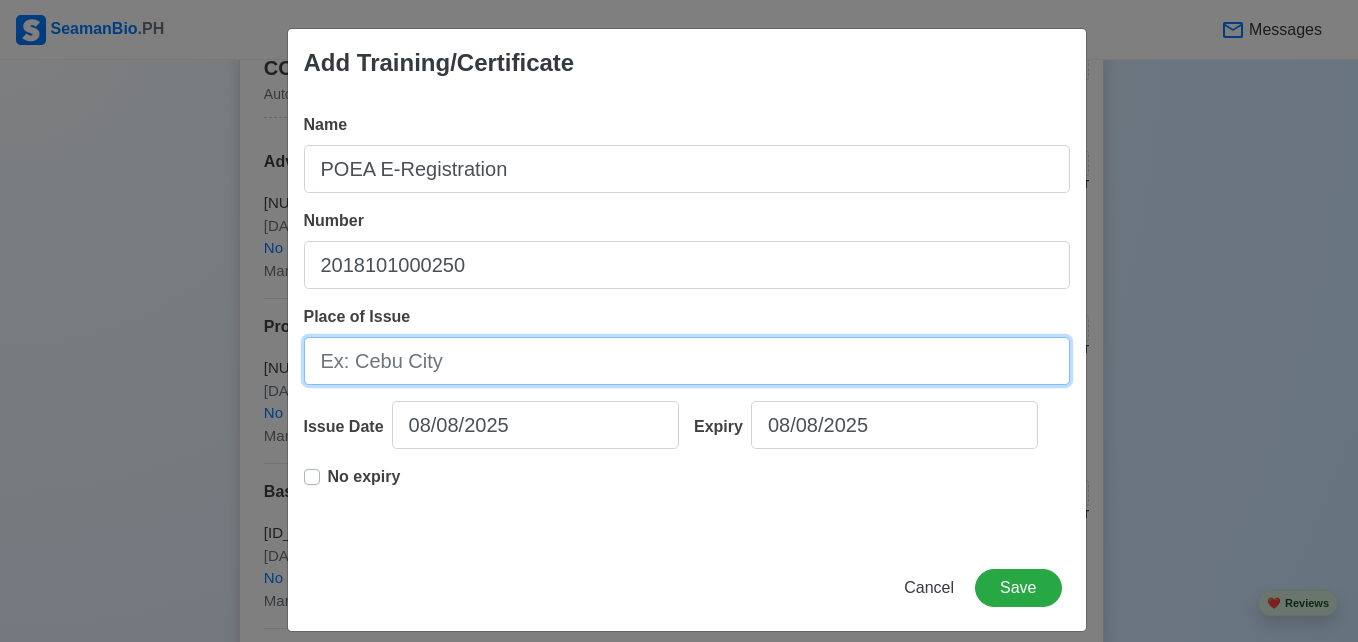 click on "Place of Issue" at bounding box center [687, 361] 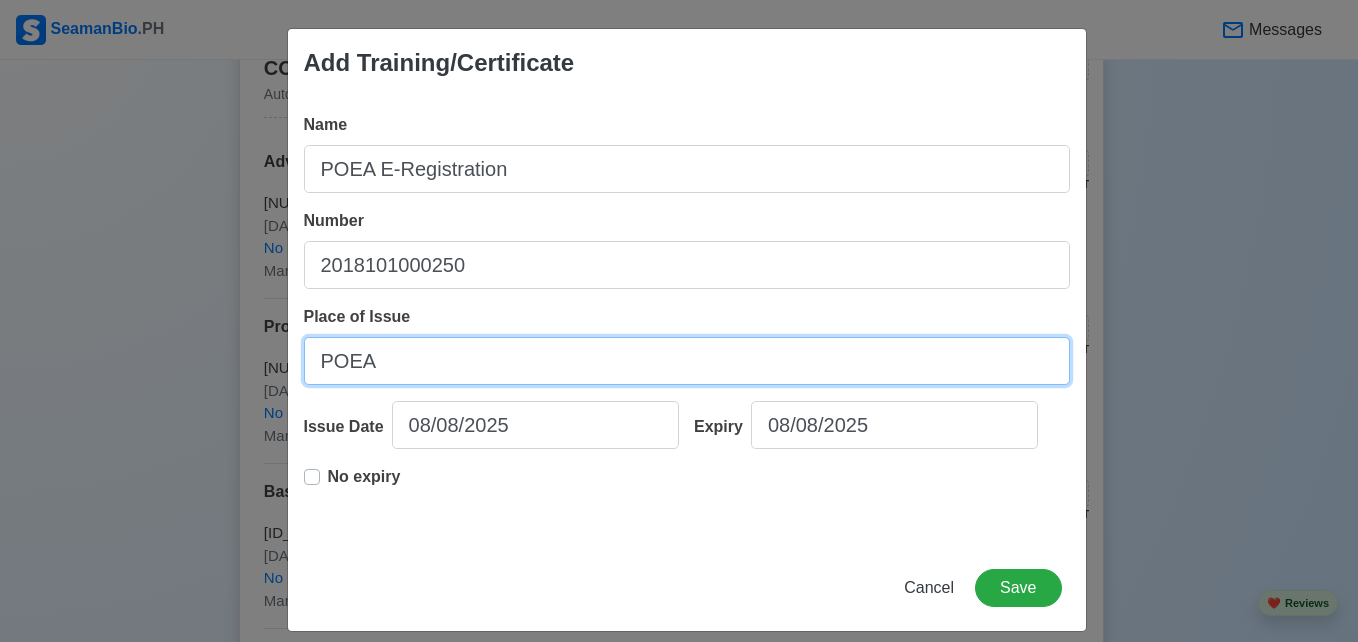 type on "POEA" 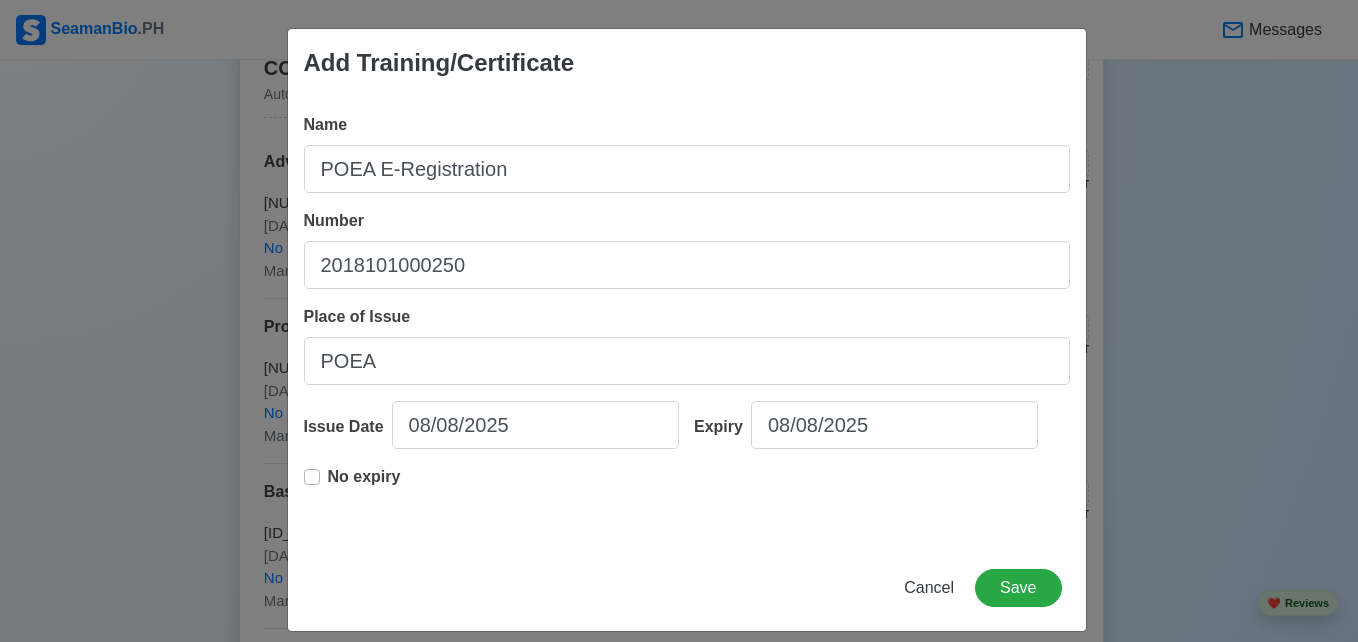click on "No expiry" at bounding box center [364, 485] 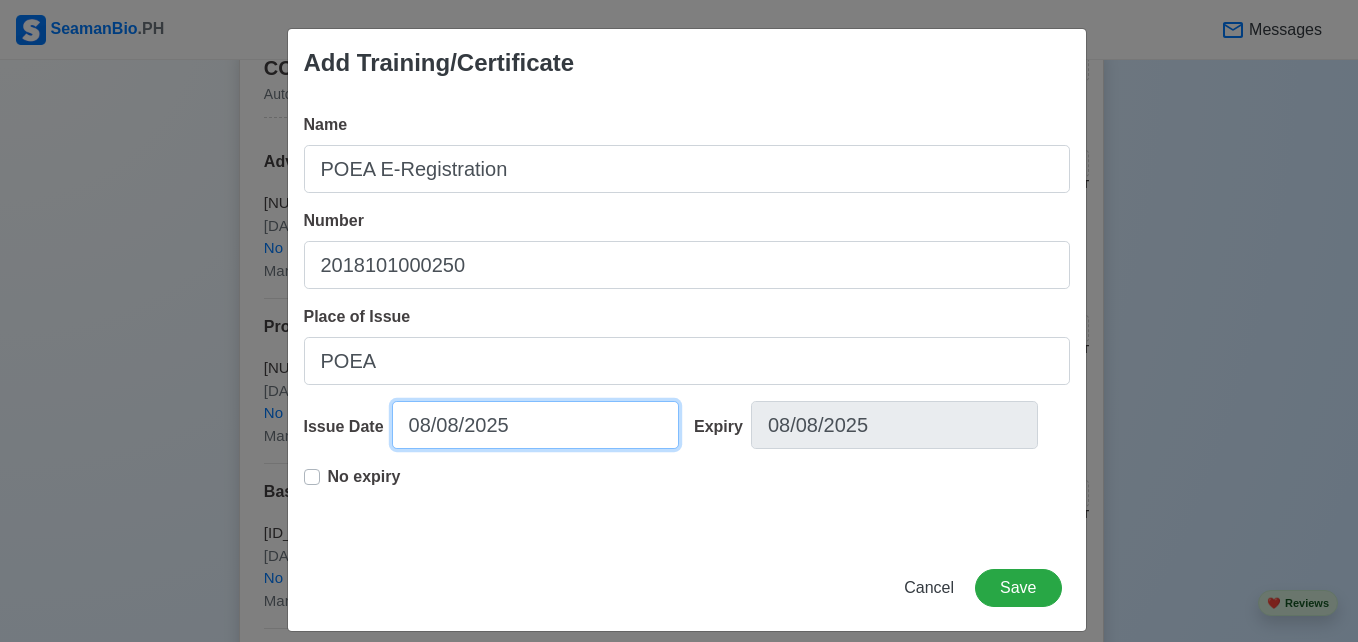 select on "****" 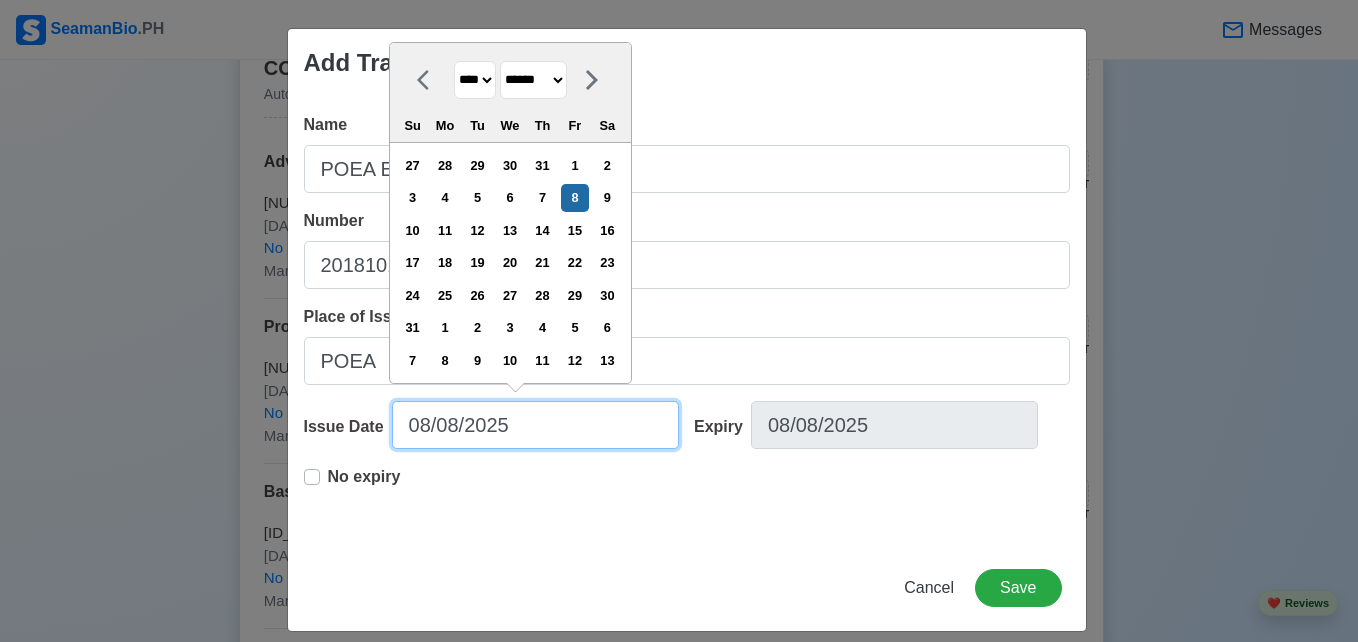 click on "08/08/2025" at bounding box center [535, 425] 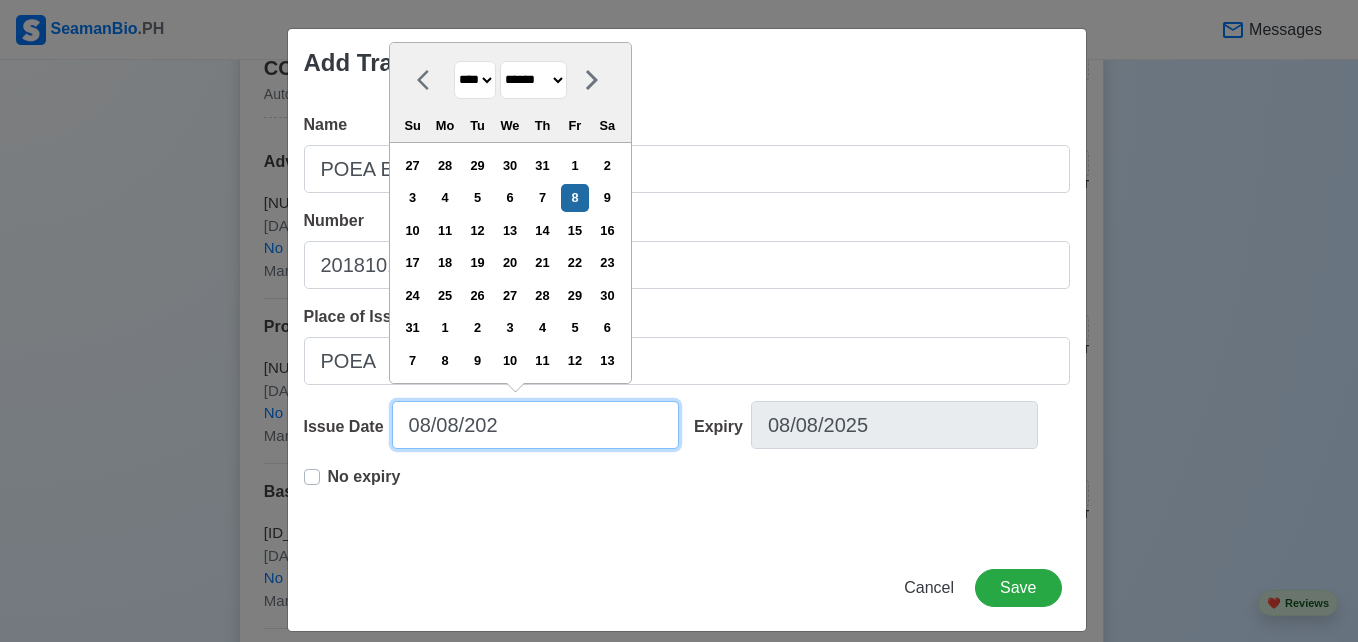 type on "08/08/20" 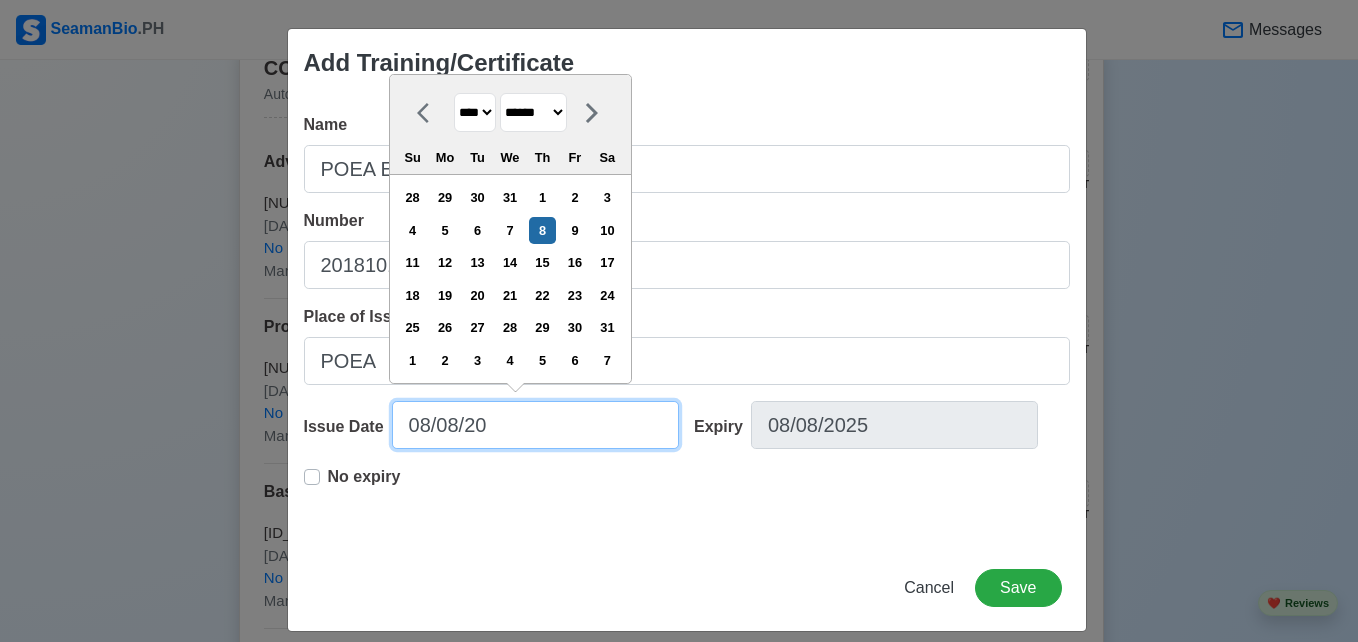 type on "[DATE]" 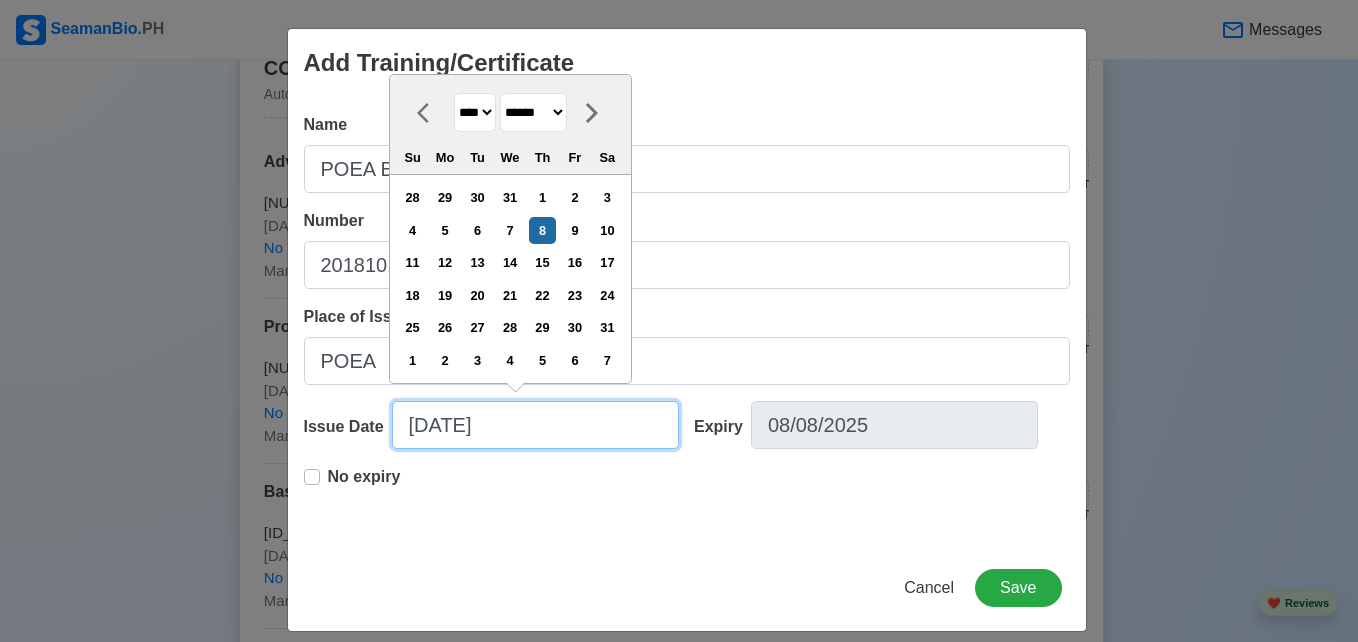type on "08/08/" 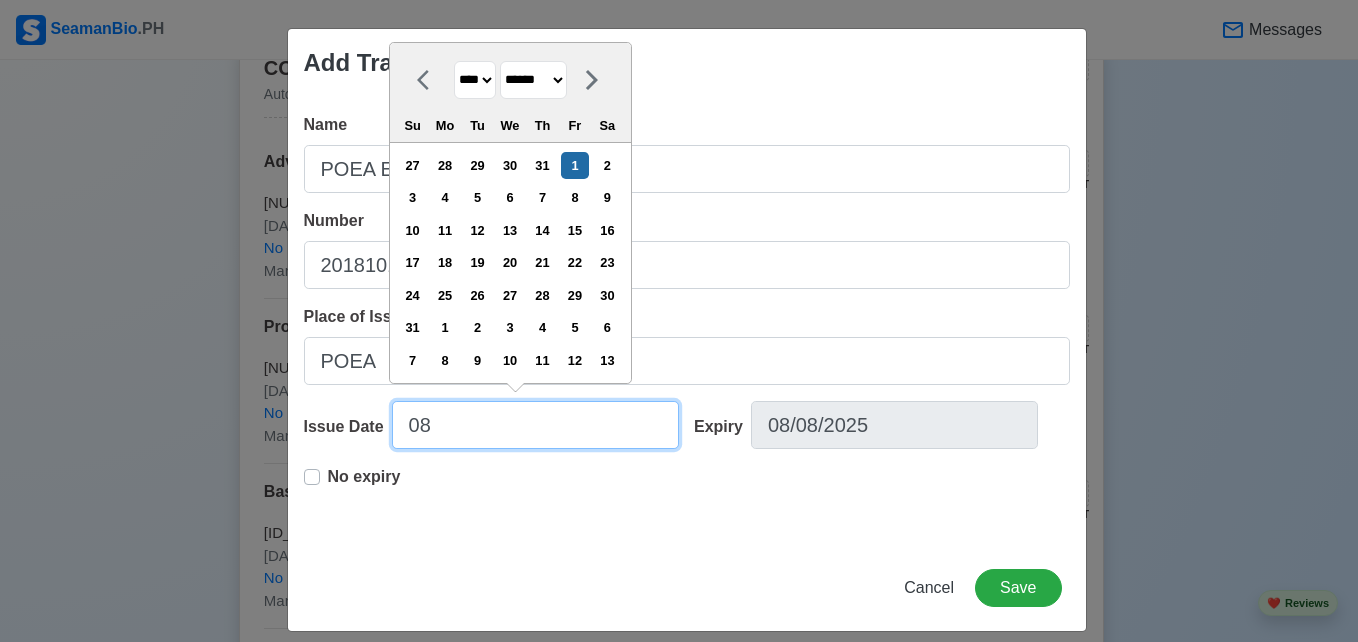 type on "0" 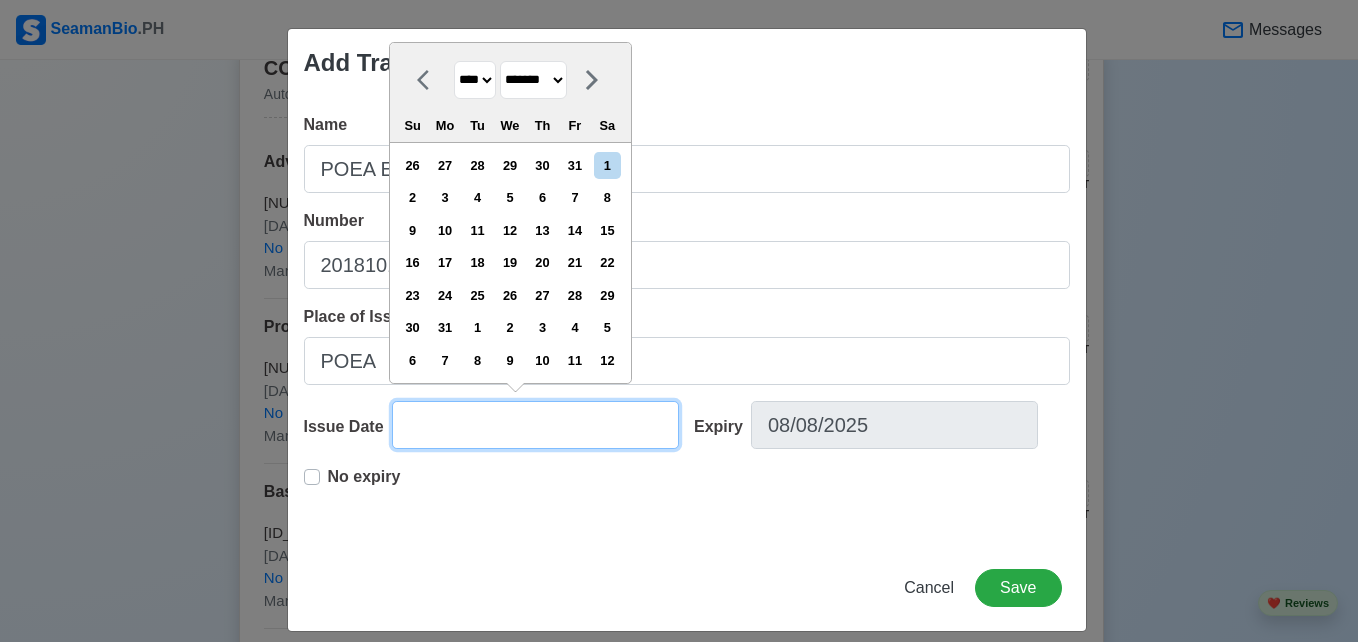 type on "1" 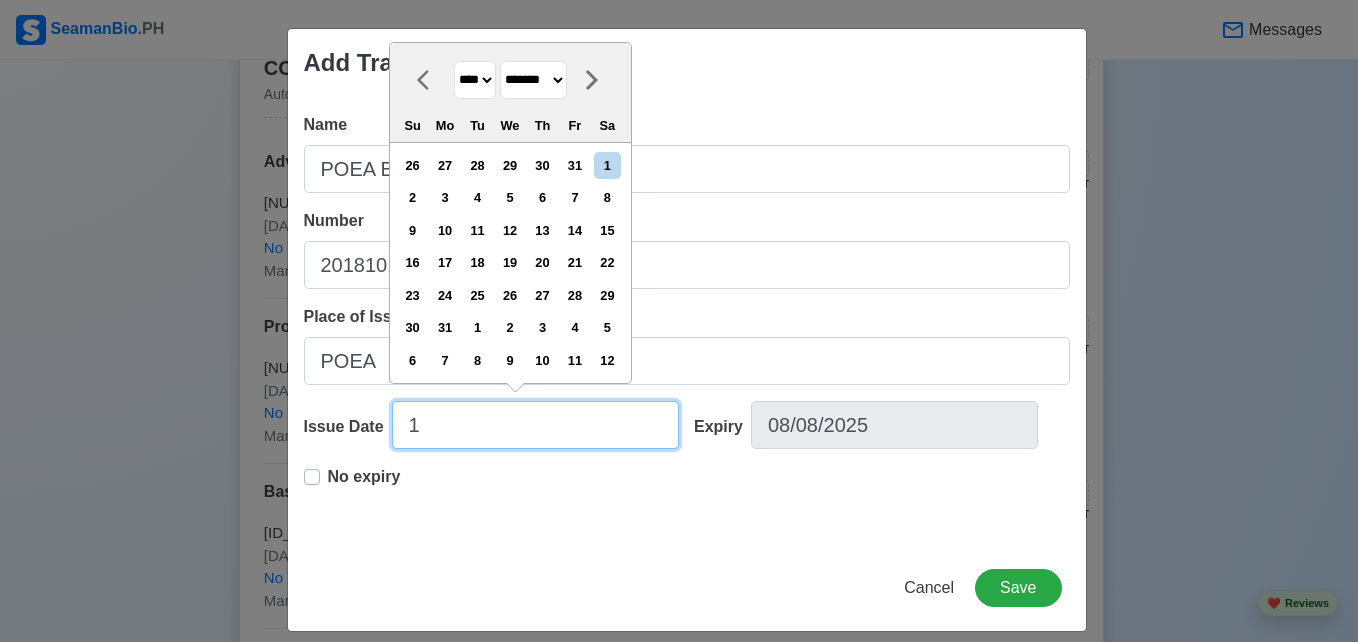 type on "10" 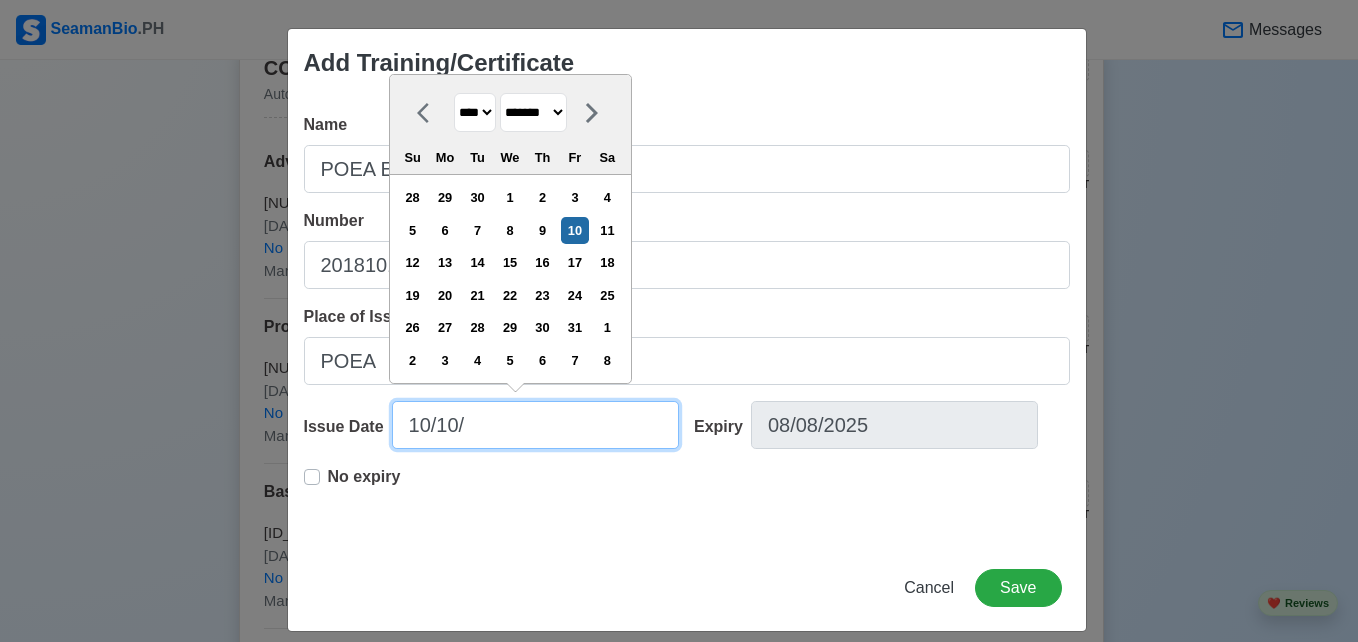 type on "10/10/1" 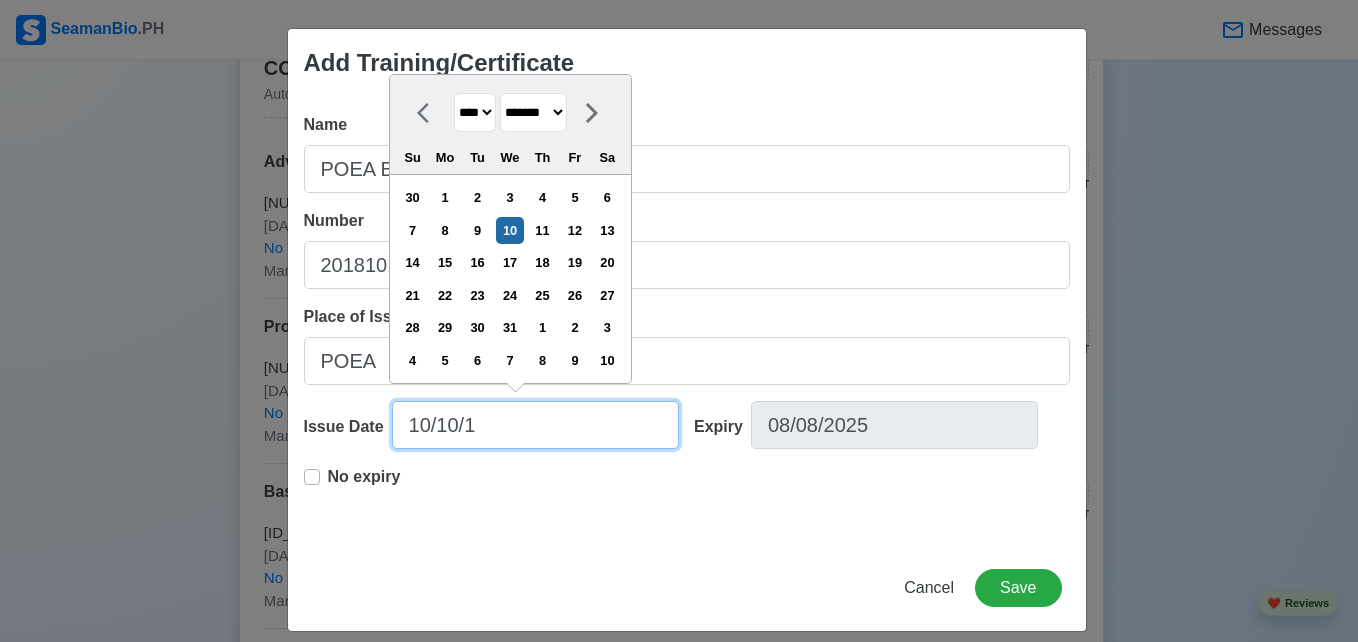 type on "[DATE]" 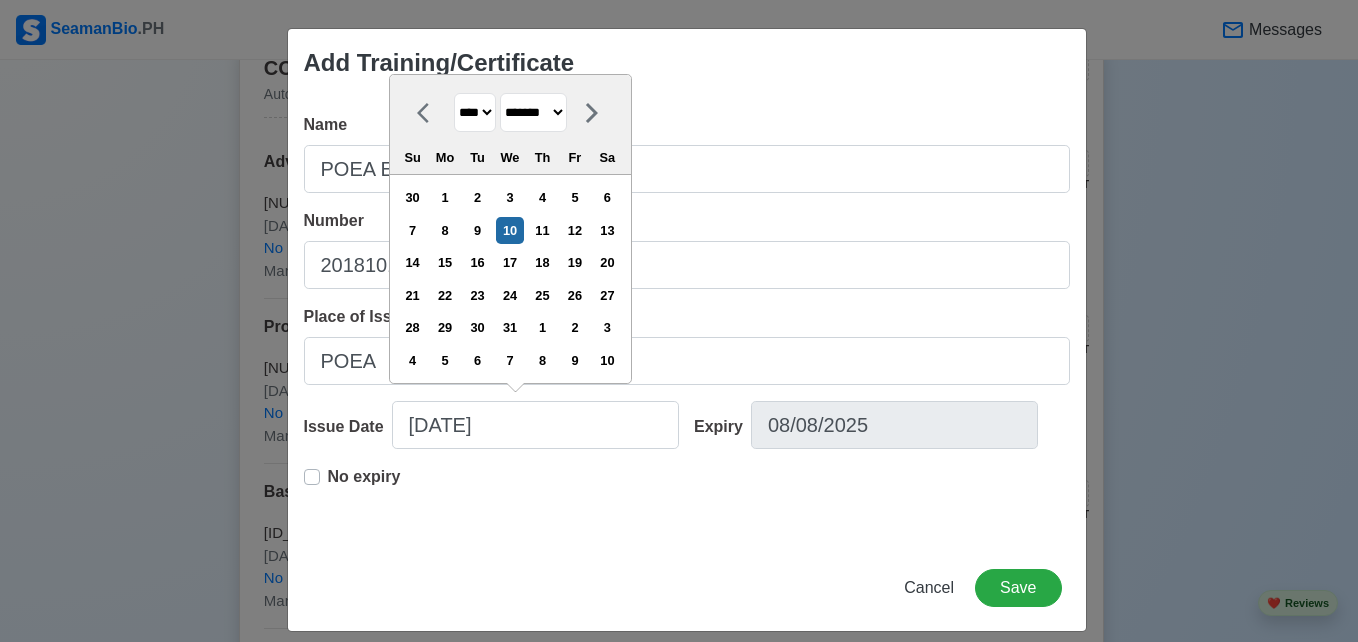 type on "[DATE]" 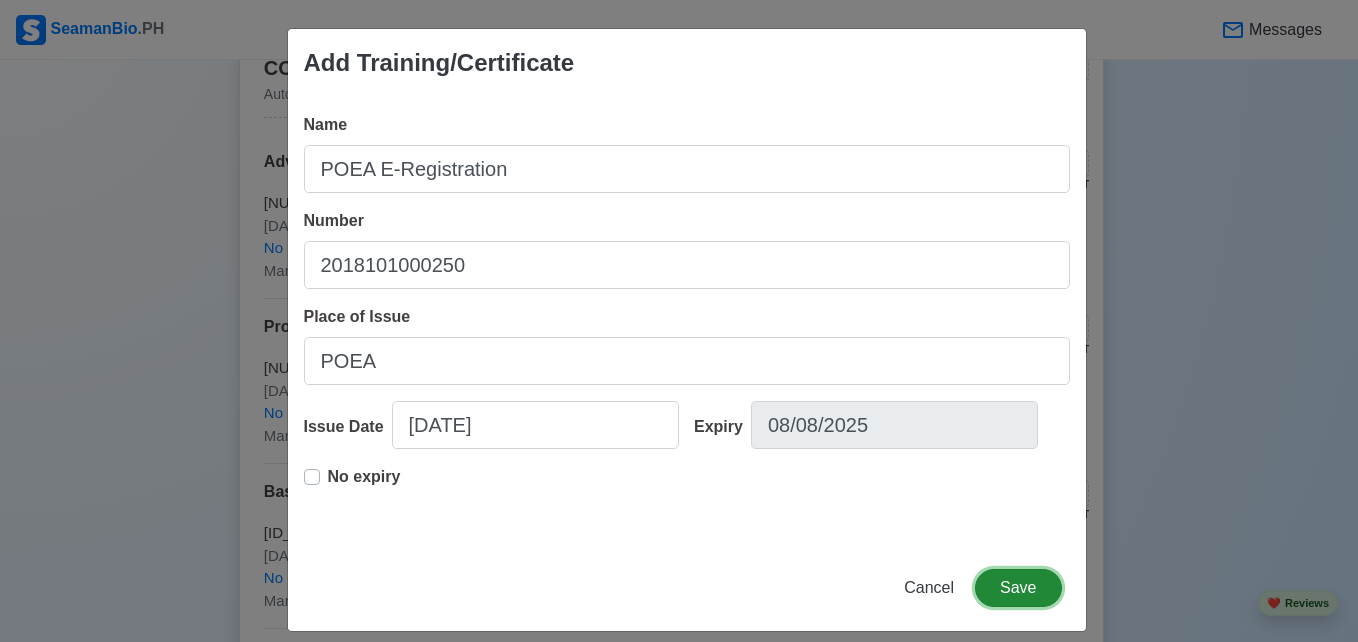 click on "Save" at bounding box center [1018, 588] 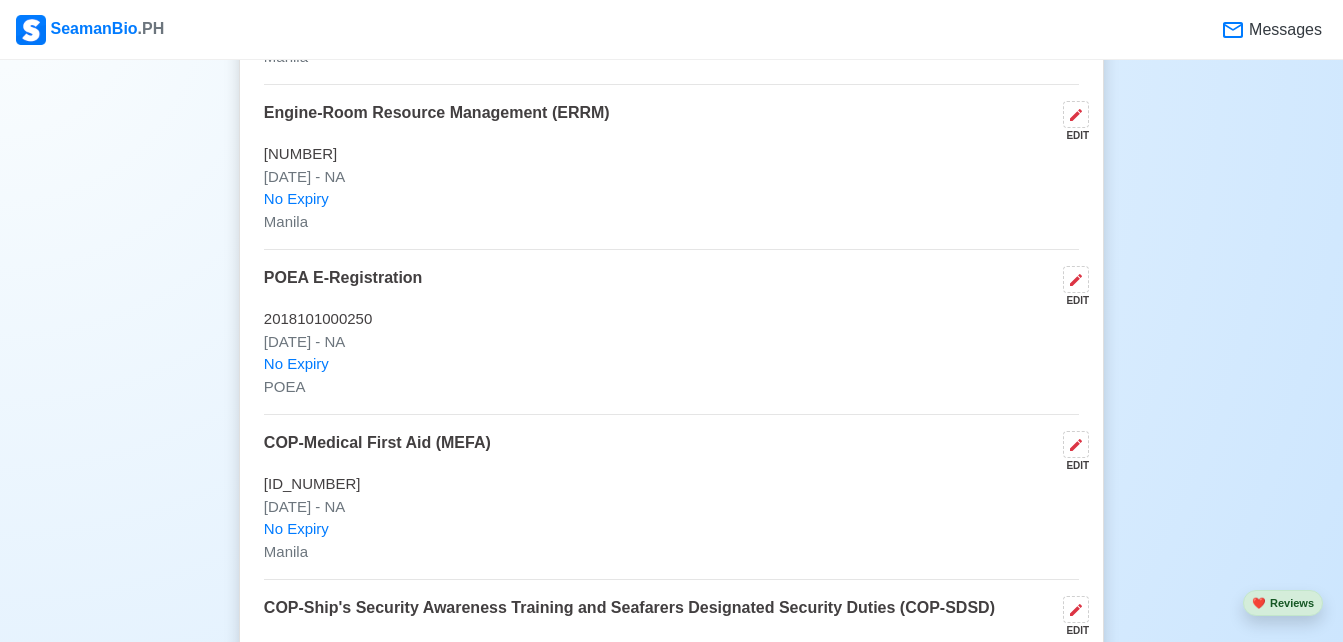scroll, scrollTop: 4086, scrollLeft: 0, axis: vertical 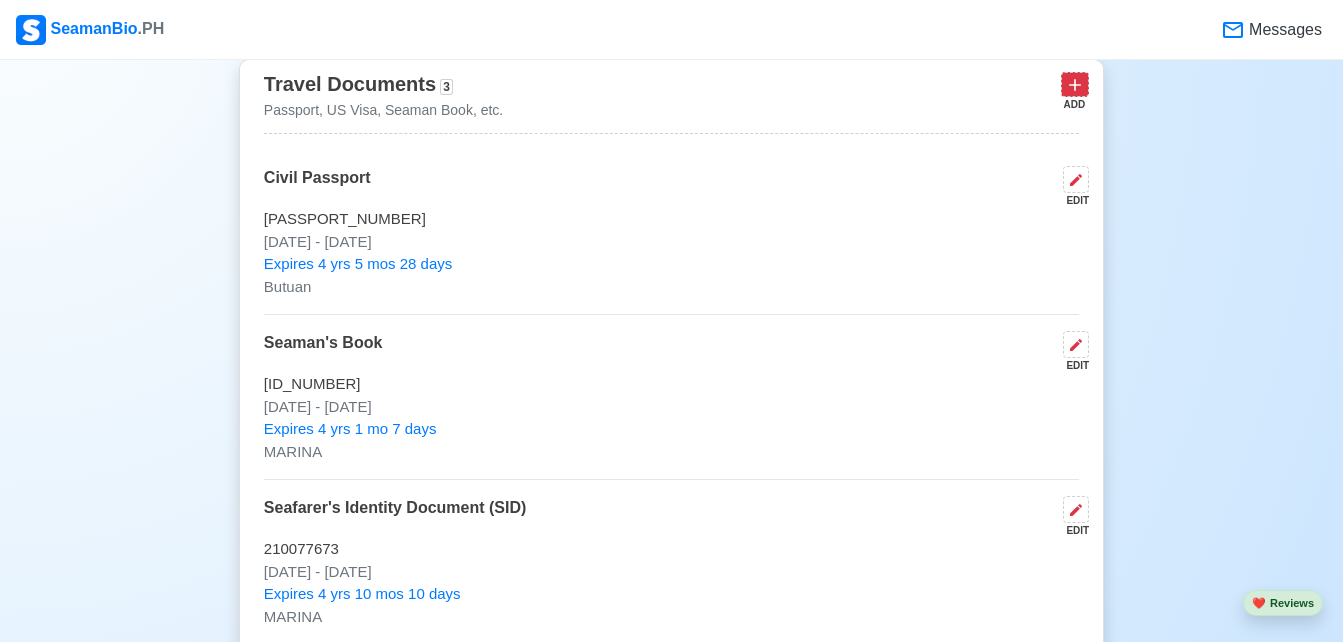 click at bounding box center [1075, 84] 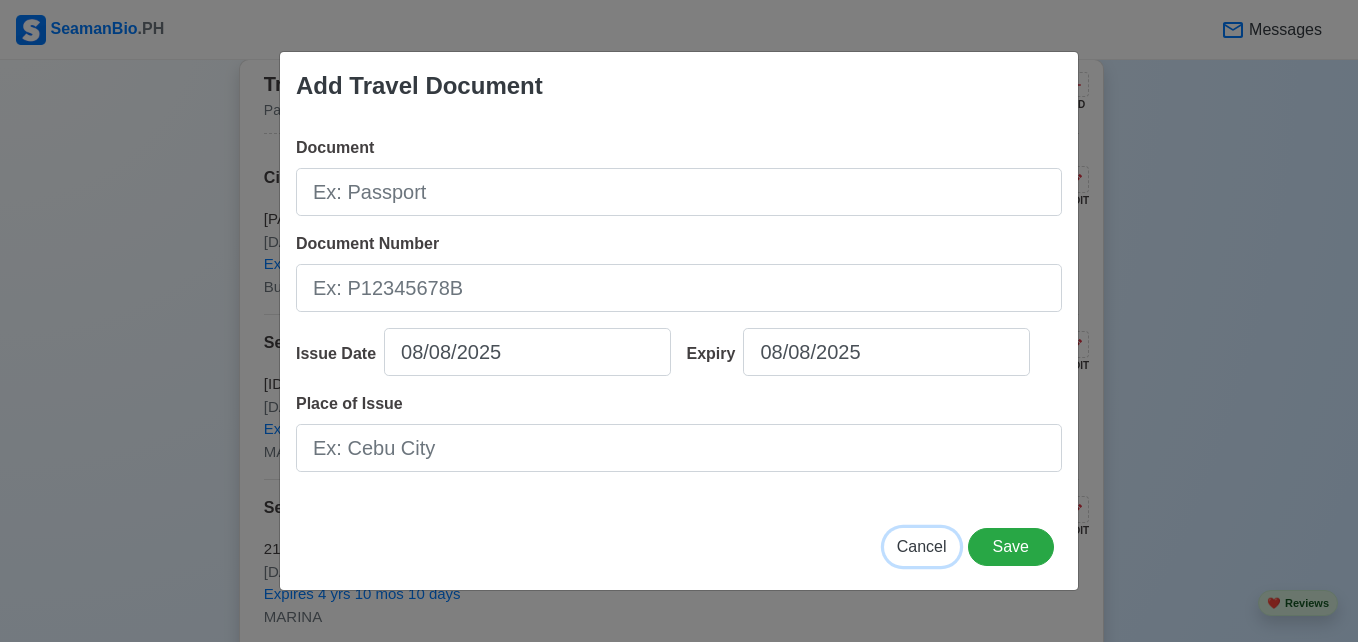 click on "Cancel" at bounding box center [922, 546] 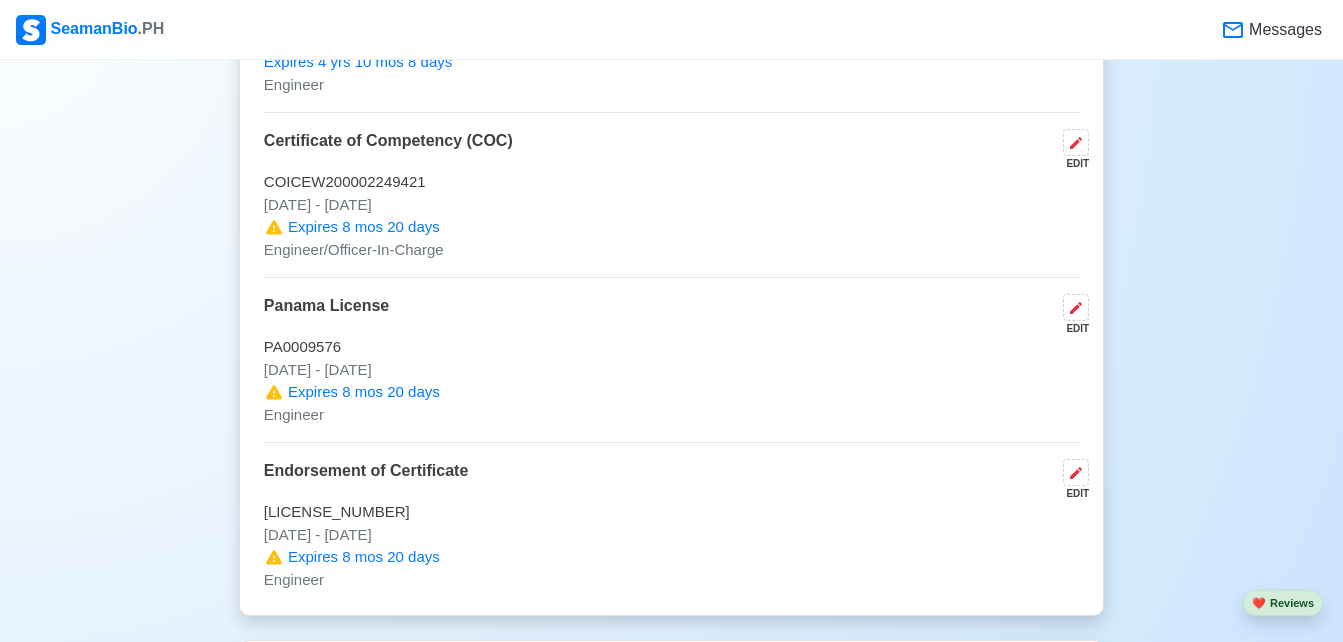 scroll, scrollTop: 2946, scrollLeft: 0, axis: vertical 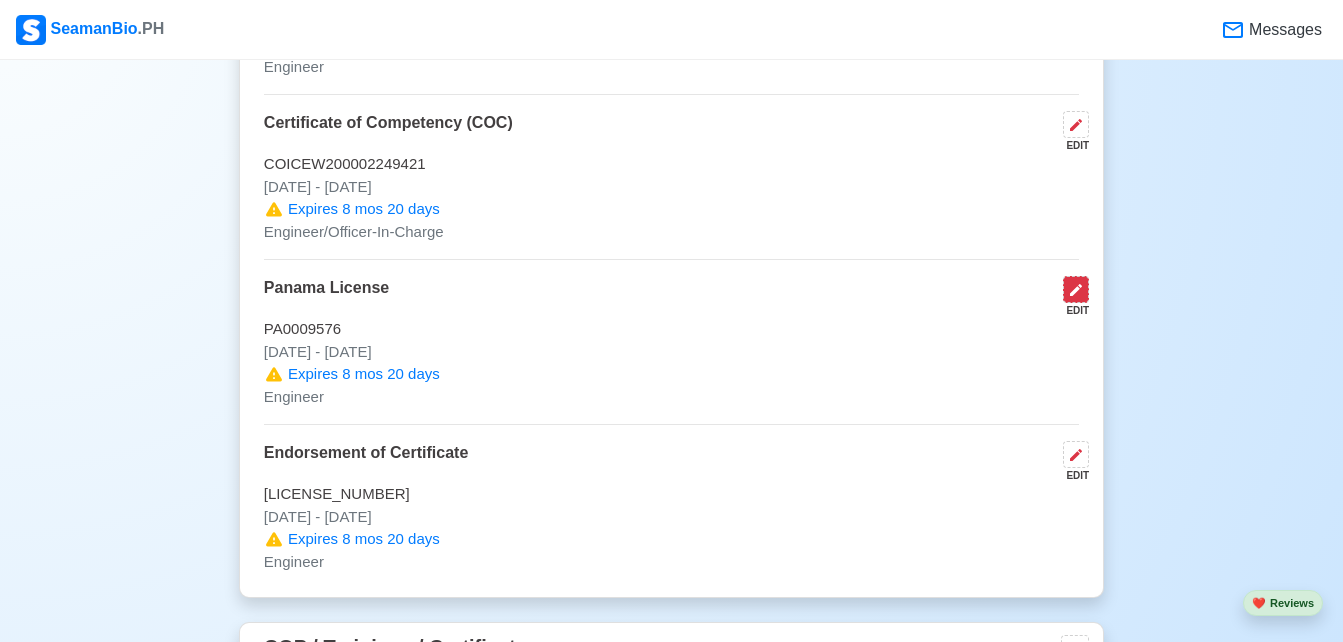 click at bounding box center [1076, 289] 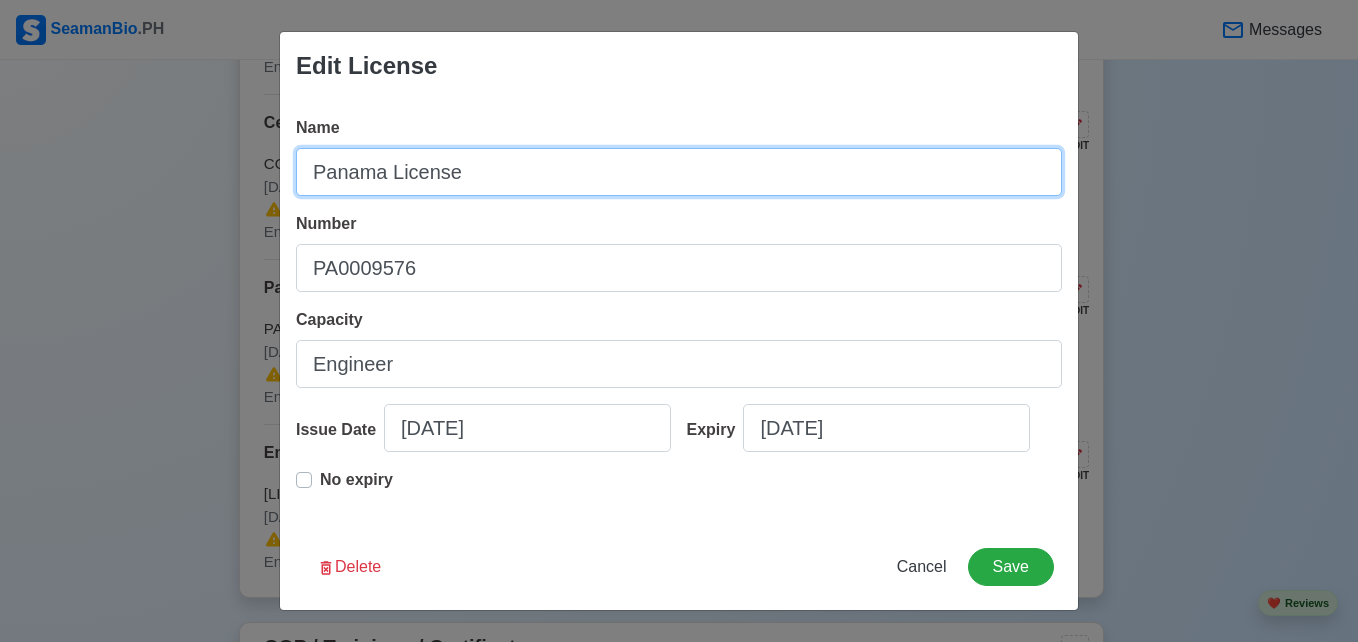 click on "Panama License" at bounding box center [679, 172] 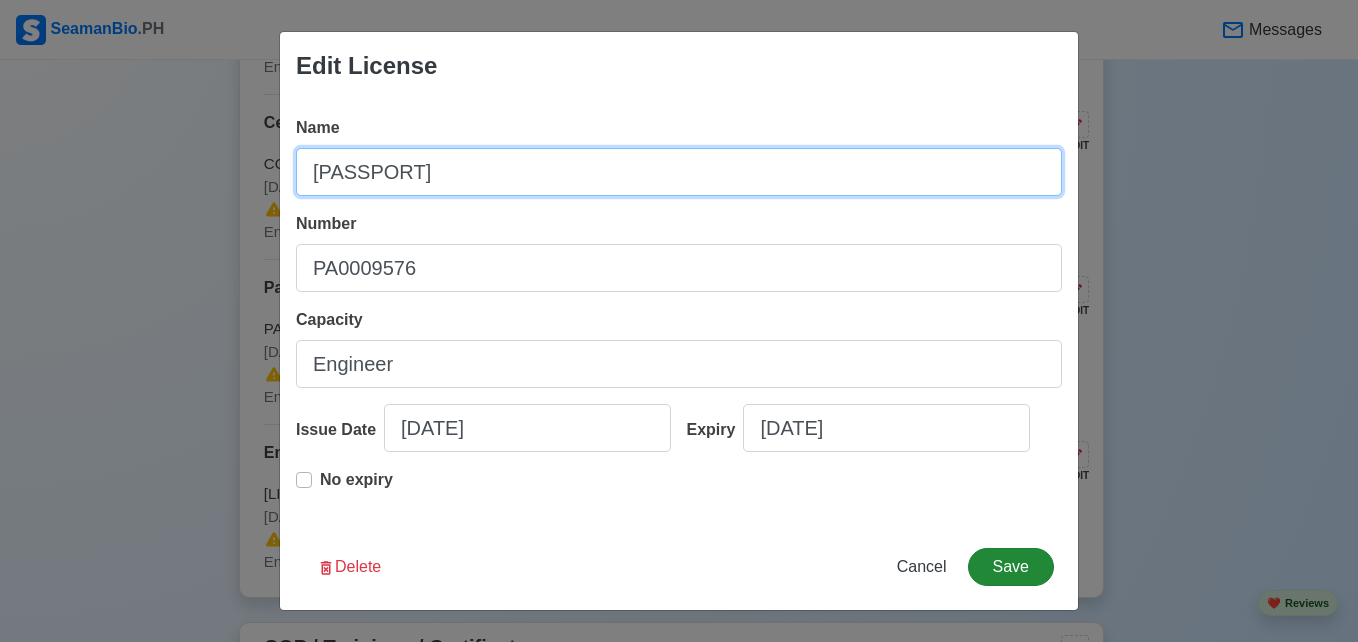 type on "[PASSPORT]" 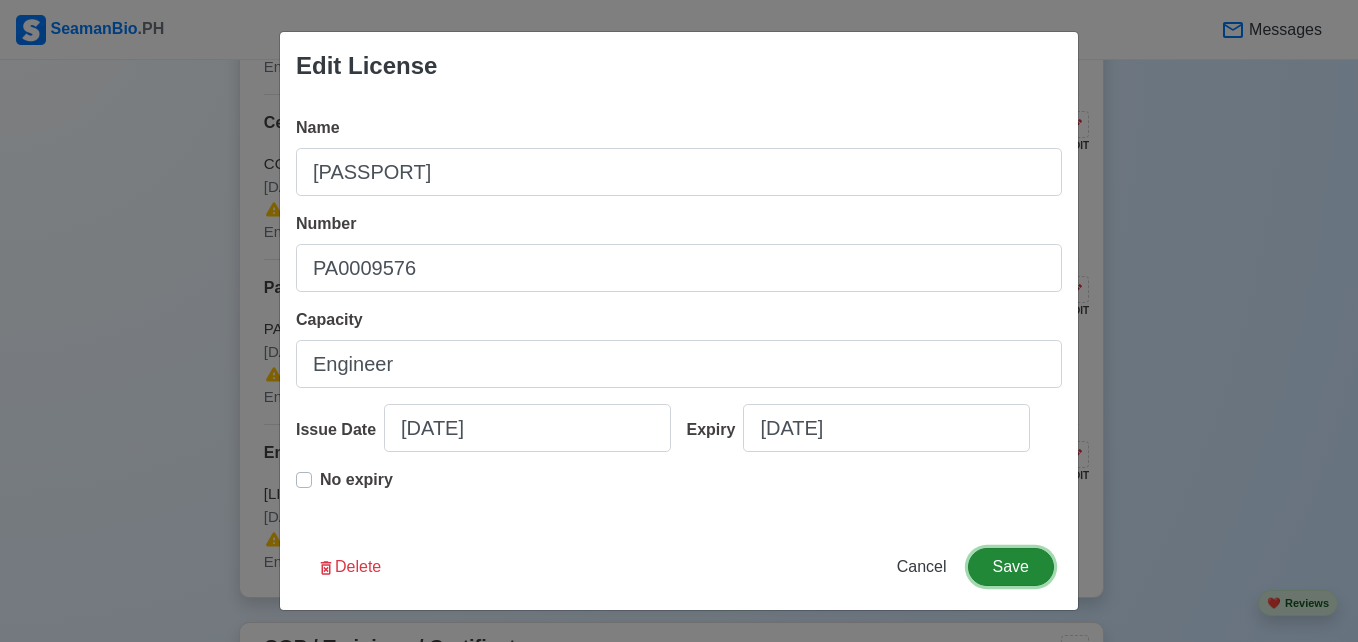 click on "Save" at bounding box center [1011, 567] 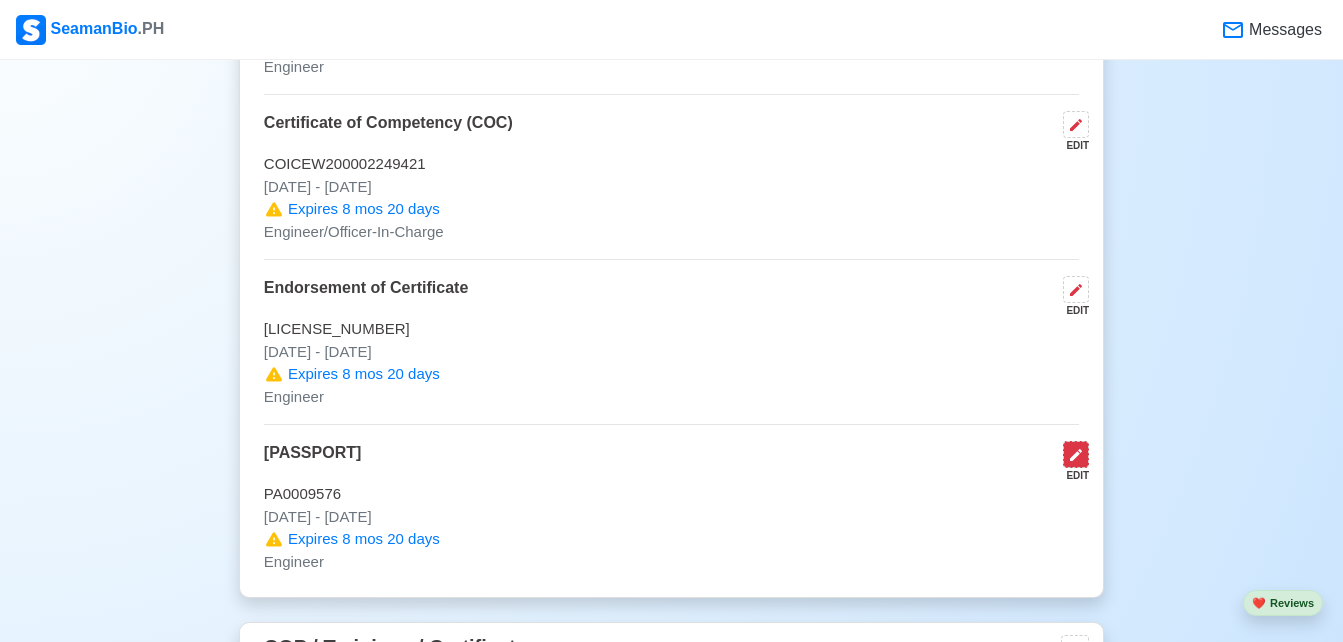 click 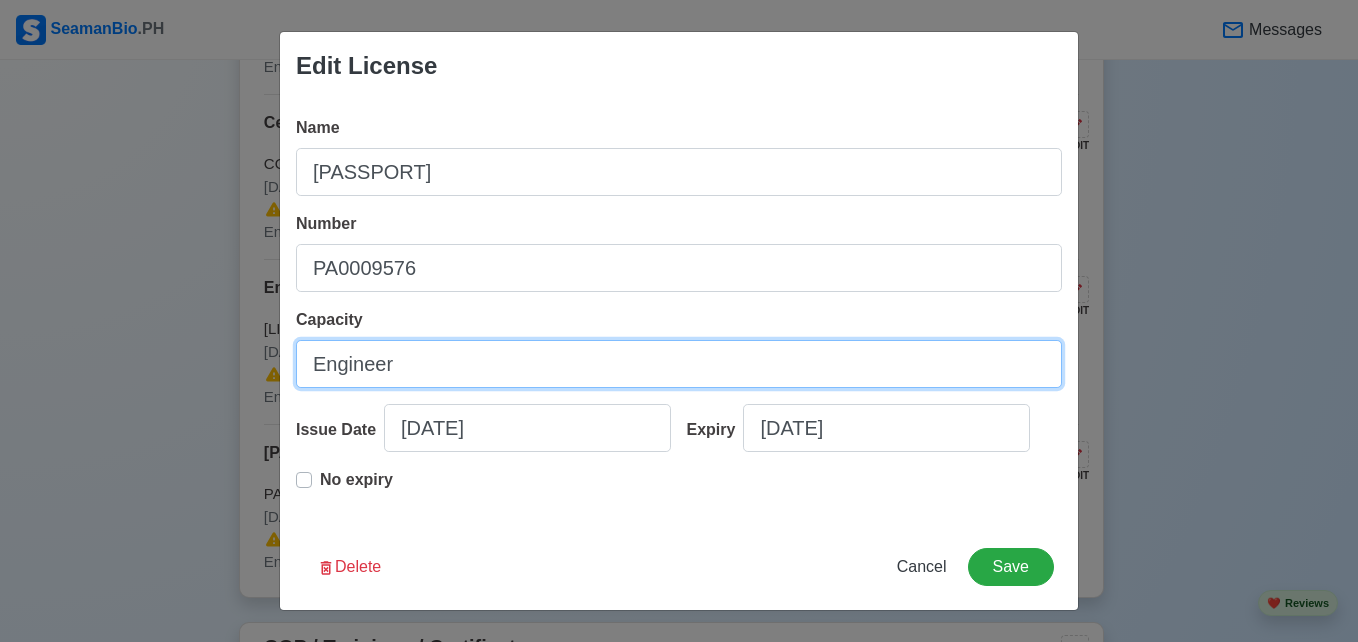 click on "Engineer" at bounding box center [679, 364] 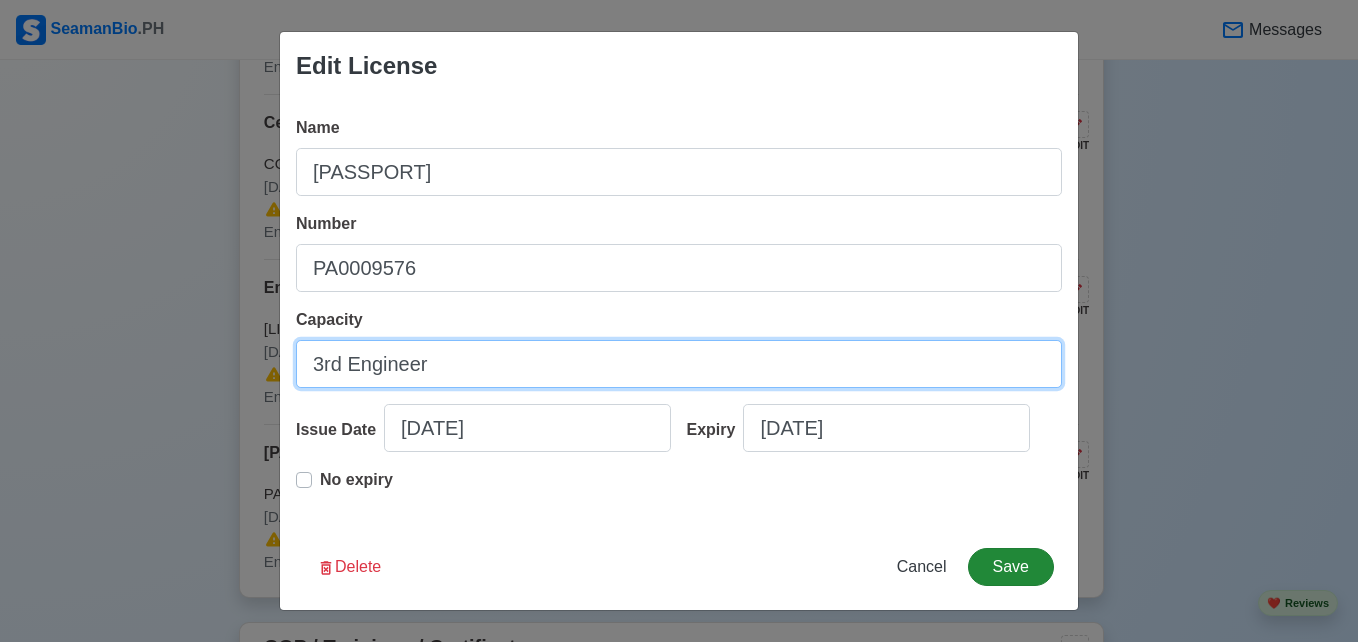 type on "3rd Engineer" 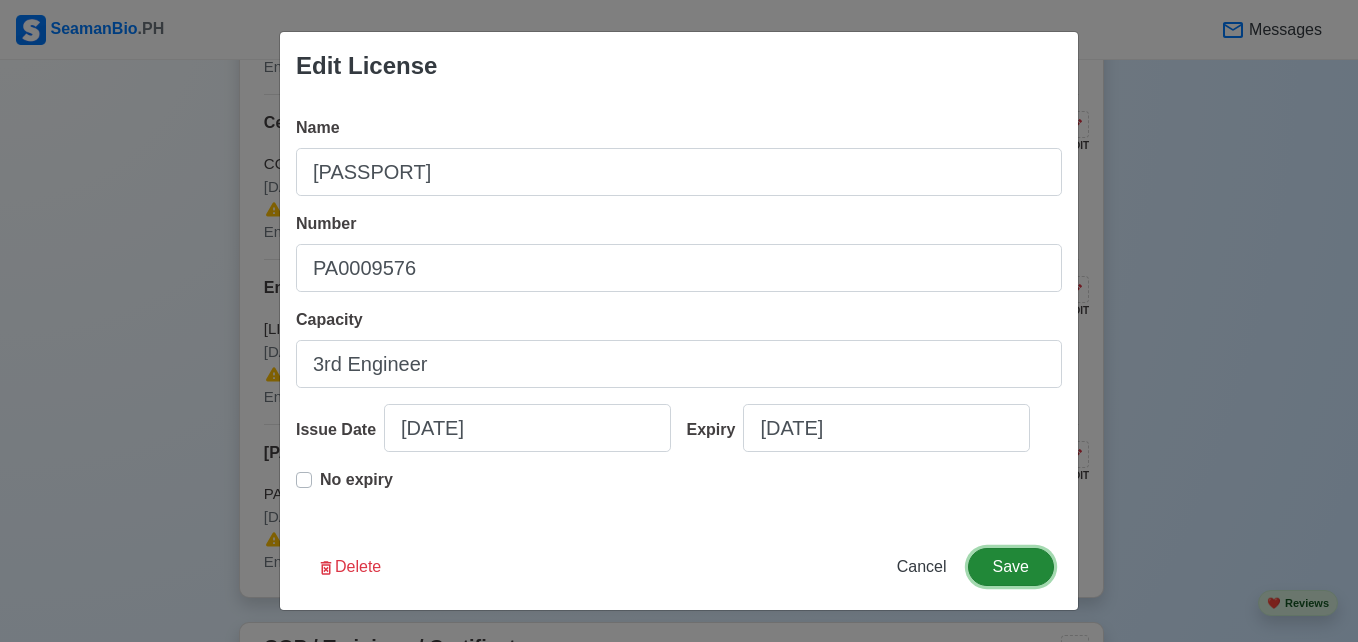 click on "Save" at bounding box center [1011, 567] 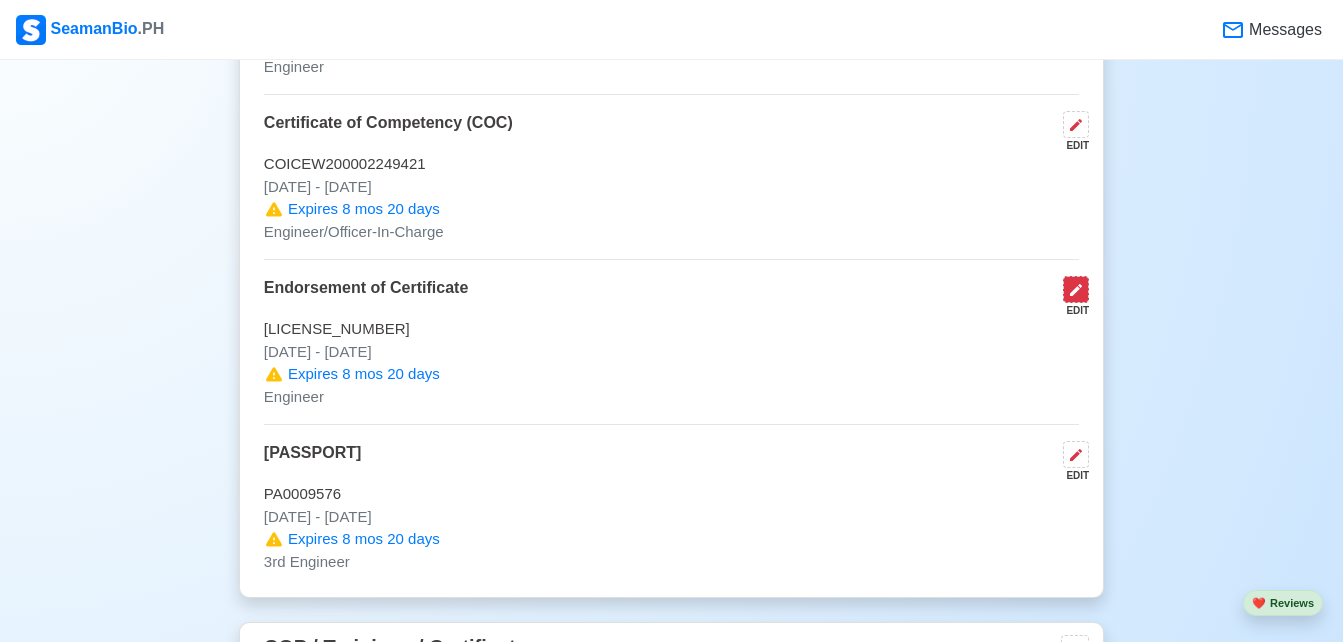 click 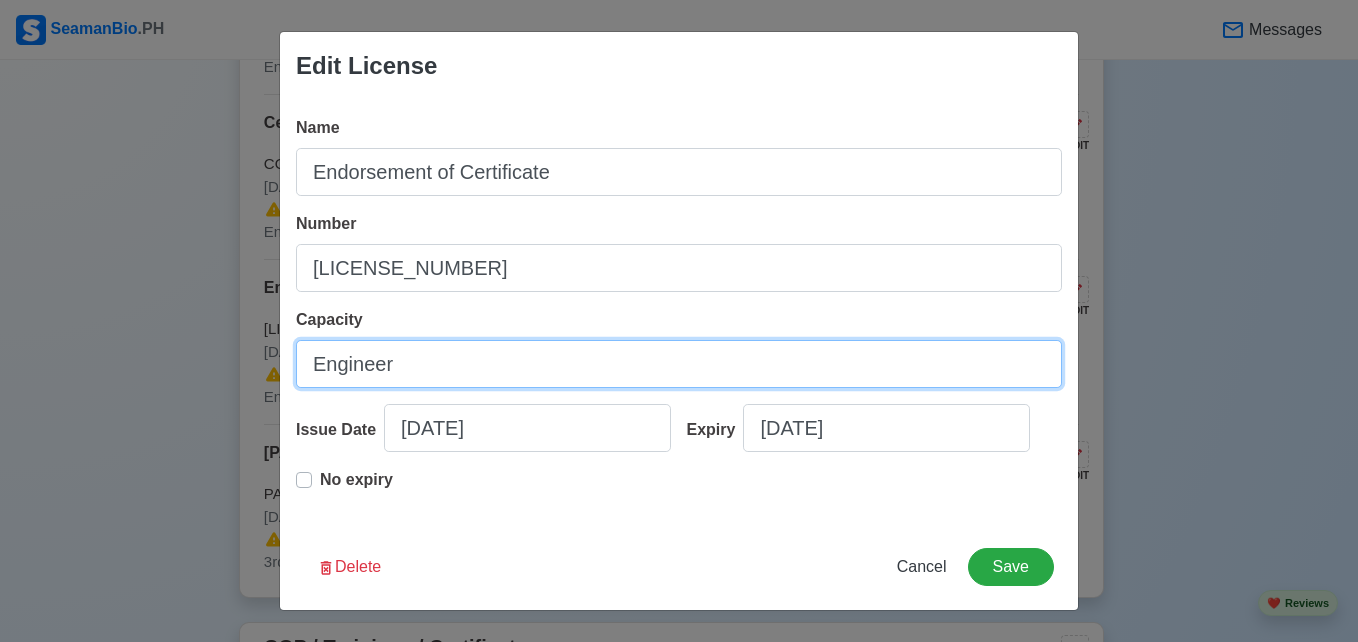 click on "Engineer" at bounding box center (679, 364) 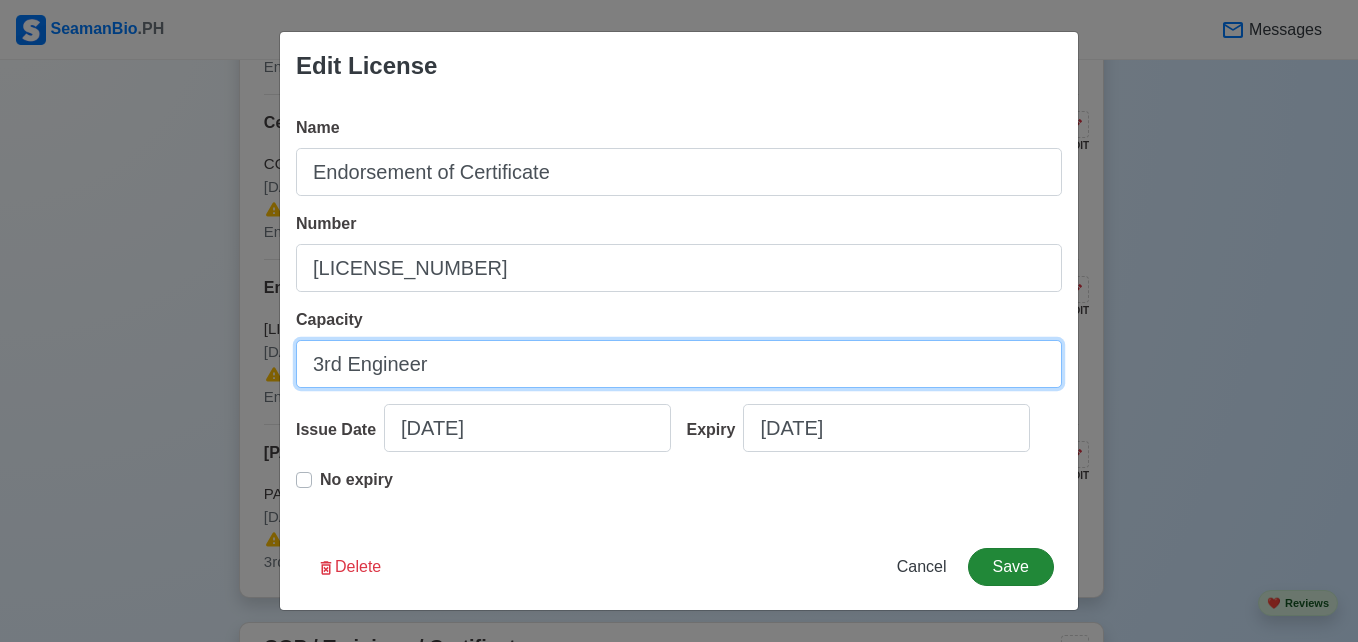 type on "3rd Engineer" 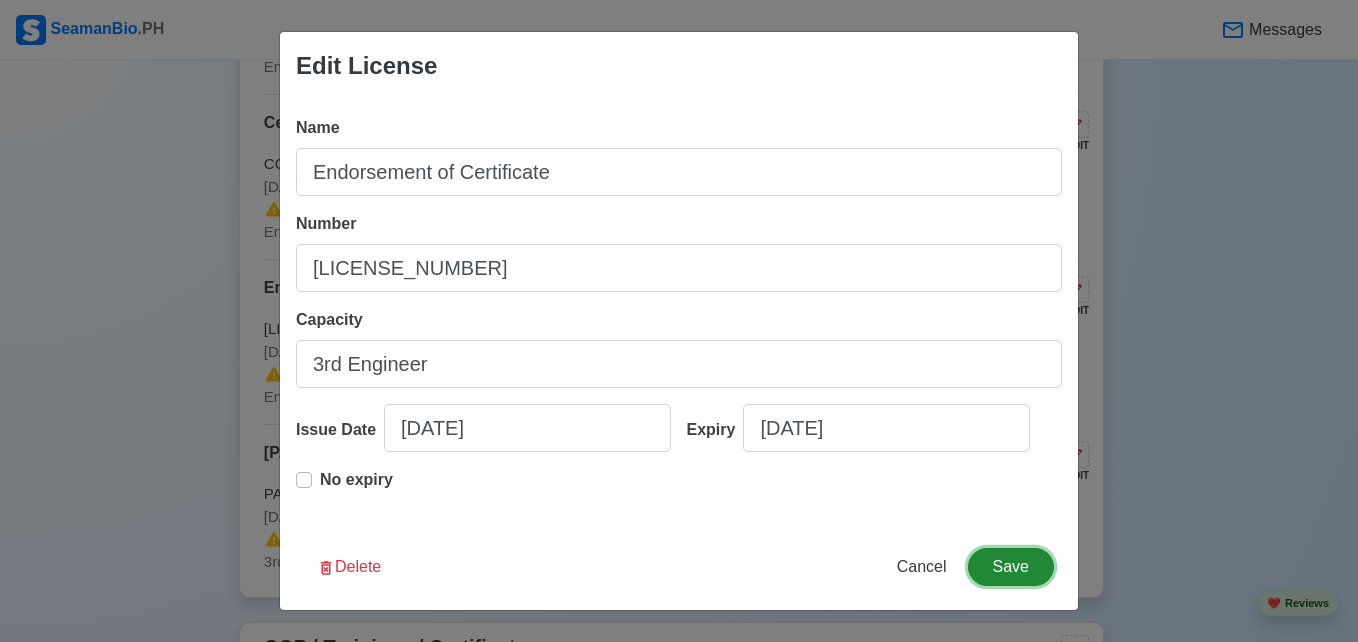 click on "Save" at bounding box center [1011, 567] 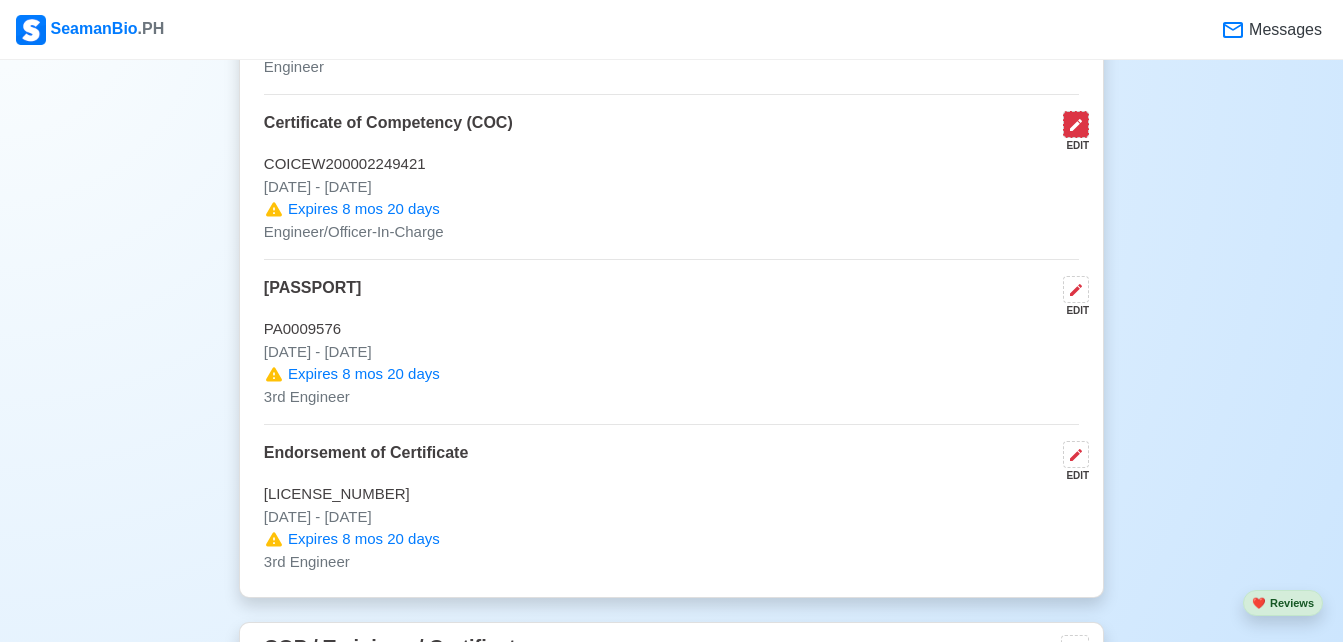 click 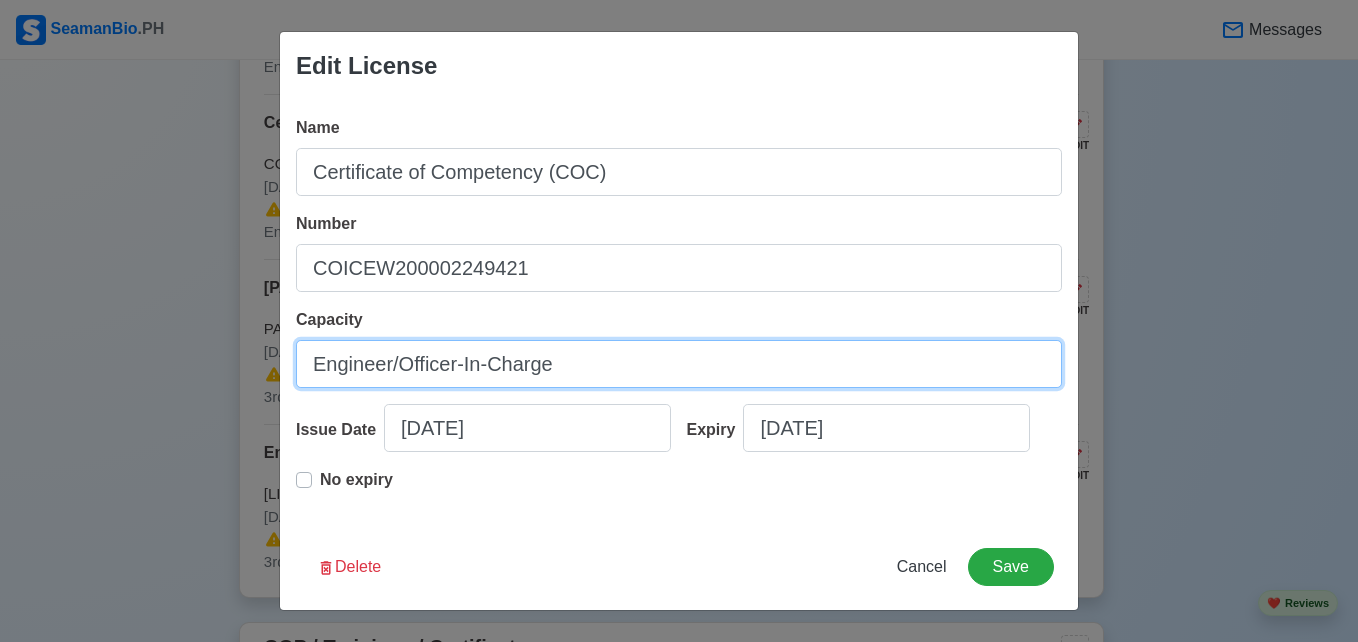 click on "Engineer/Officer-In-Charge" at bounding box center [679, 364] 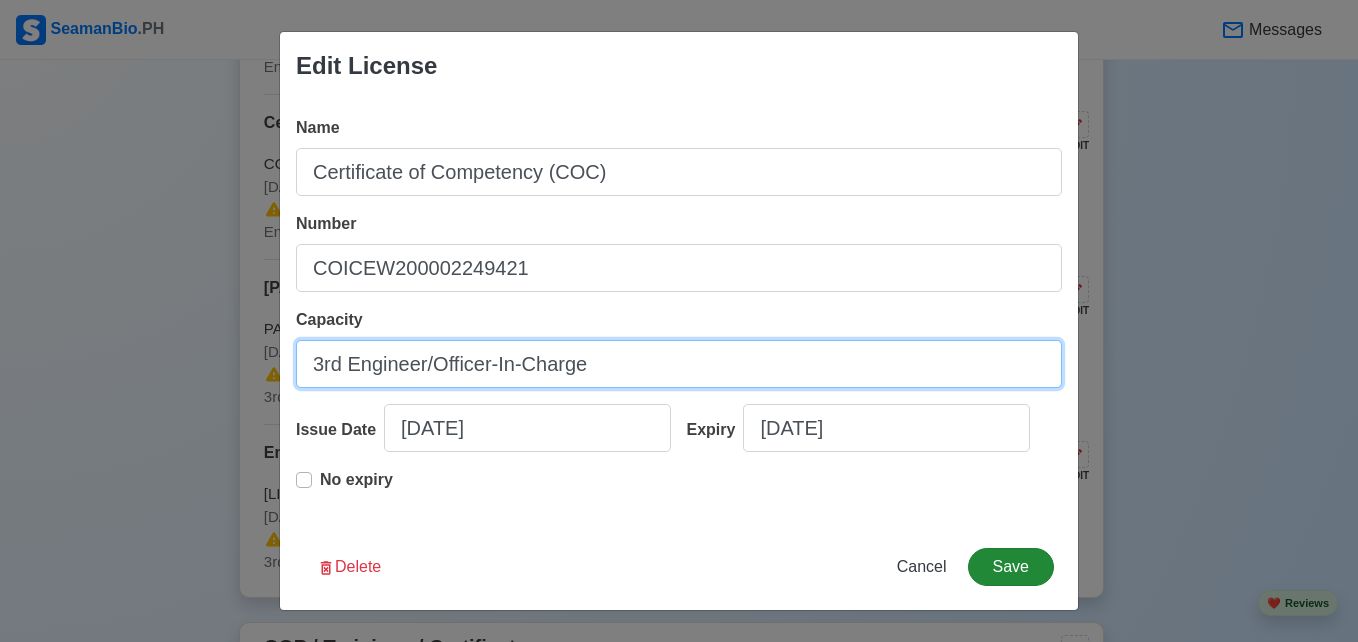 type on "3rd Engineer/Officer-In-Charge" 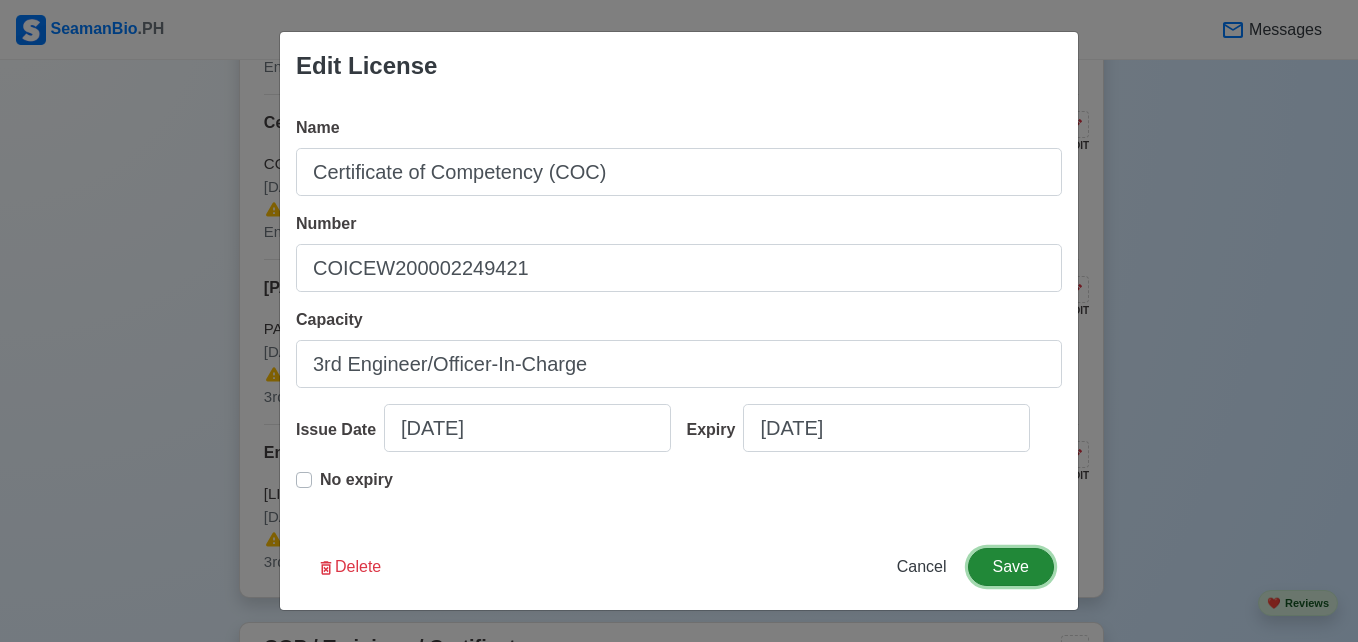 click on "Save" at bounding box center [1011, 567] 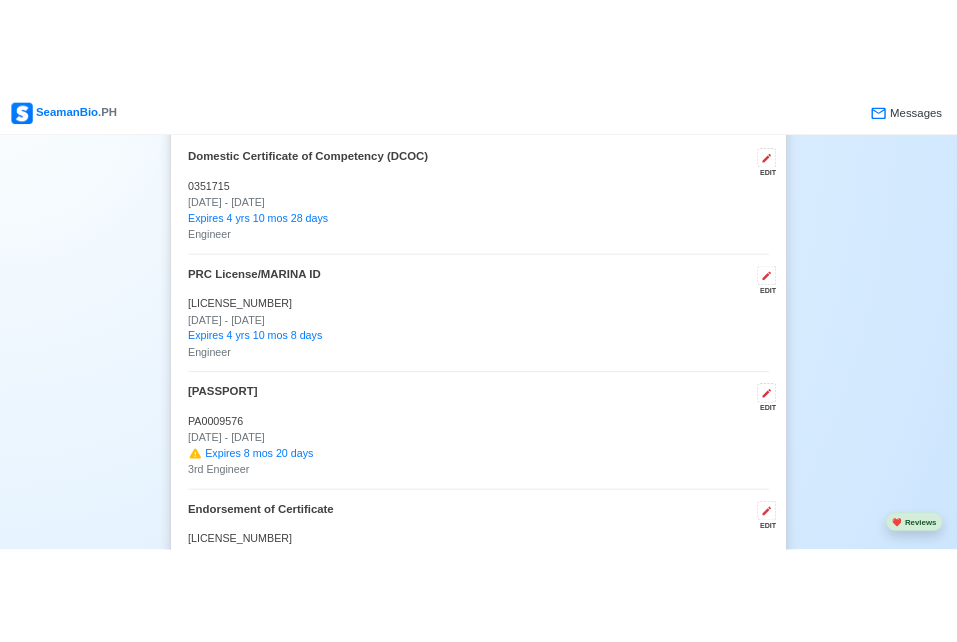 scroll, scrollTop: 2630, scrollLeft: 0, axis: vertical 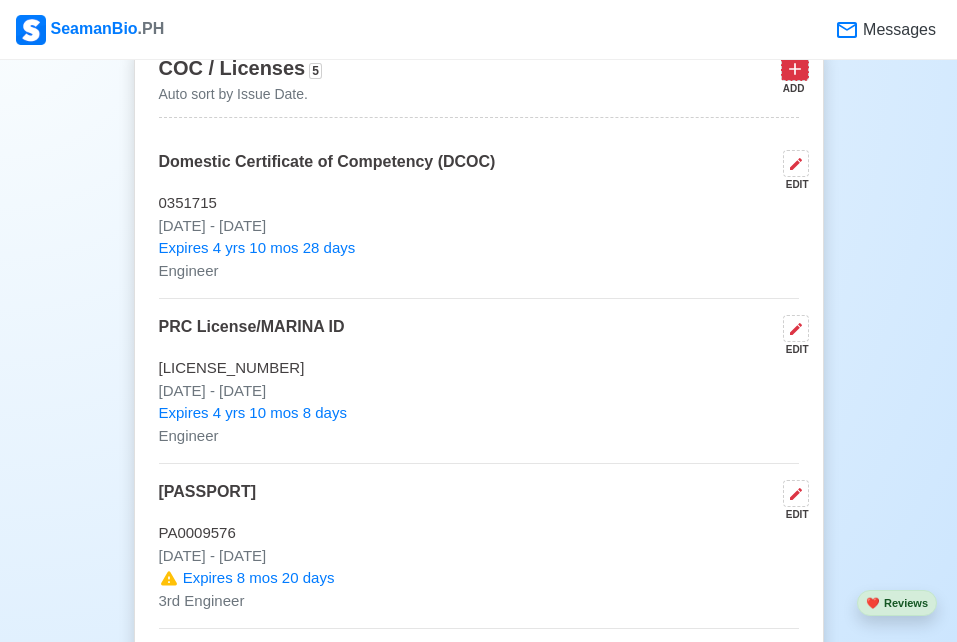 click 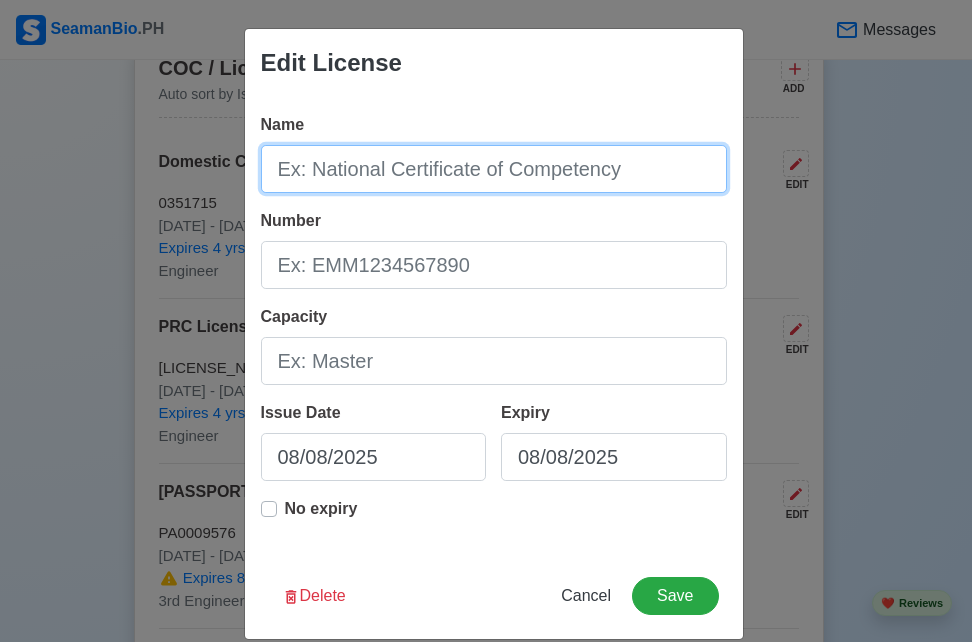 click on "Name" at bounding box center [494, 169] 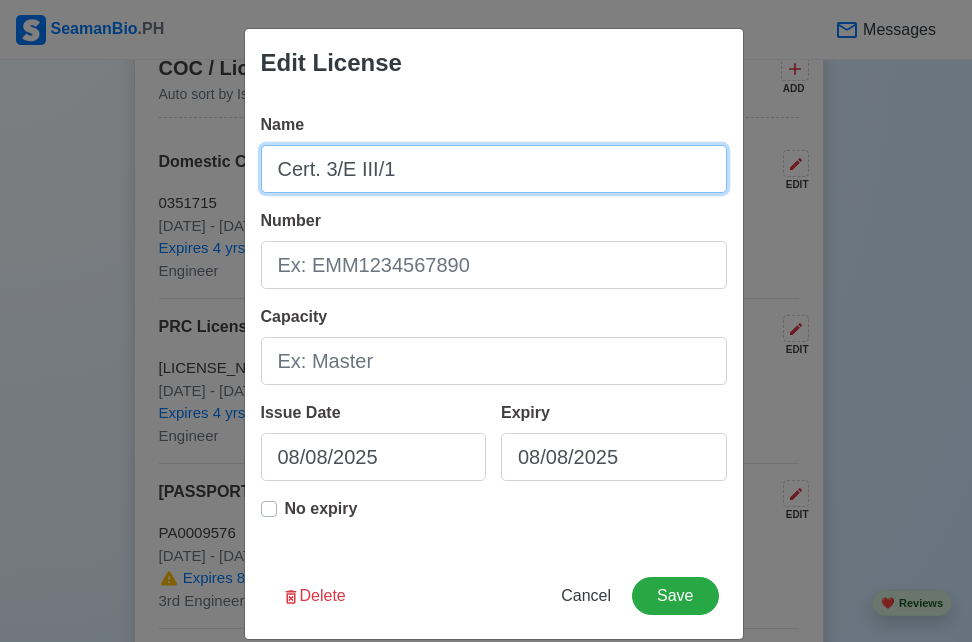 type on "Cert. 3/E III/1" 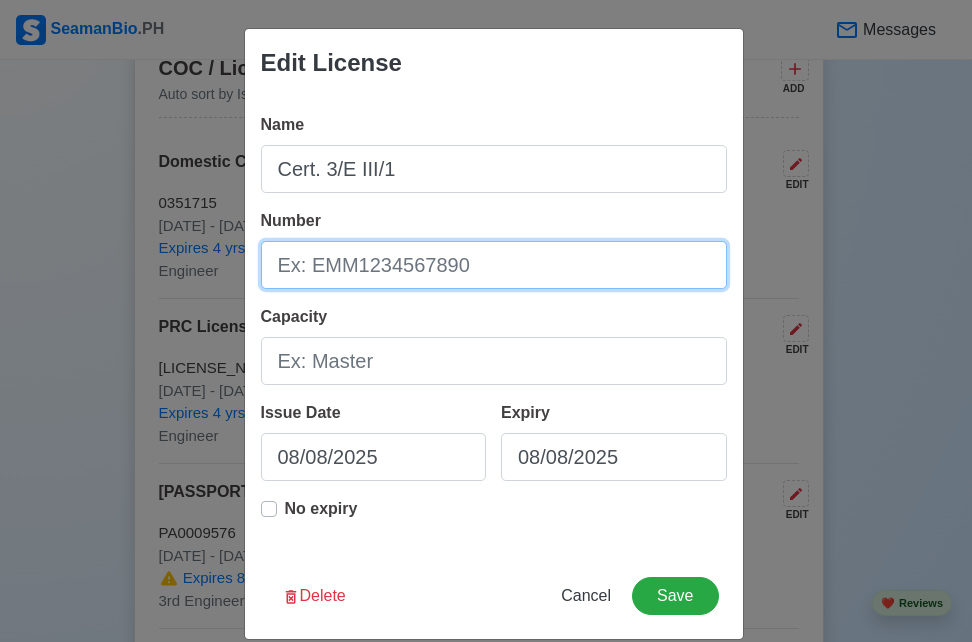 click on "Number" at bounding box center (494, 265) 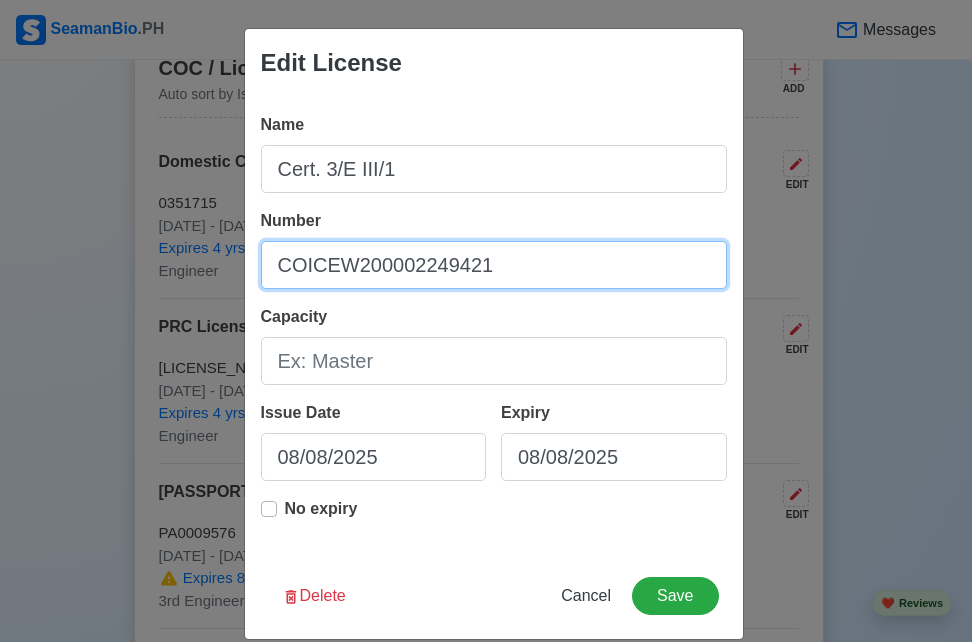 type on "COICEW200002249421" 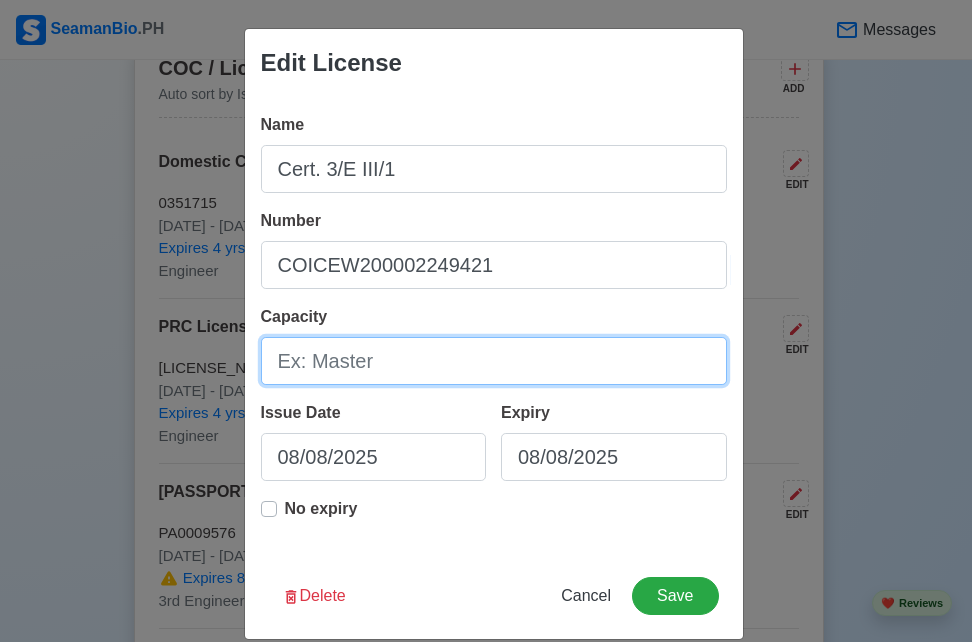 click on "Capacity" at bounding box center [494, 361] 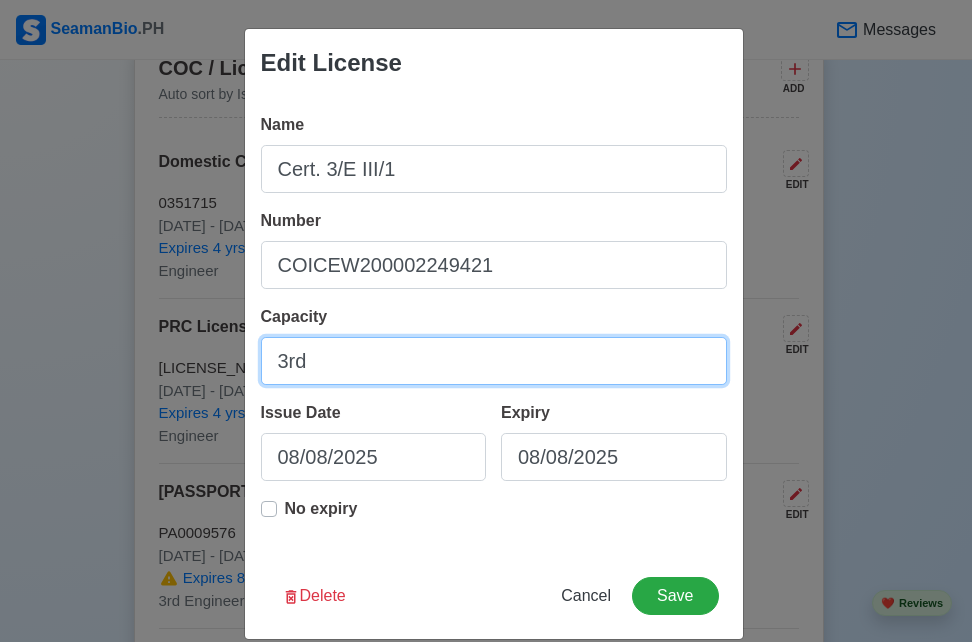 type on "3rd Engineer" 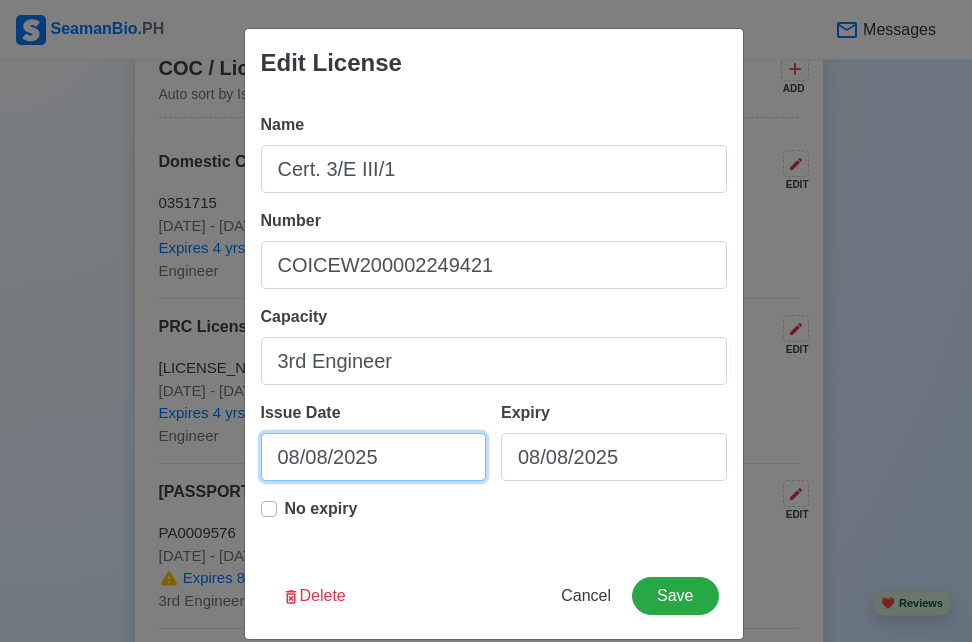 select on "****" 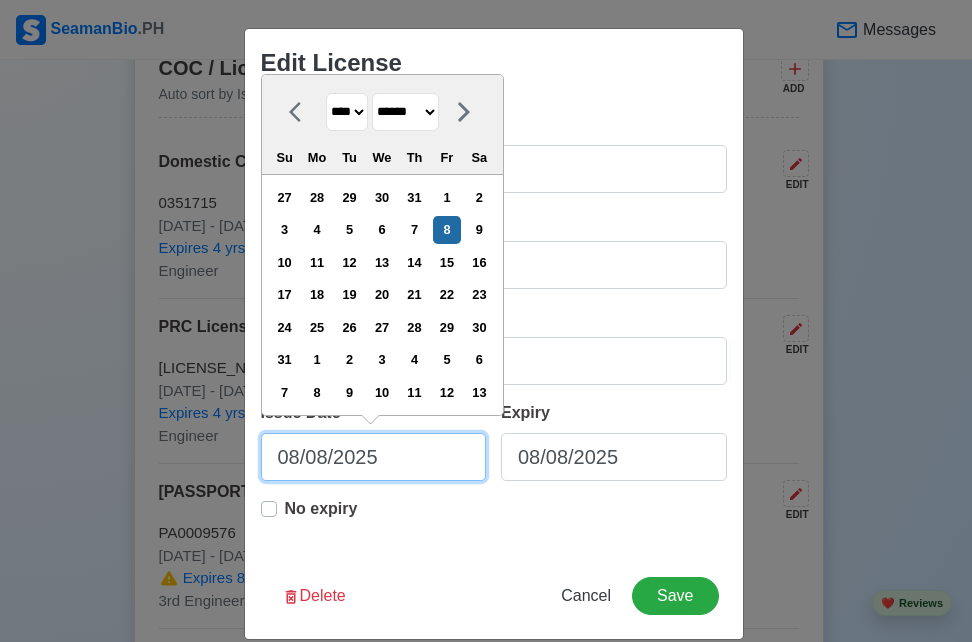 click on "08/08/2025" at bounding box center (374, 457) 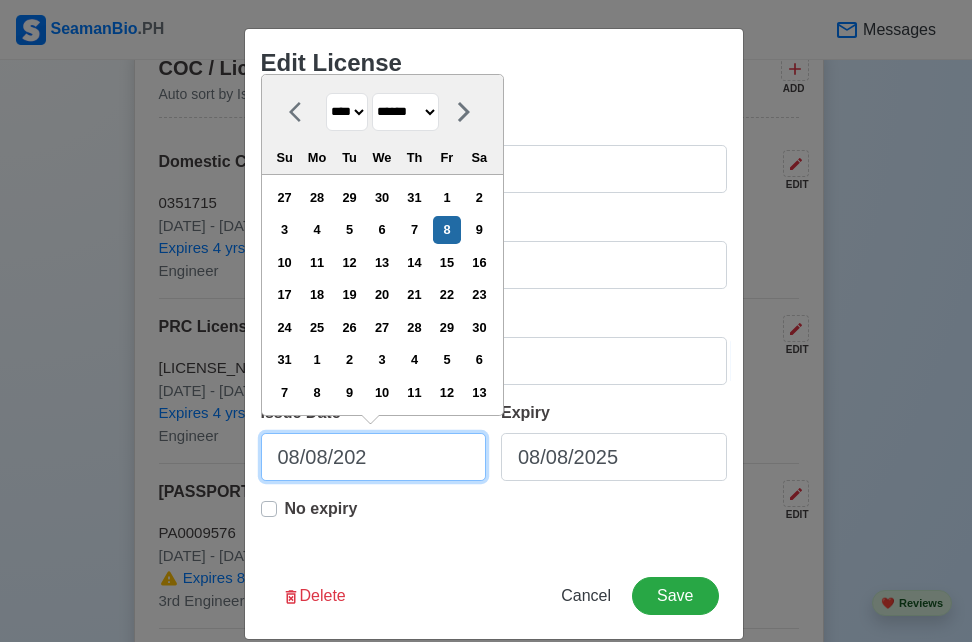 type on "08/08/20" 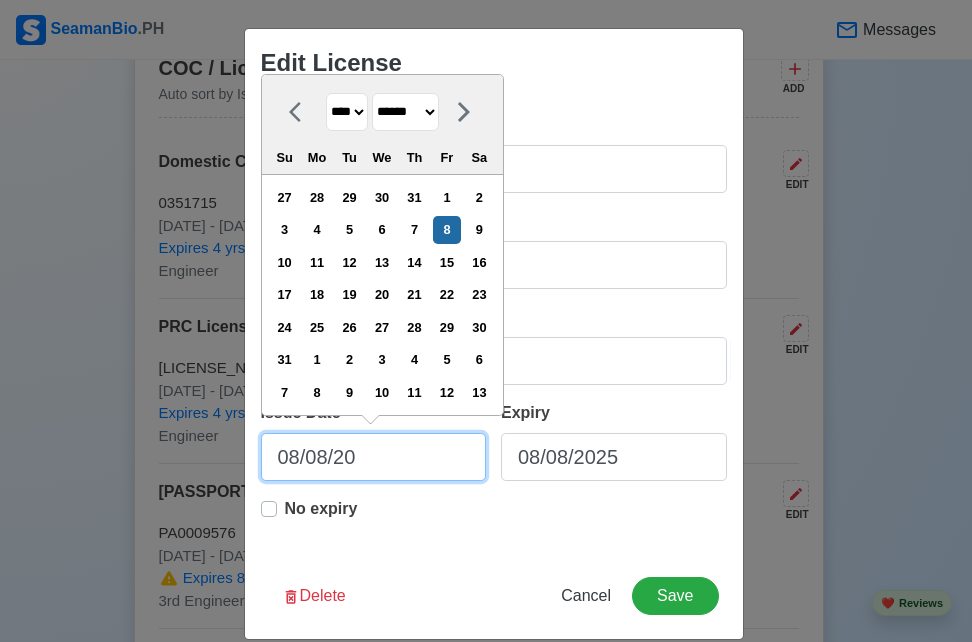 select on "****" 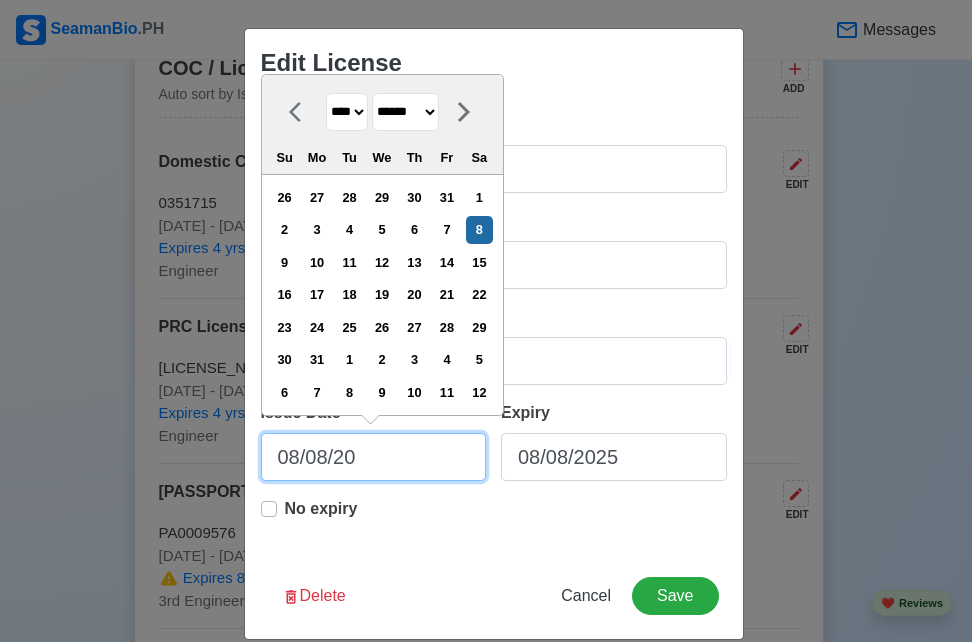 type on "[DATE]" 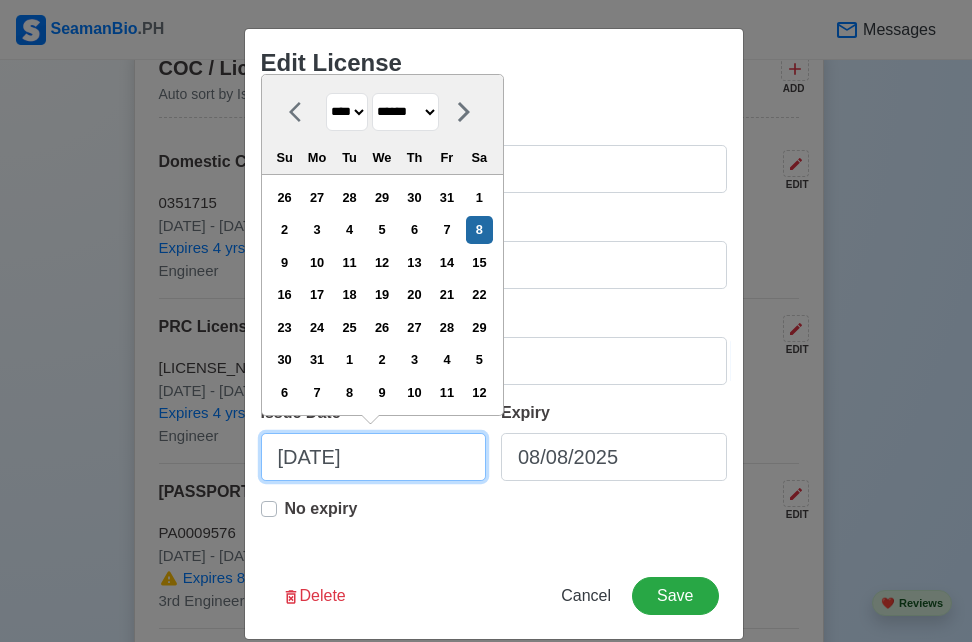 type on "08/08/" 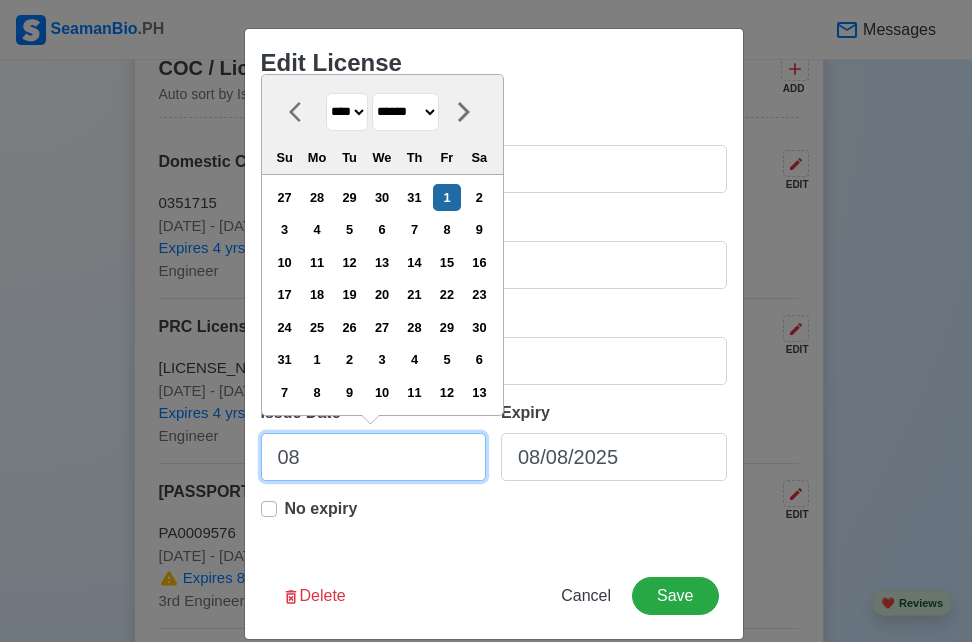 type on "0" 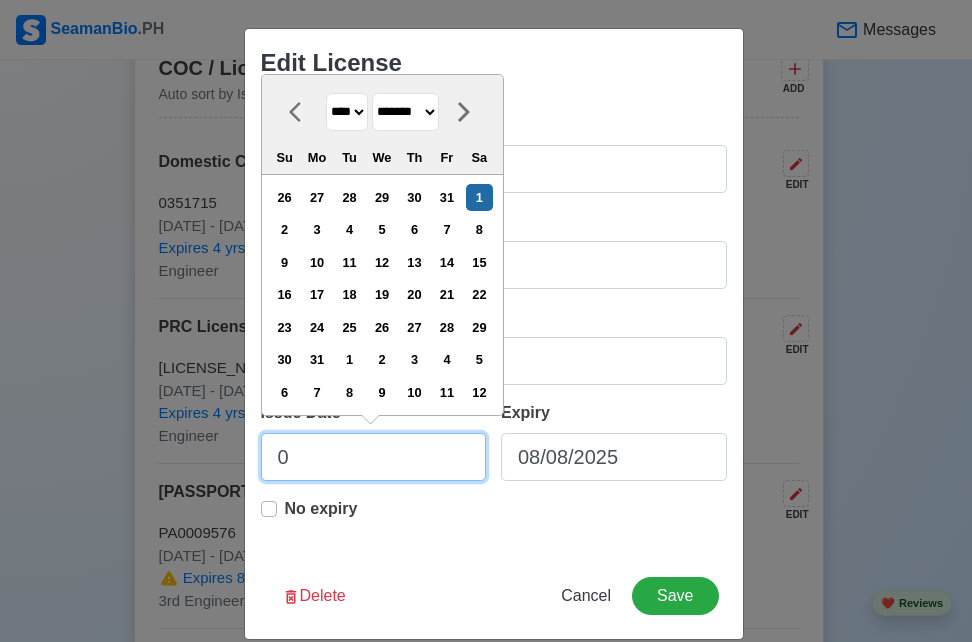 type on "04" 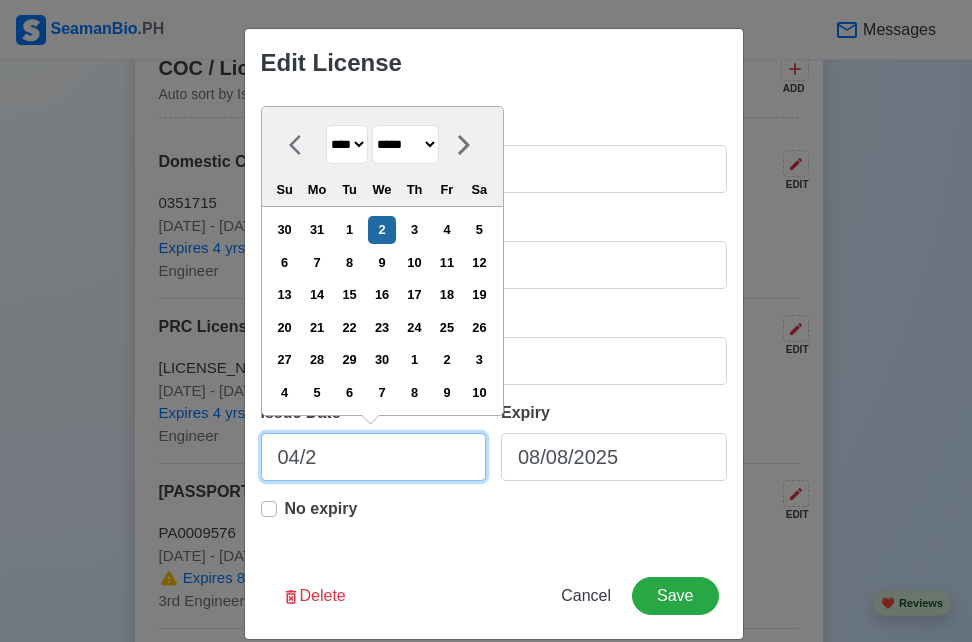 type on "[DATE]" 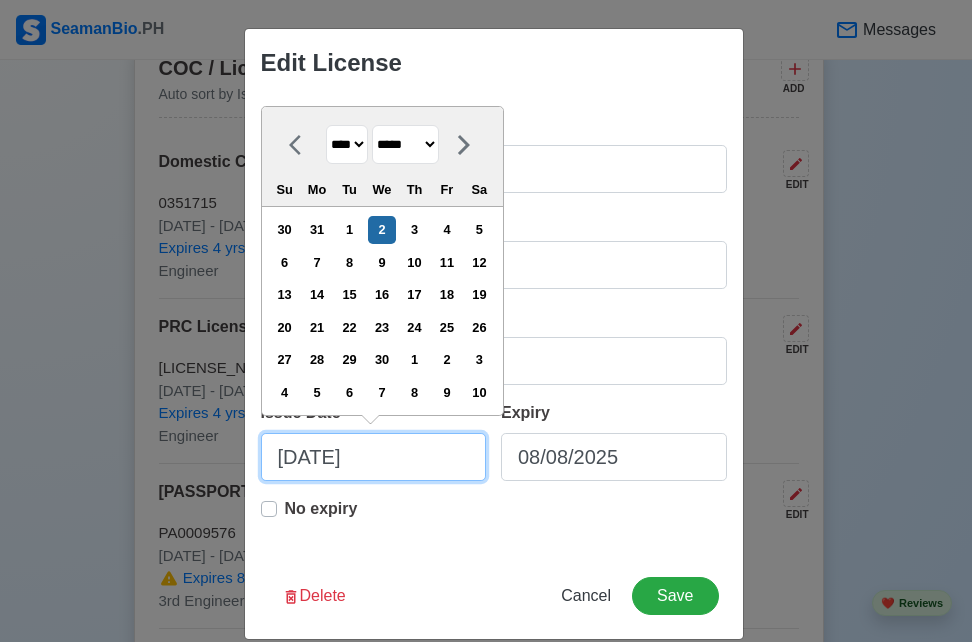 select on "****" 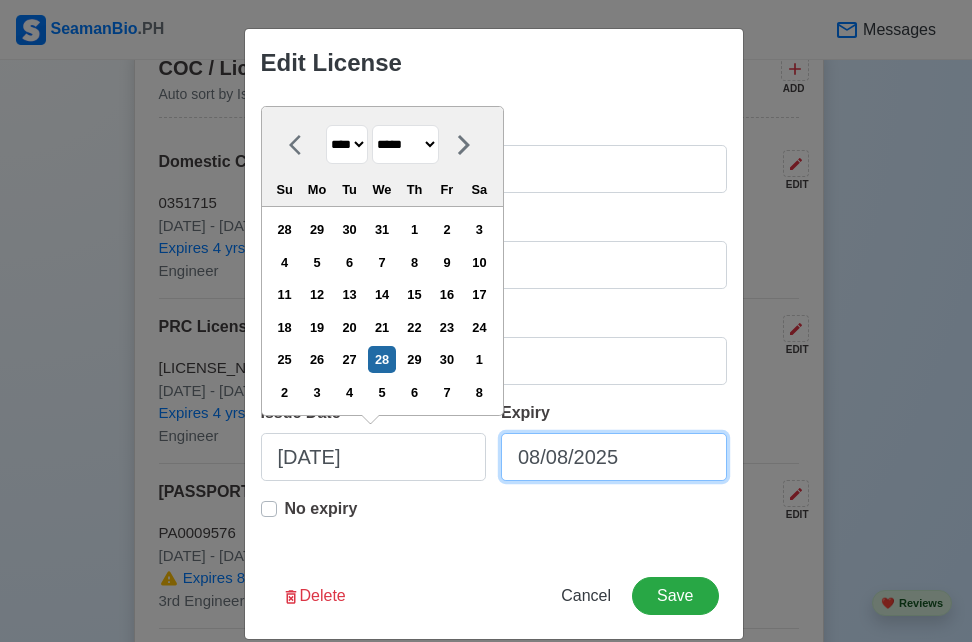 select on "****" 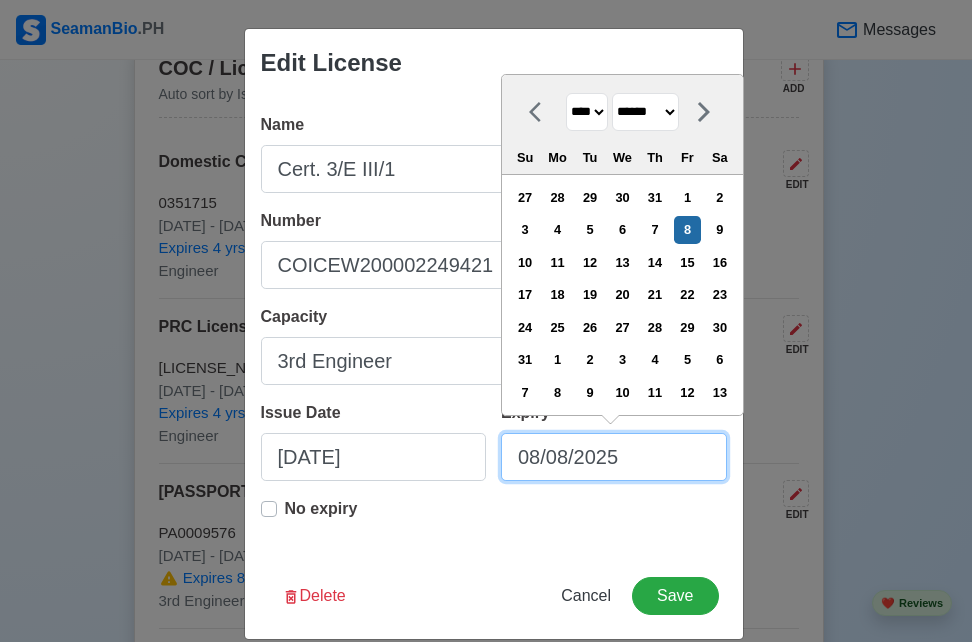 click on "08/08/2025" at bounding box center [614, 457] 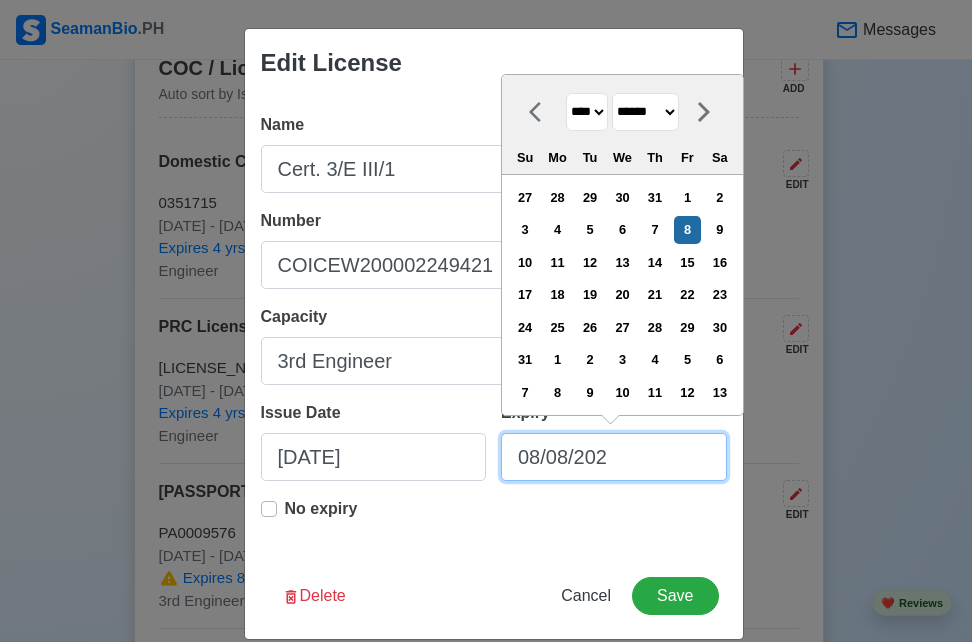 type on "08/08/20" 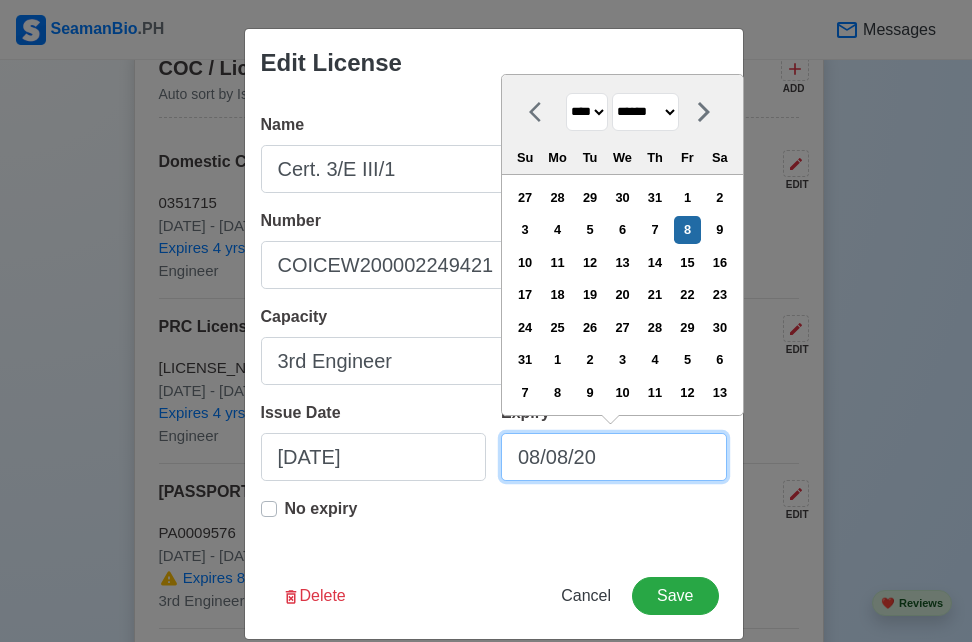 select on "****" 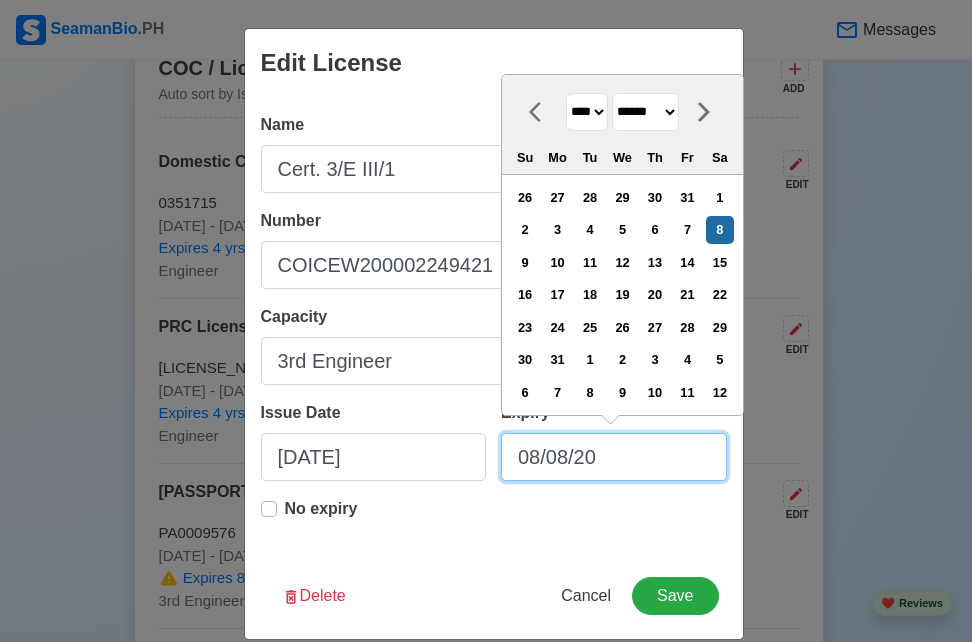 type on "[DATE]" 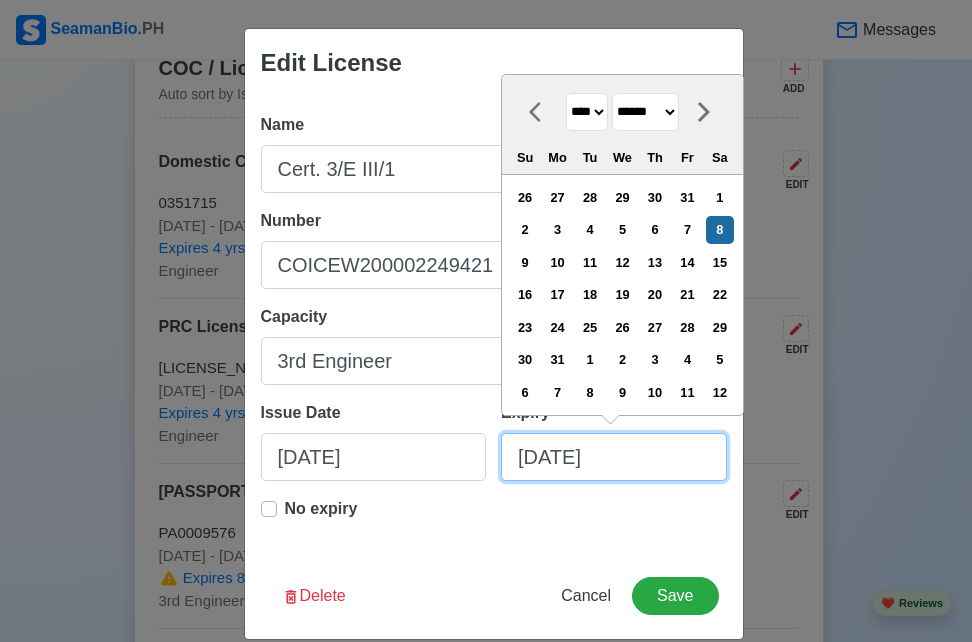 type on "08/08/" 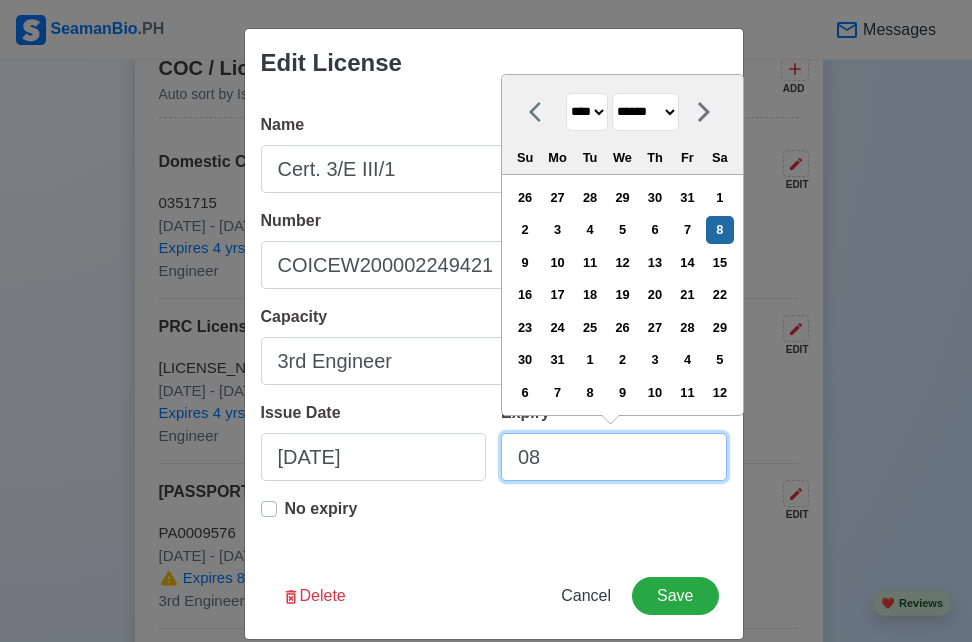 type on "0" 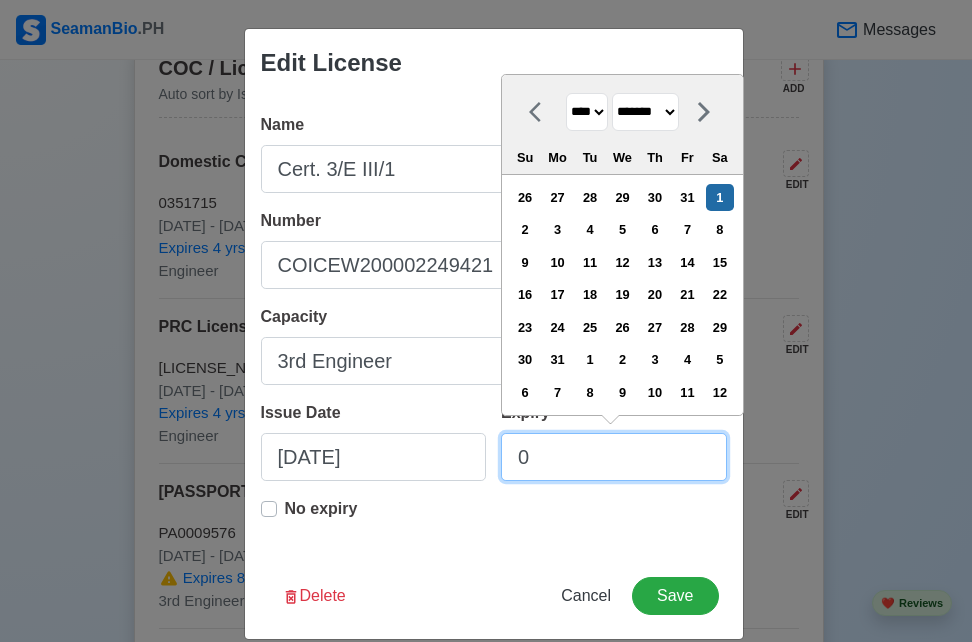 type on "04" 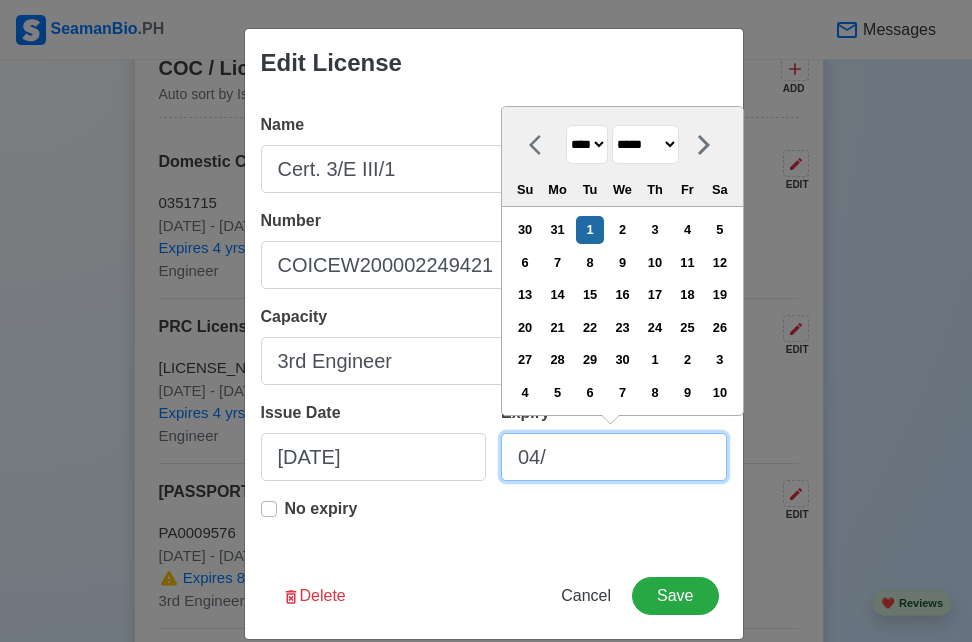 type on "[DATE]" 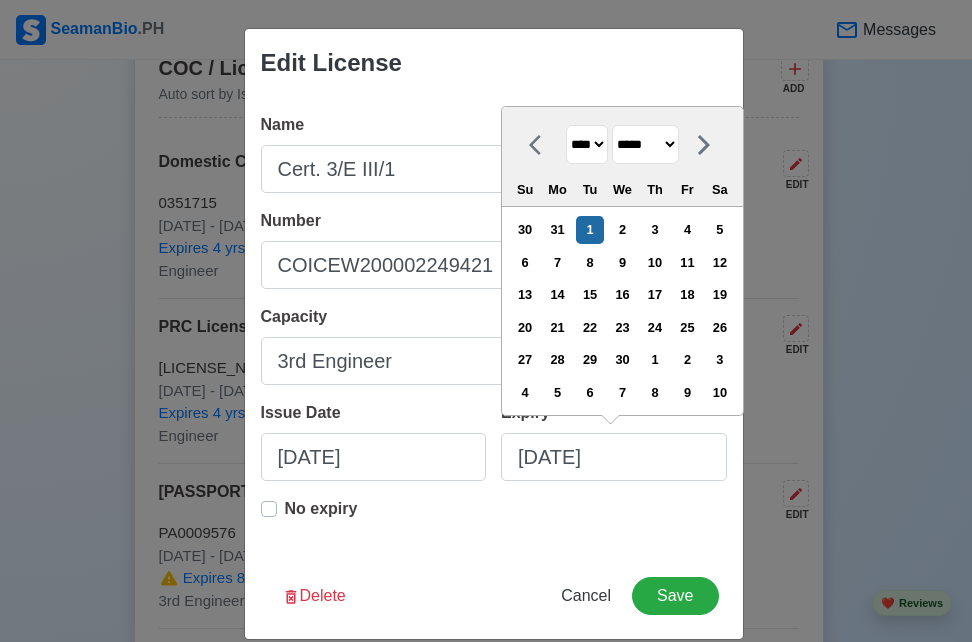 select on "****" 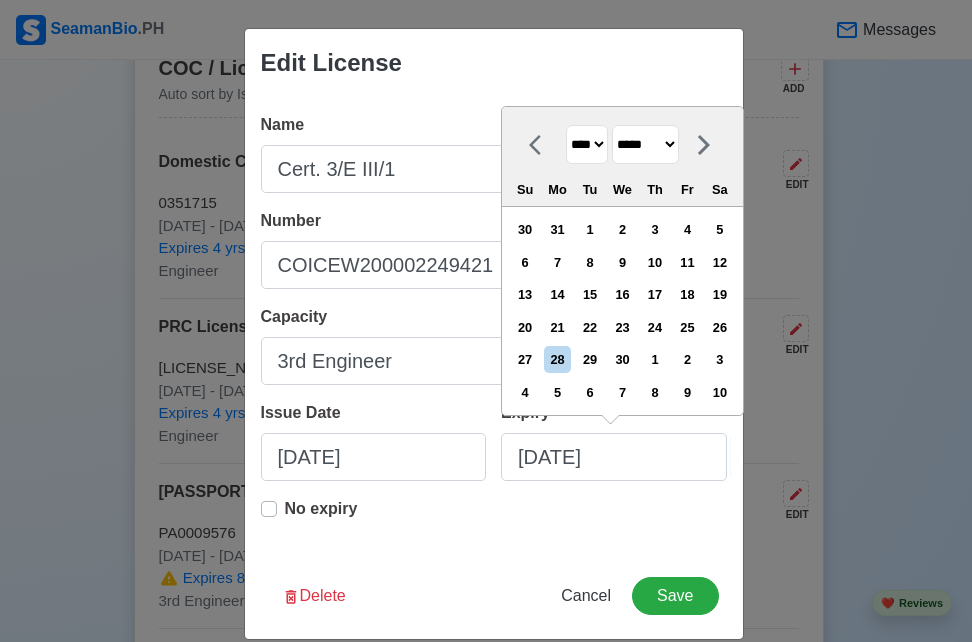click on "Edit License Name Cert. 3/E III/1 Number COICEW200002249421 Capacity 3rd Engineer Issue Date [DATE] Expiry [DATE] [MONTH] 2025 **** **** **** **** **** **** **** **** **** **** **** **** **** **** **** **** **** **** **** **** **** **** **** **** **** **** **** **** **** **** **** **** **** **** **** **** **** **** **** **** **** **** **** **** **** **** **** **** **** **** **** **** **** **** **** **** **** **** **** **** **** **** **** **** **** **** **** **** **** **** **** **** **** **** **** **** **** **** **** **** **** **** **** **** **** **** **** **** **** **** **** **** **** **** **** **** **** **** **** **** **** **** **** **** **** **** **** **** **** **** **** **** **** **** **** **** **** **** **** **** ******* ******** ***** ***** *** **** **** ****** ********* ******* ******** ******** Su Mo Tu We Th Fr Sa 30 31 1 2 3 4 5 6 7 8 9 10 11 12 13 14 15 16 17 18 19 20 21 22 23 24 25 26 27 28 29 30 1 2 3 4 5 6 7 8 9 10 No expiry Delete Cancel Save" at bounding box center (494, 334) 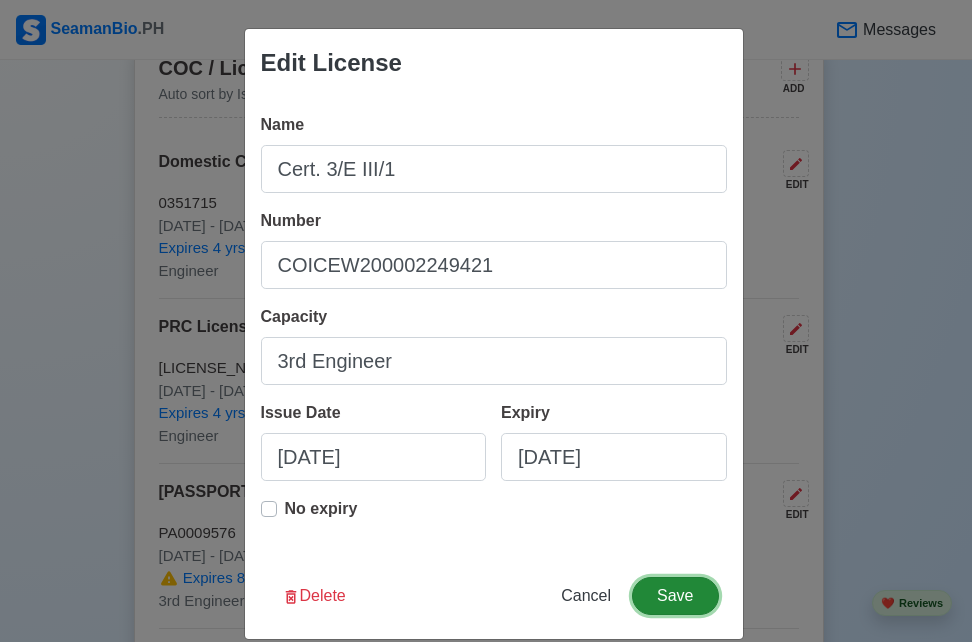 click on "Save" at bounding box center [675, 596] 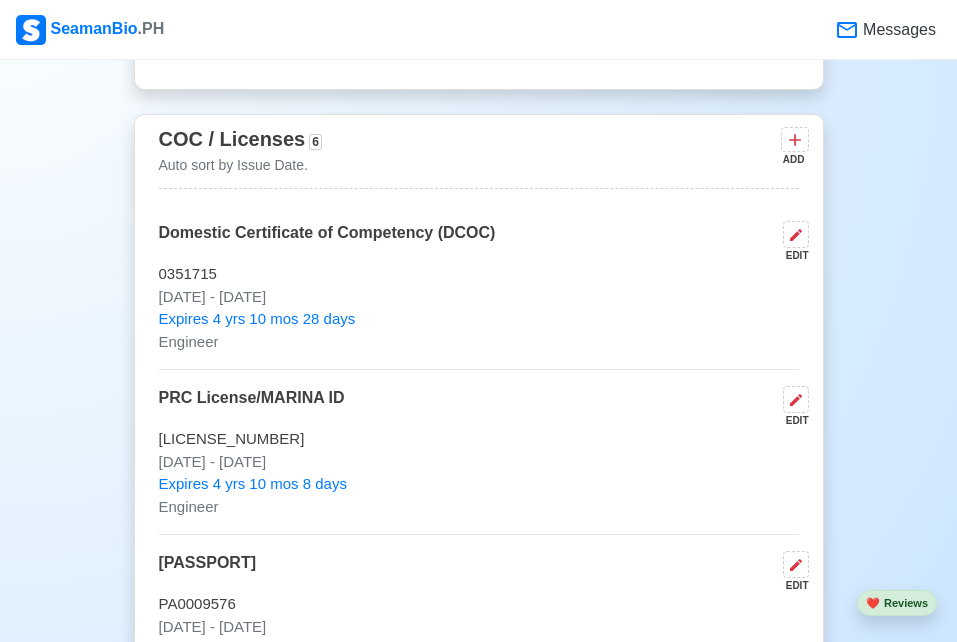 scroll, scrollTop: 2524, scrollLeft: 0, axis: vertical 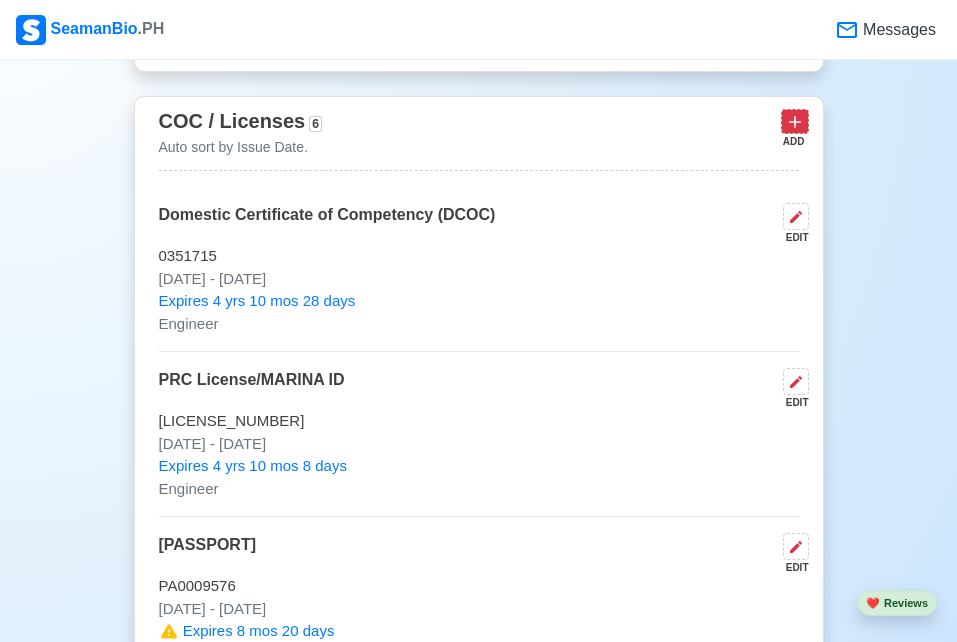 click 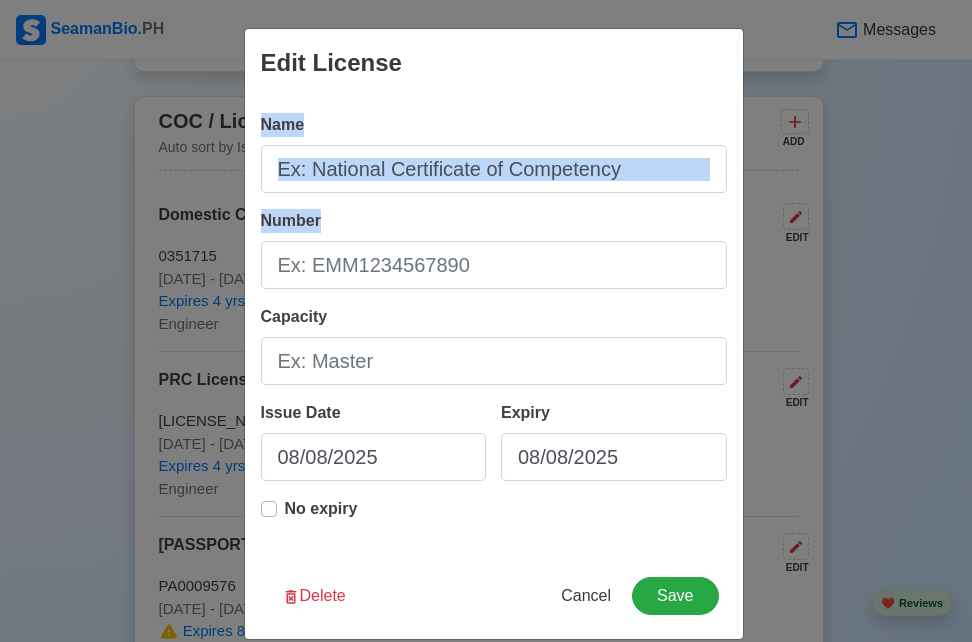 drag, startPoint x: 572, startPoint y: 197, endPoint x: 559, endPoint y: 182, distance: 19.849434 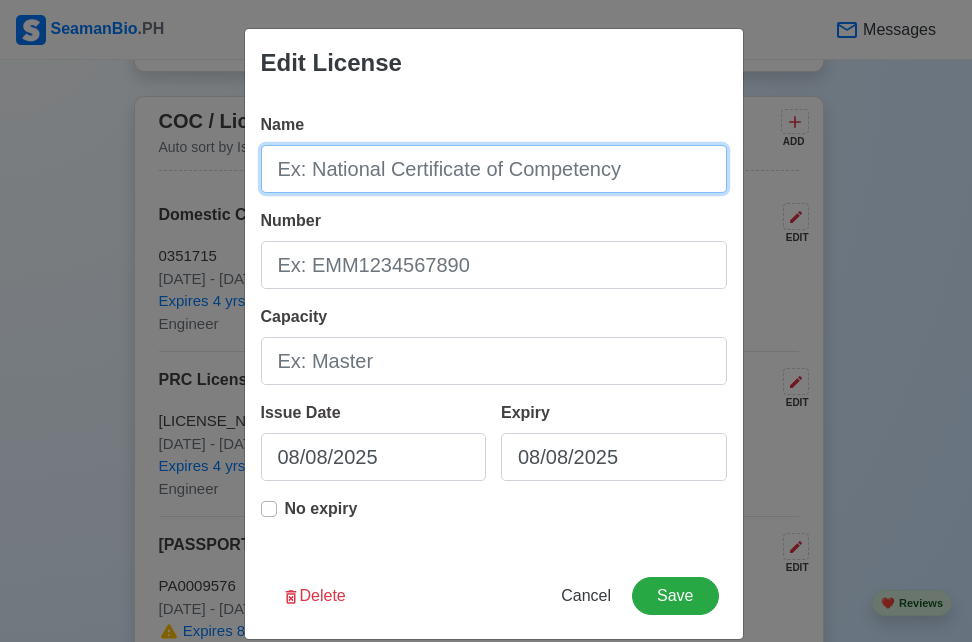 type on "e" 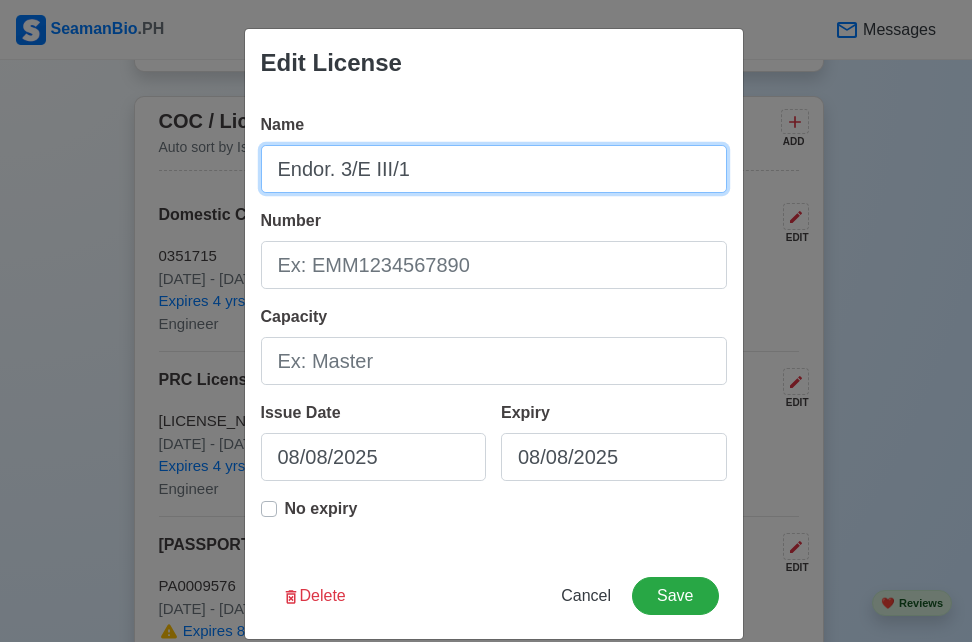 type on "Endor. 3/E III/1" 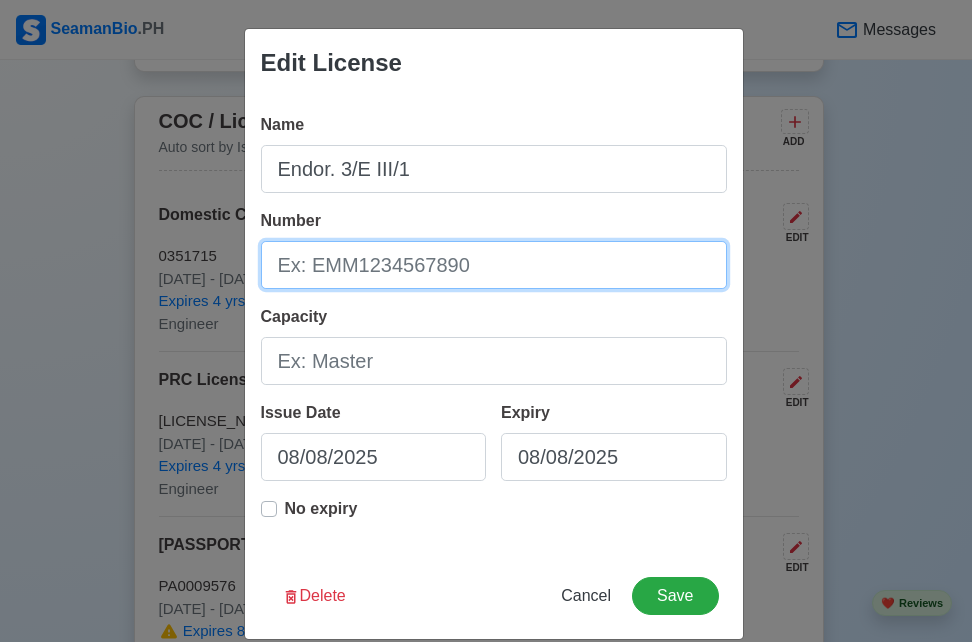 click on "Number" at bounding box center (494, 265) 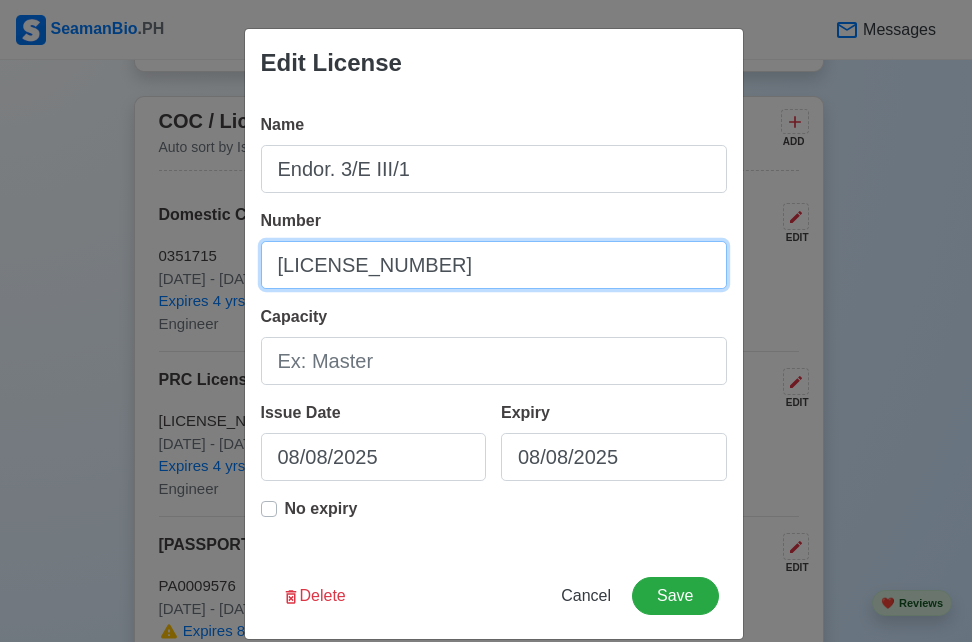 type on "[LICENSE_NUMBER]" 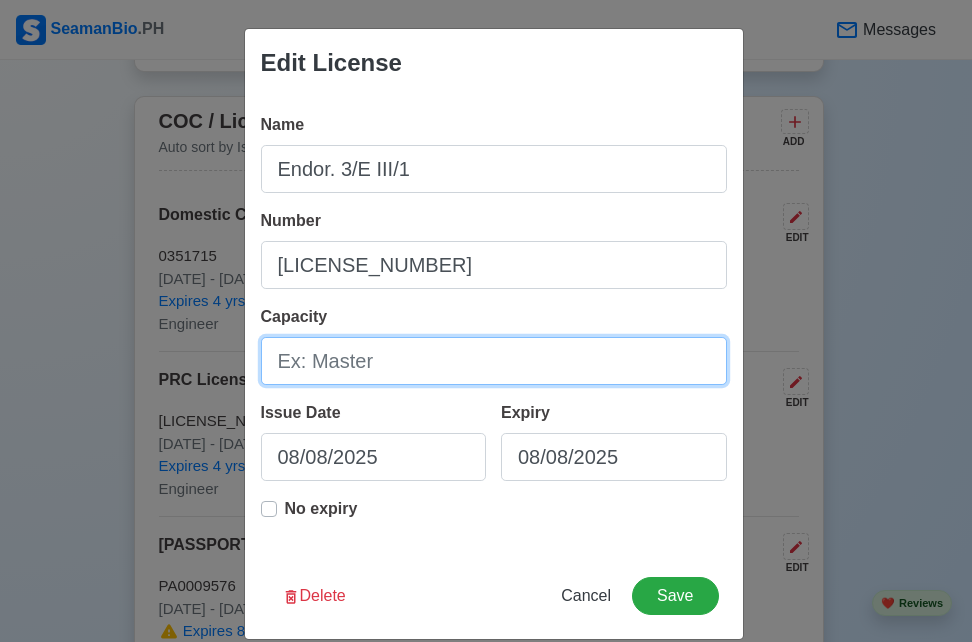 click on "Capacity" at bounding box center [494, 361] 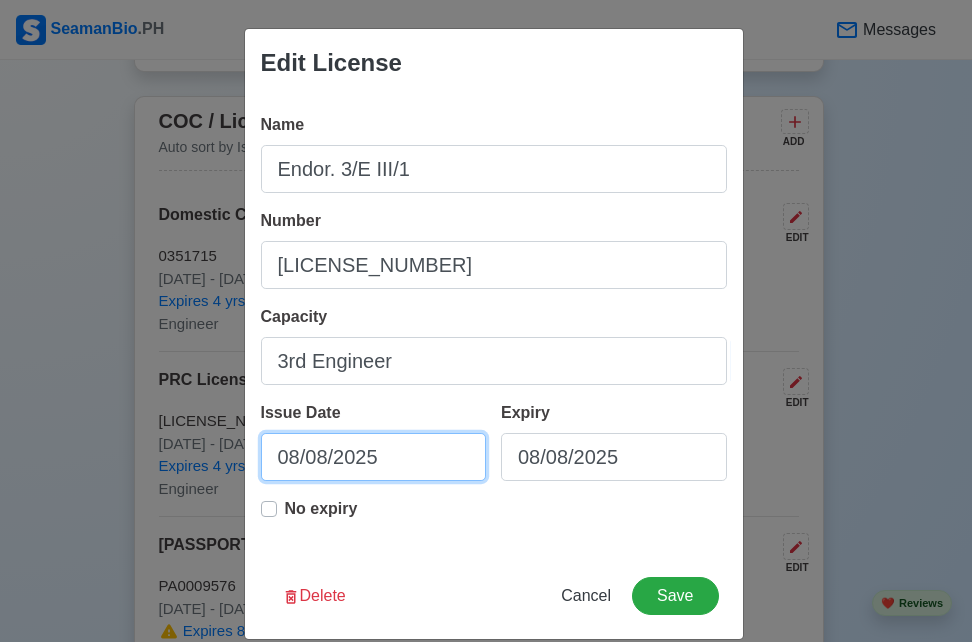 select on "****" 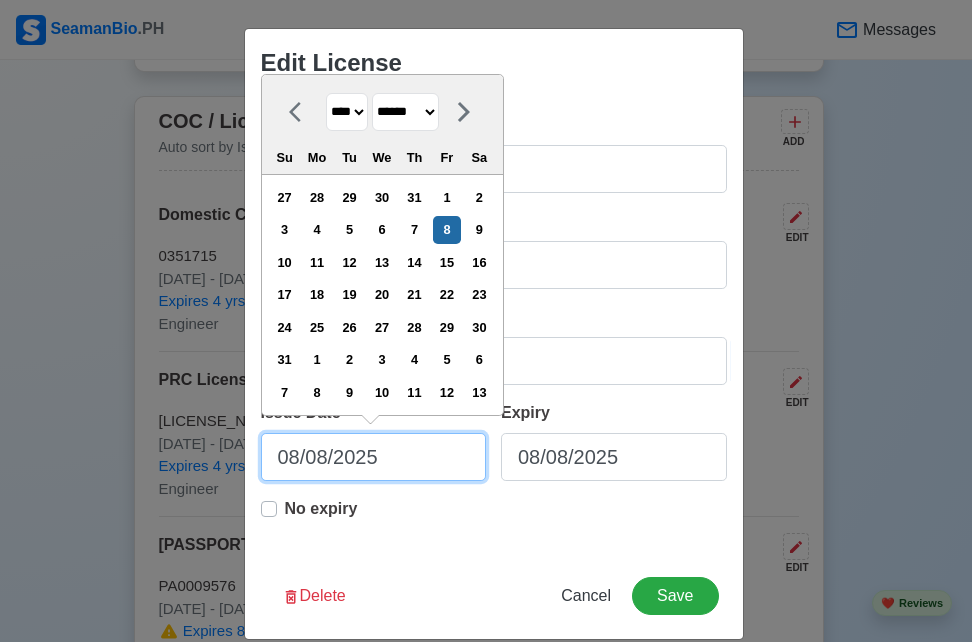 click on "08/08/2025" at bounding box center (374, 457) 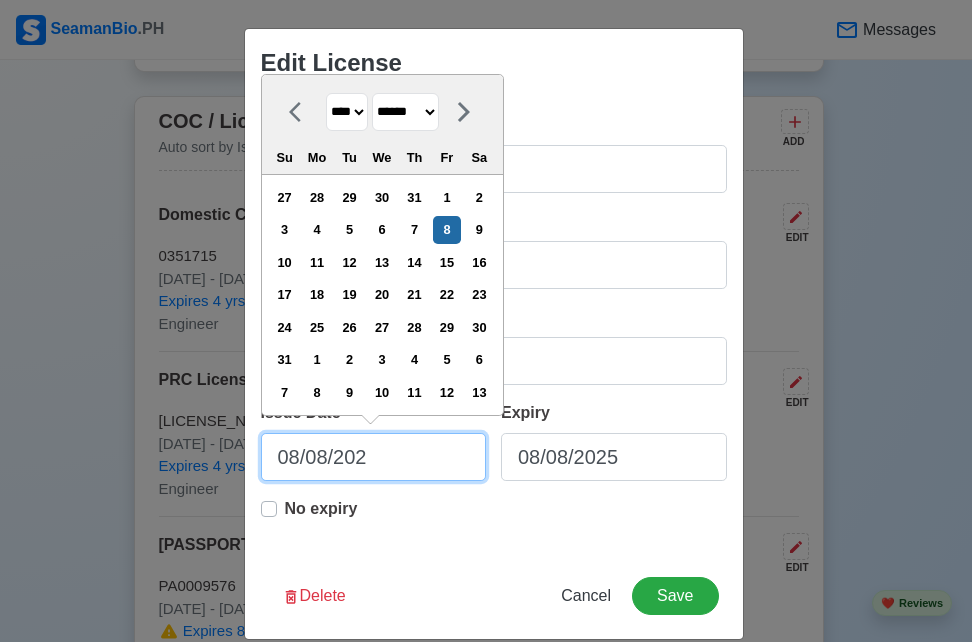 type on "08/08/20" 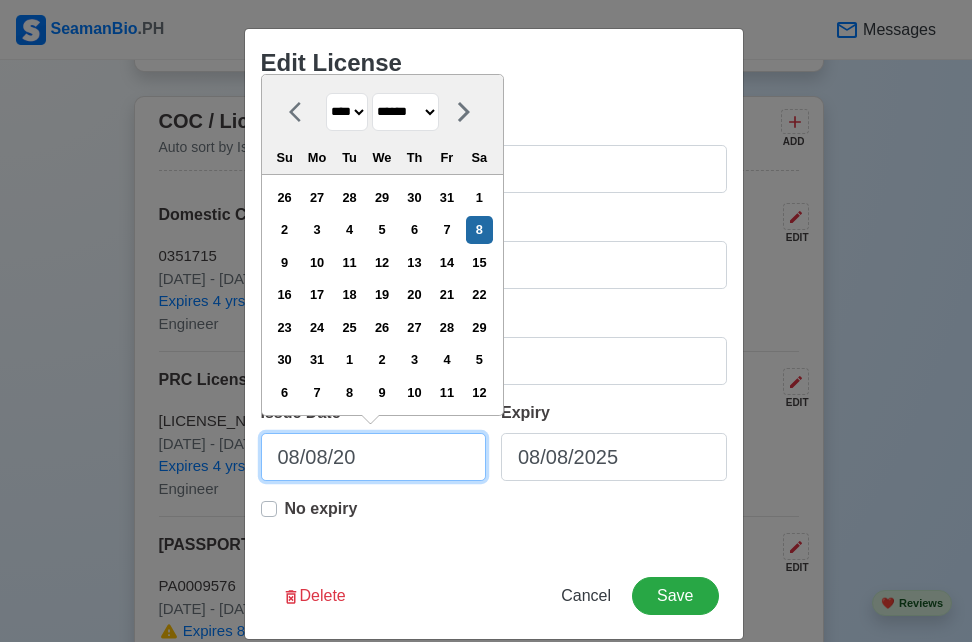 type on "[DATE]" 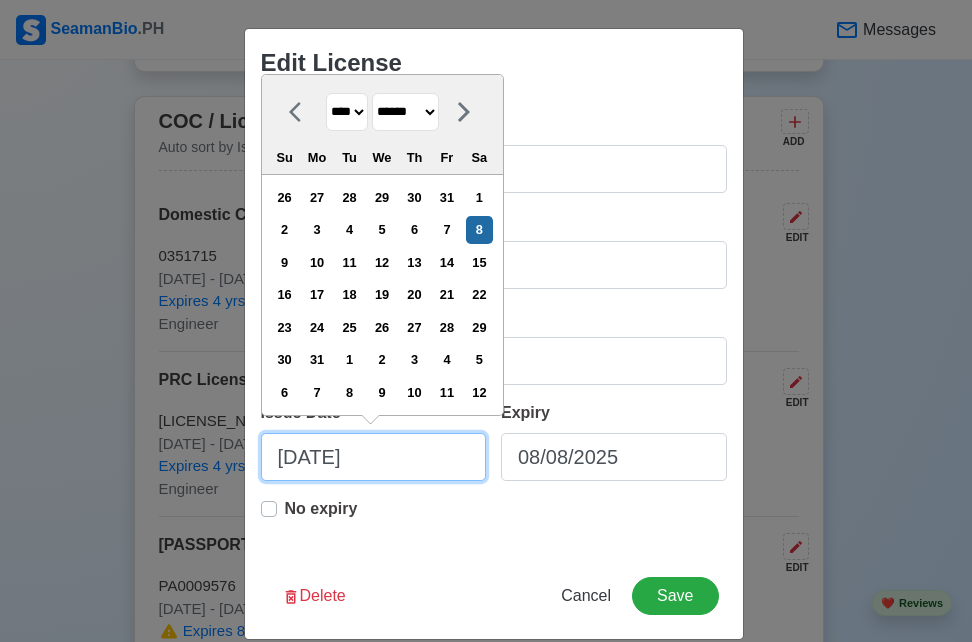 type on "08/08/" 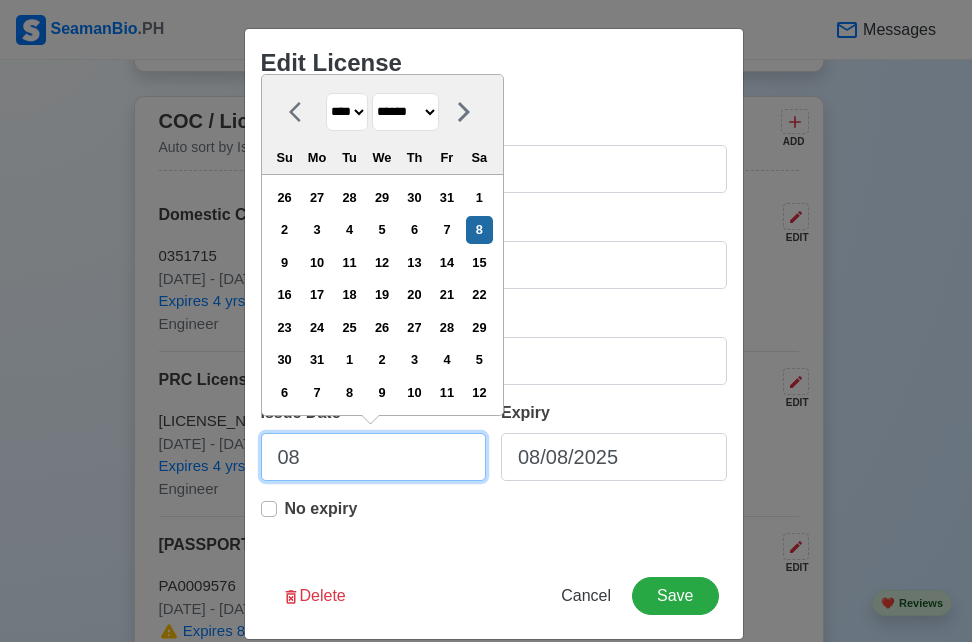 type on "0" 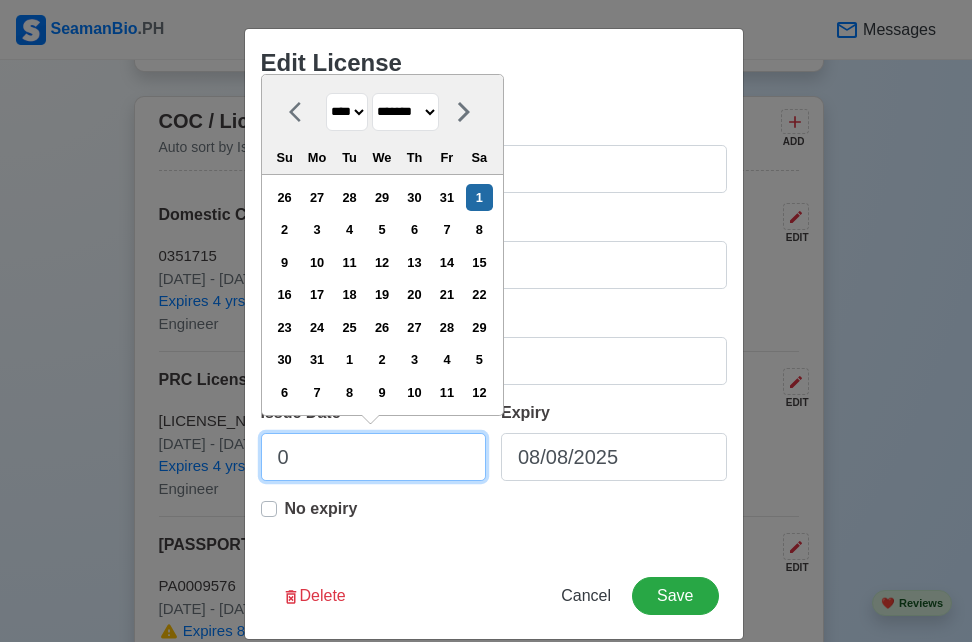 type on "04" 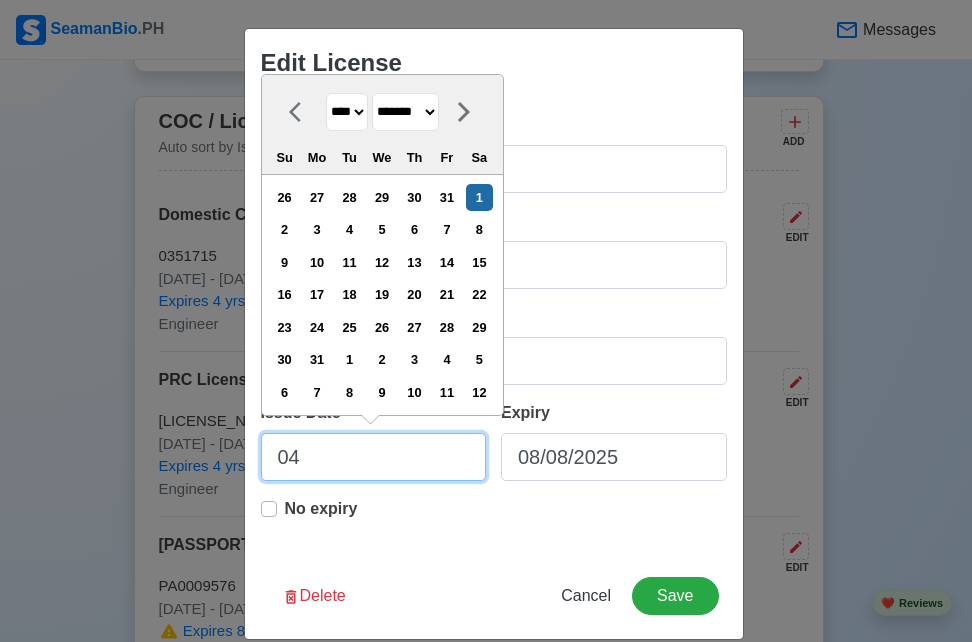 select on "****" 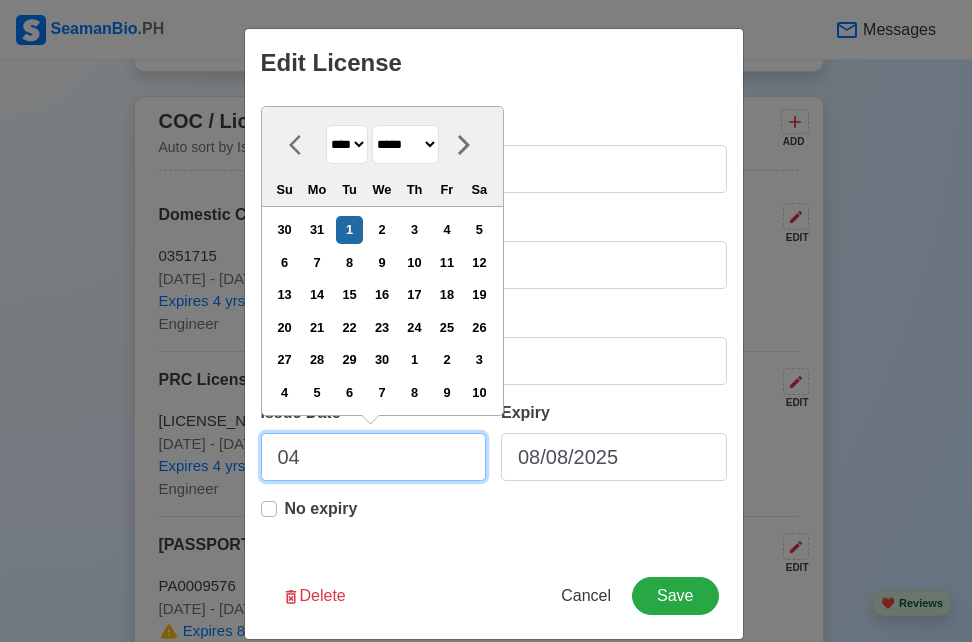 type on "[DATE]" 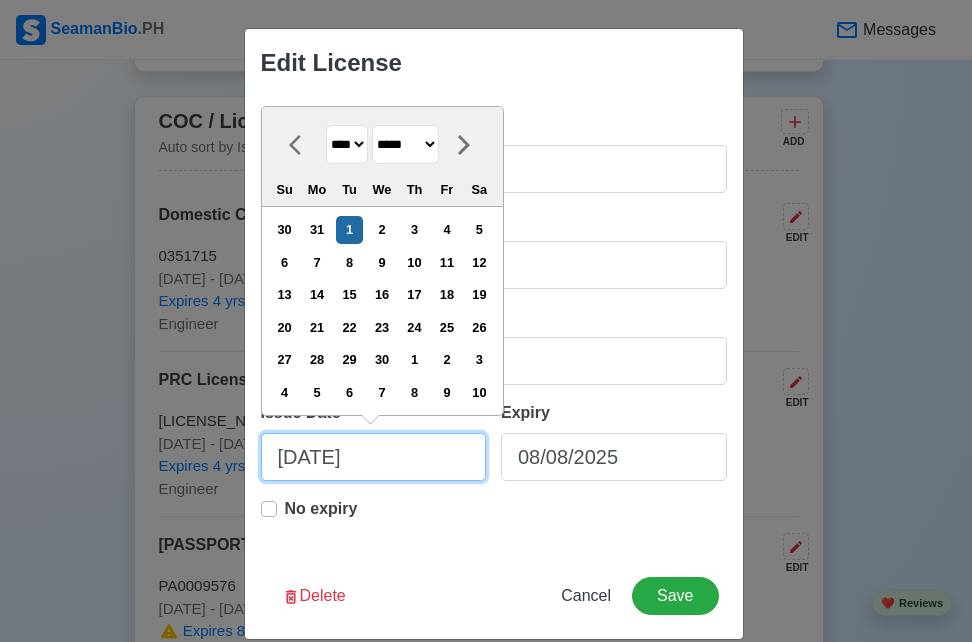 select on "****" 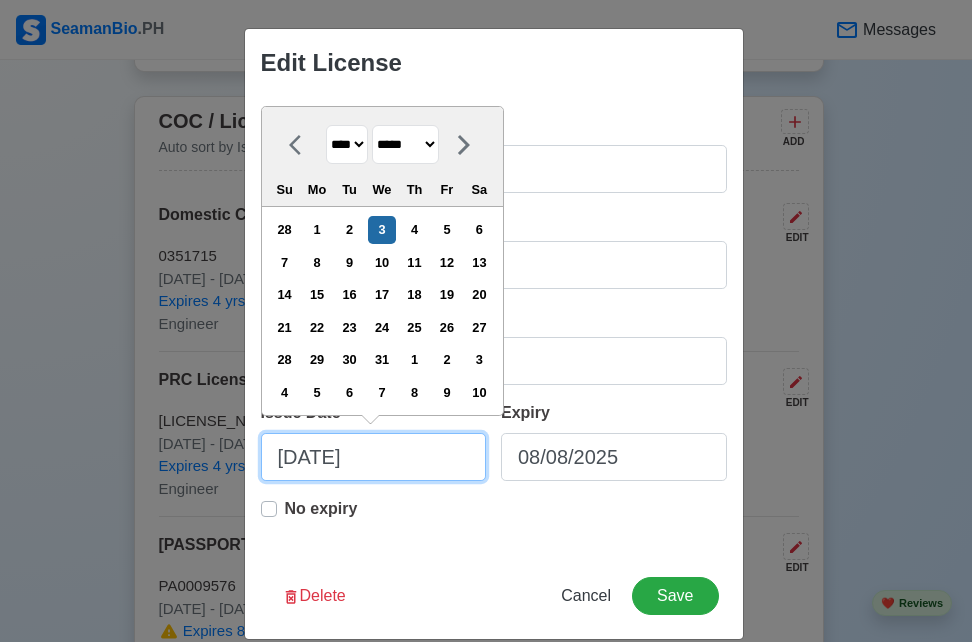 type on "[DATE]" 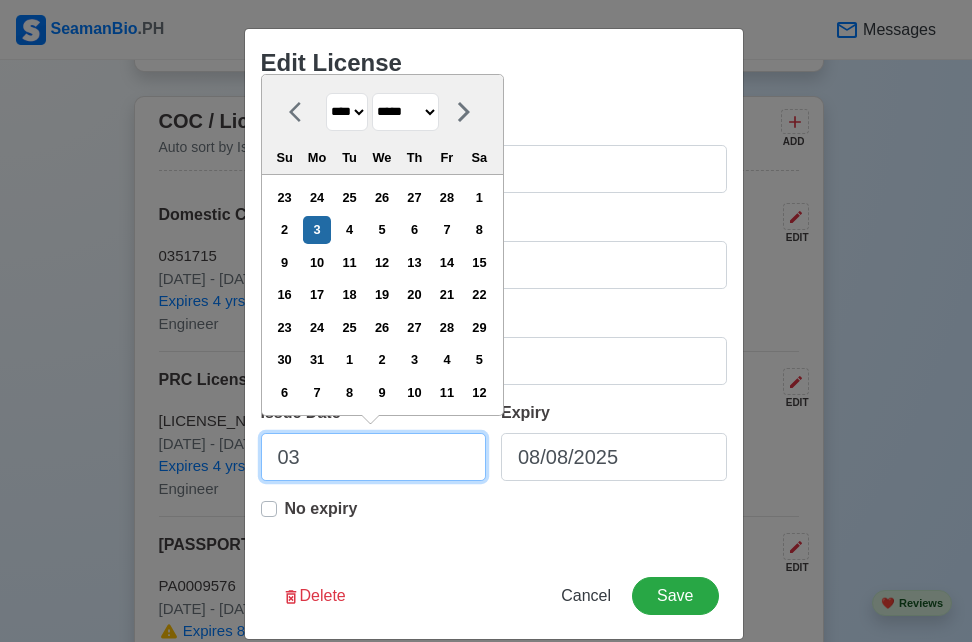 type on "0" 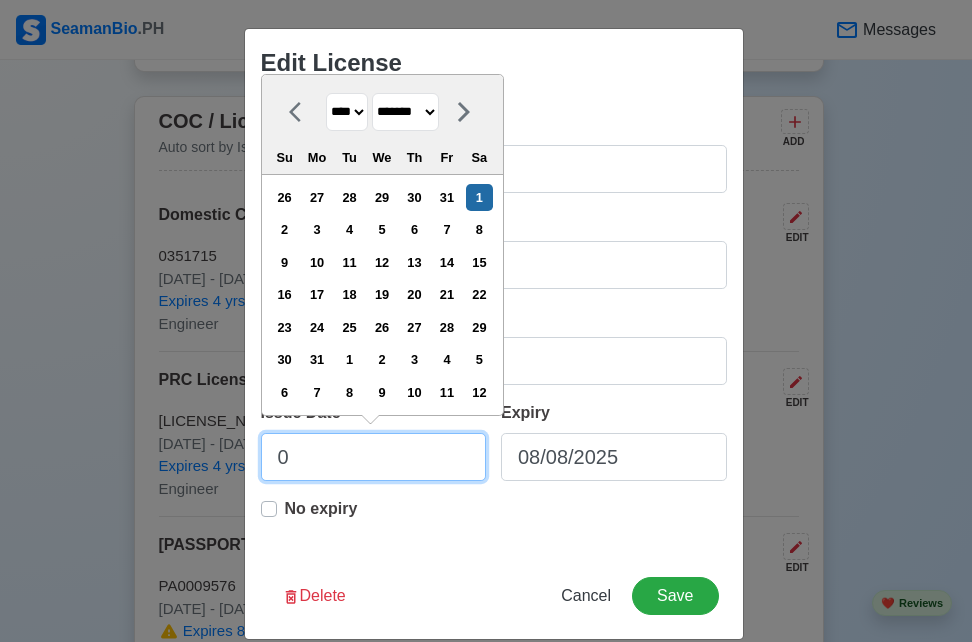 type on "04" 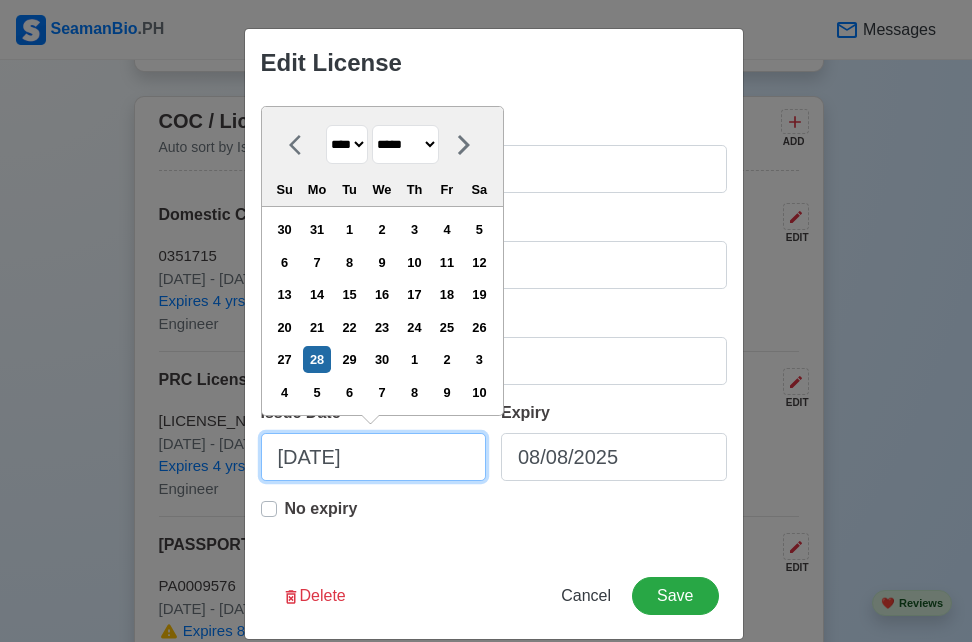 type on "[DATE]" 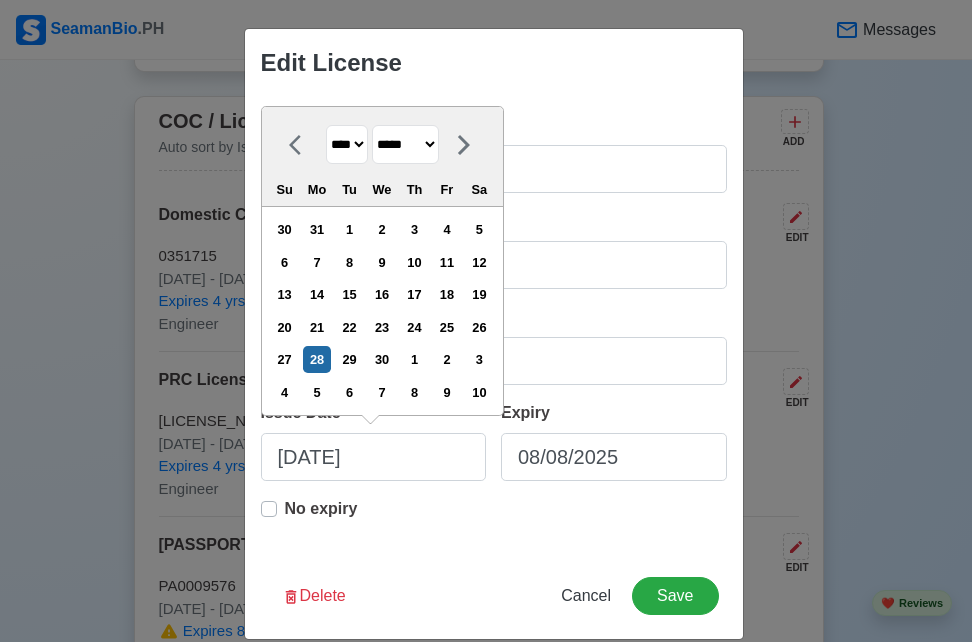 select on "****" 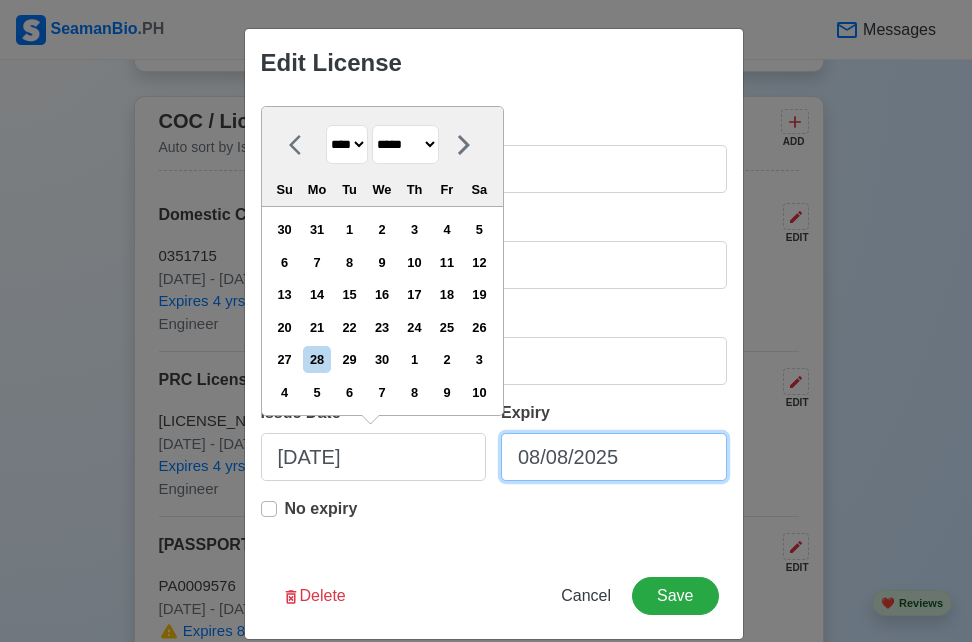 select on "****" 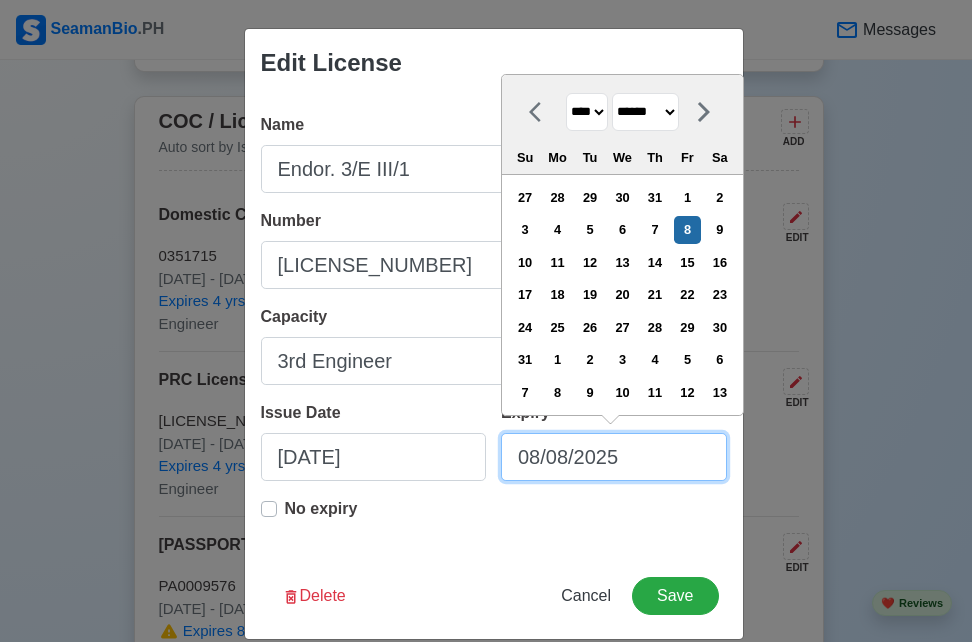 click on "08/08/2025" at bounding box center (614, 457) 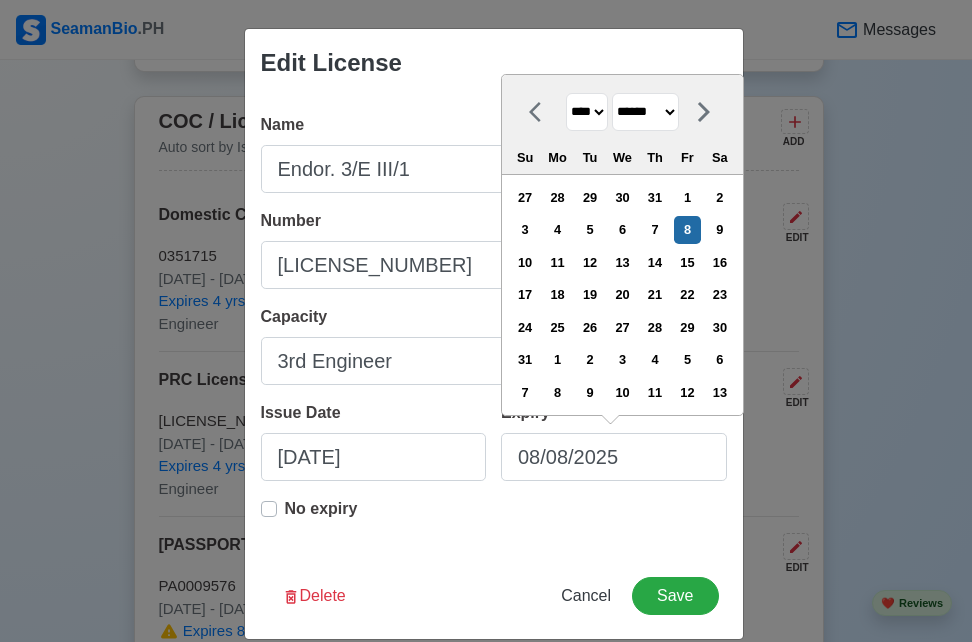 click on "08/08/2025" at bounding box center (614, 457) 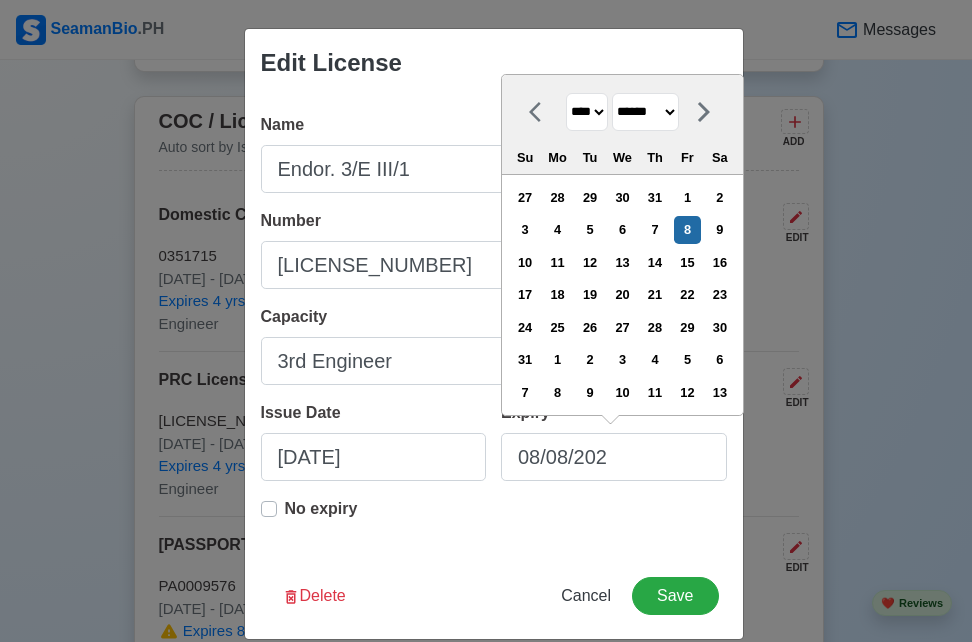 type on "08/08/20" 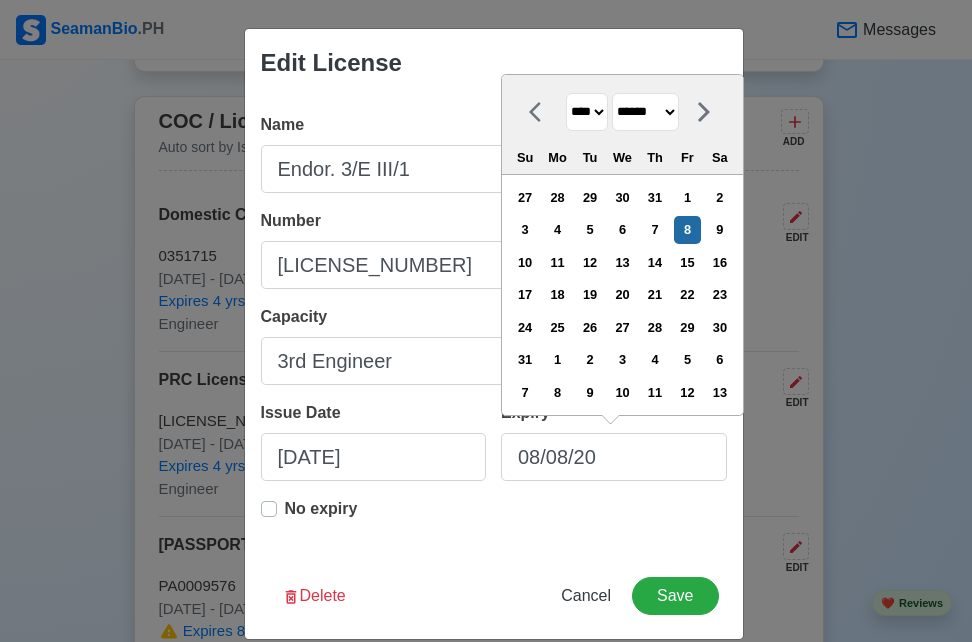 type on "[DATE]" 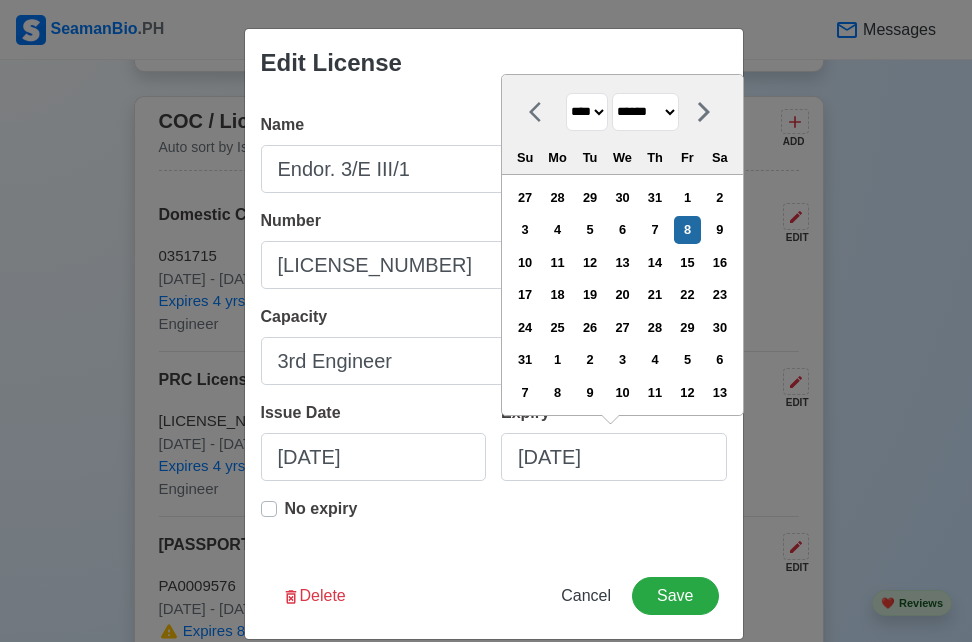 type on "08/08/" 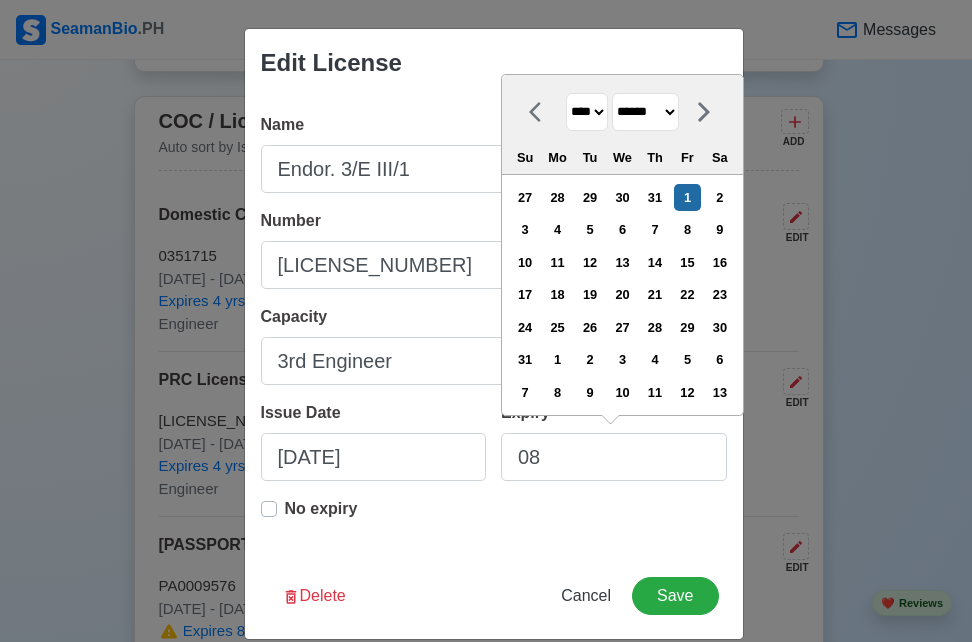 type on "0" 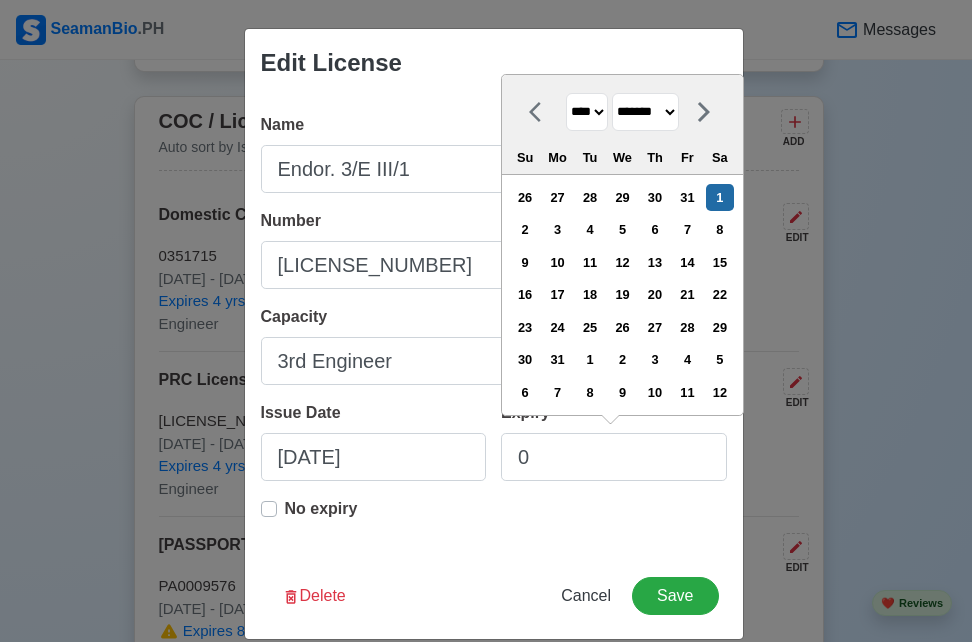 type on "04" 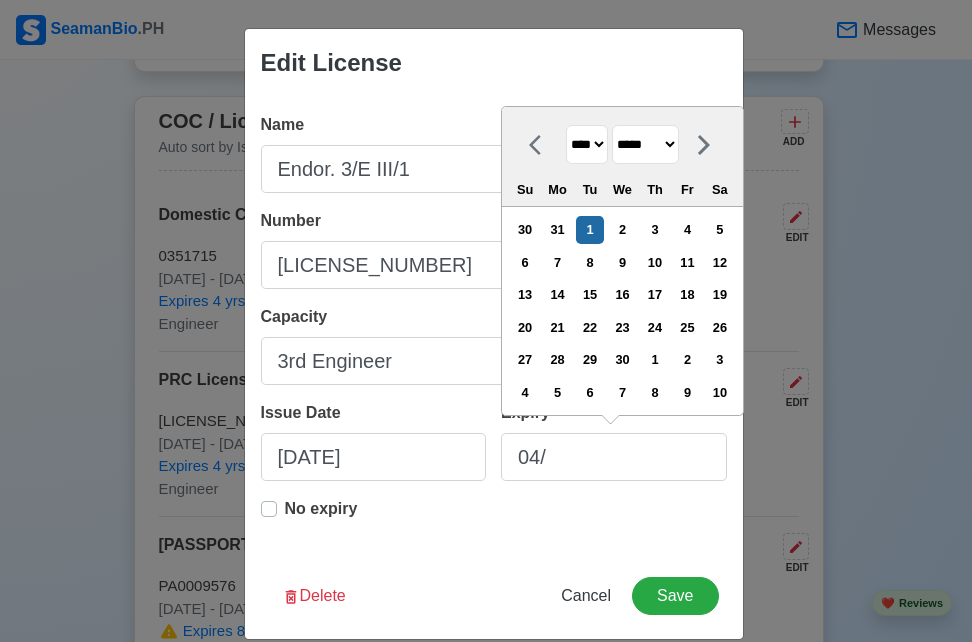 type on "[DATE]" 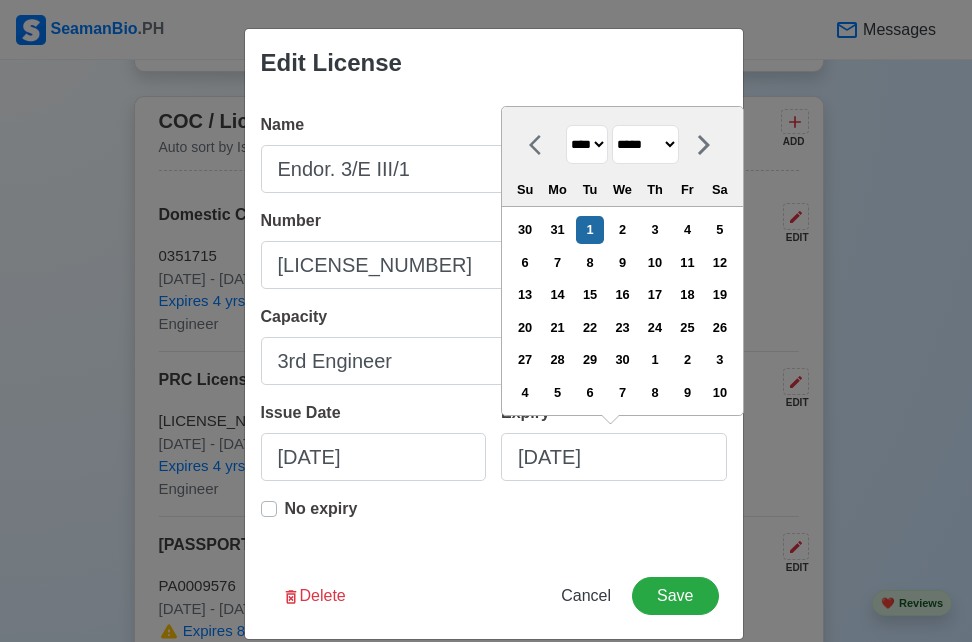 select on "****" 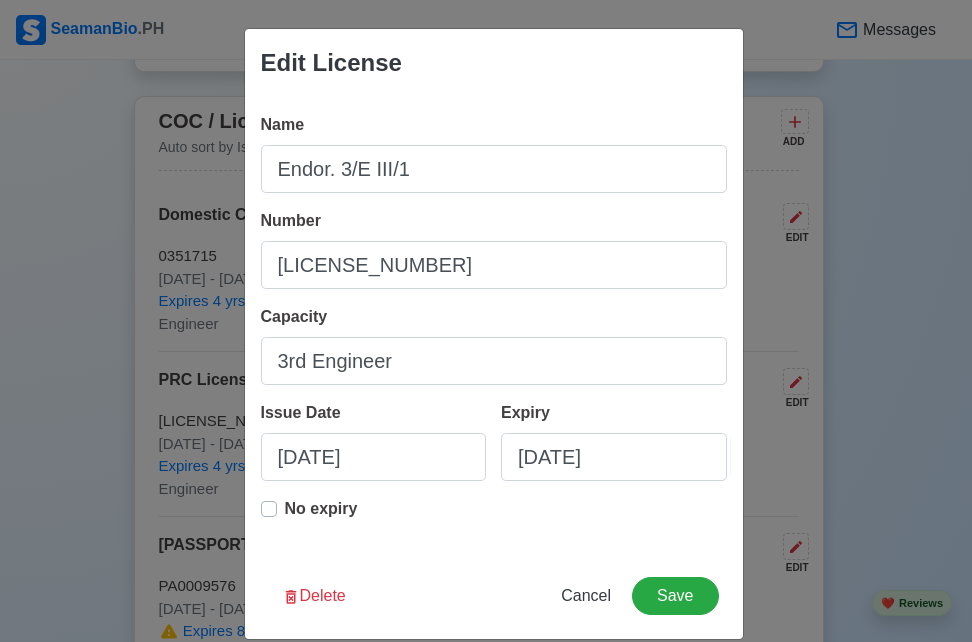 click on "Name Endor. 3/E III/1 Number [LICENSE_NUMBER] Capacity 3rd Engineer Issue Date [DATE] Expiry [DATE] No expiry" at bounding box center [494, 325] 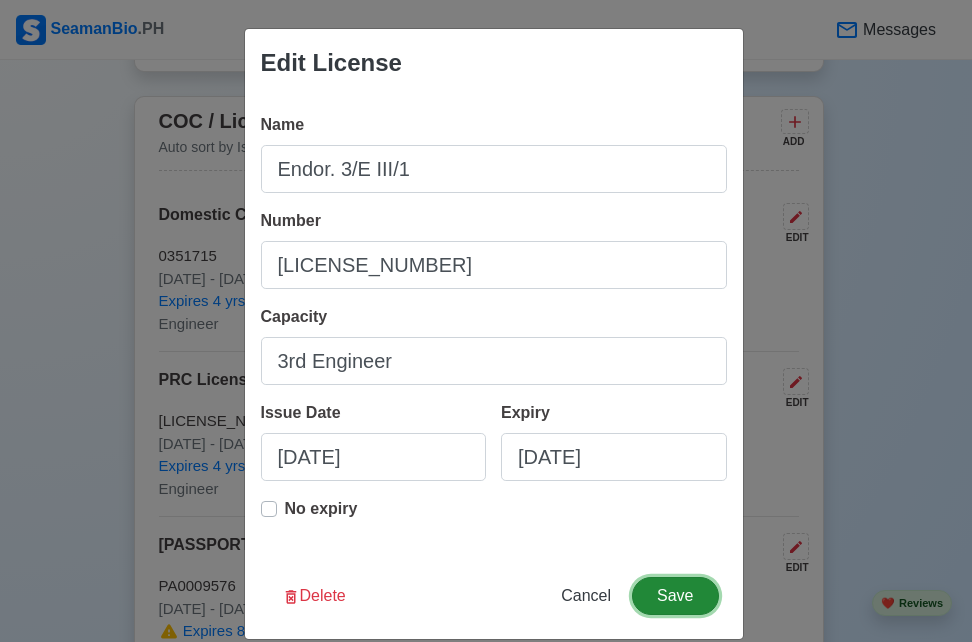 click on "Save" at bounding box center (675, 596) 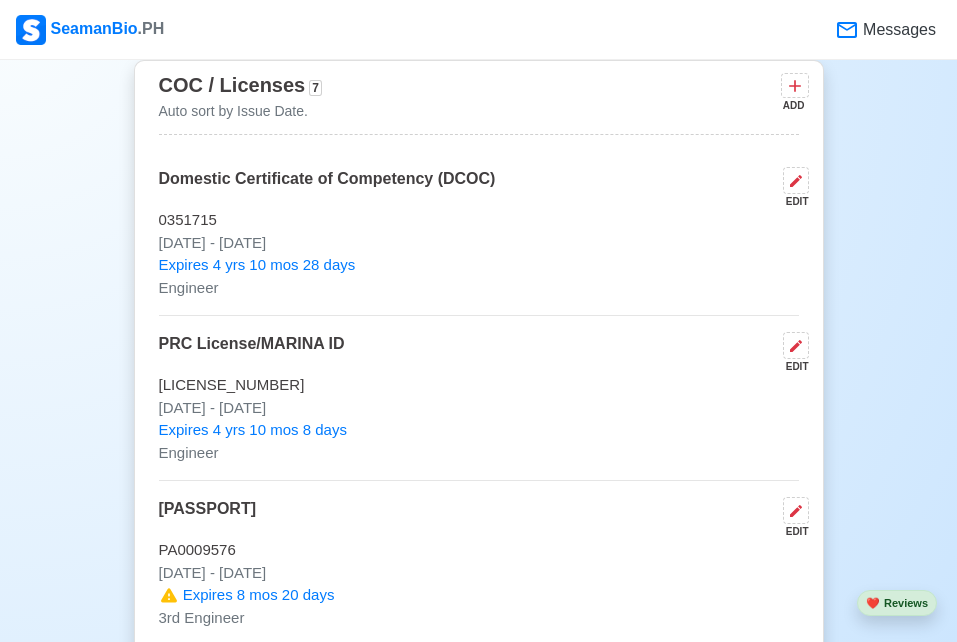scroll, scrollTop: 2578, scrollLeft: 0, axis: vertical 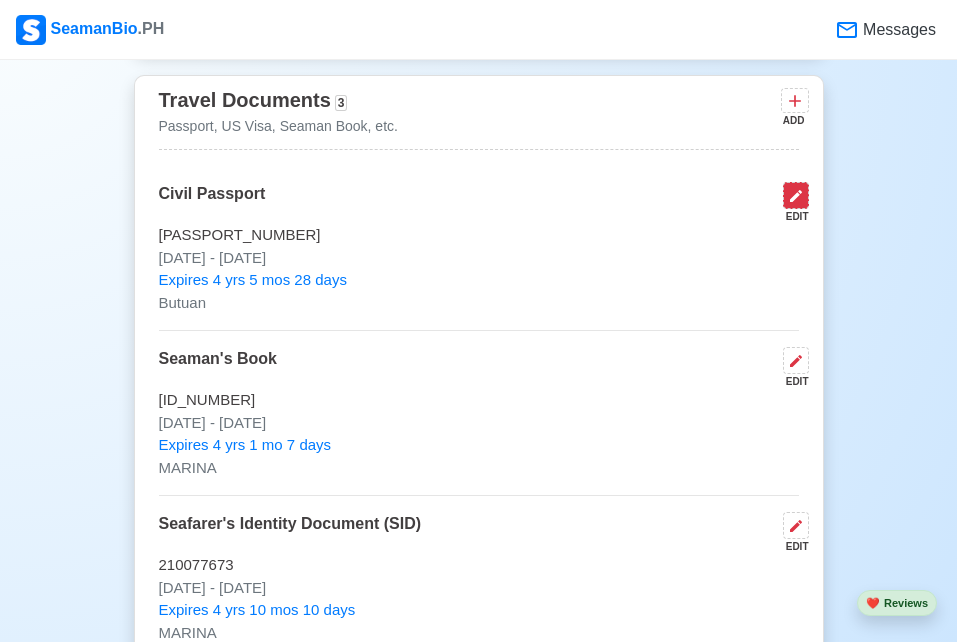 click 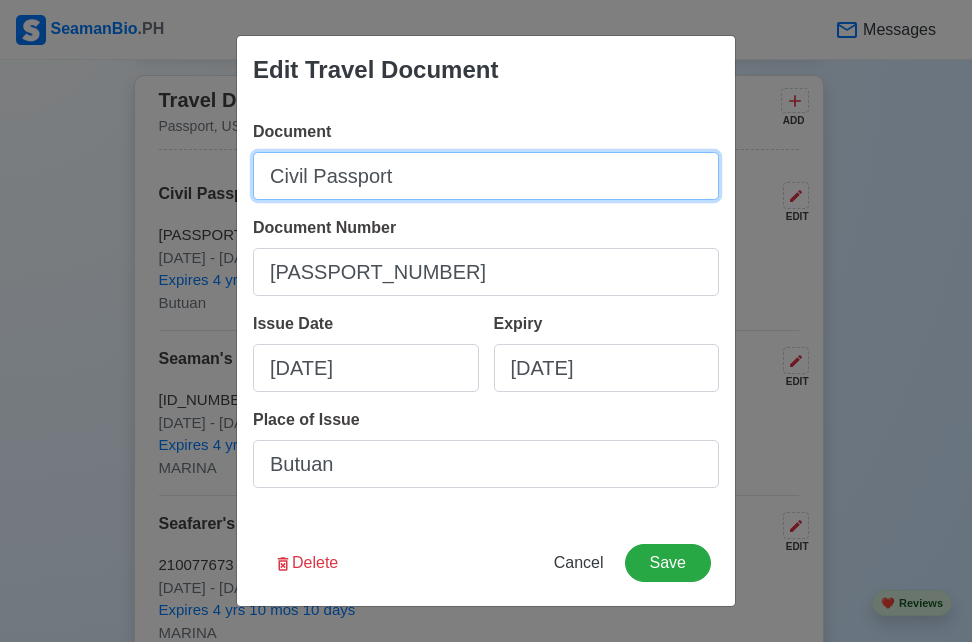 click on "Civil Passport" at bounding box center (486, 176) 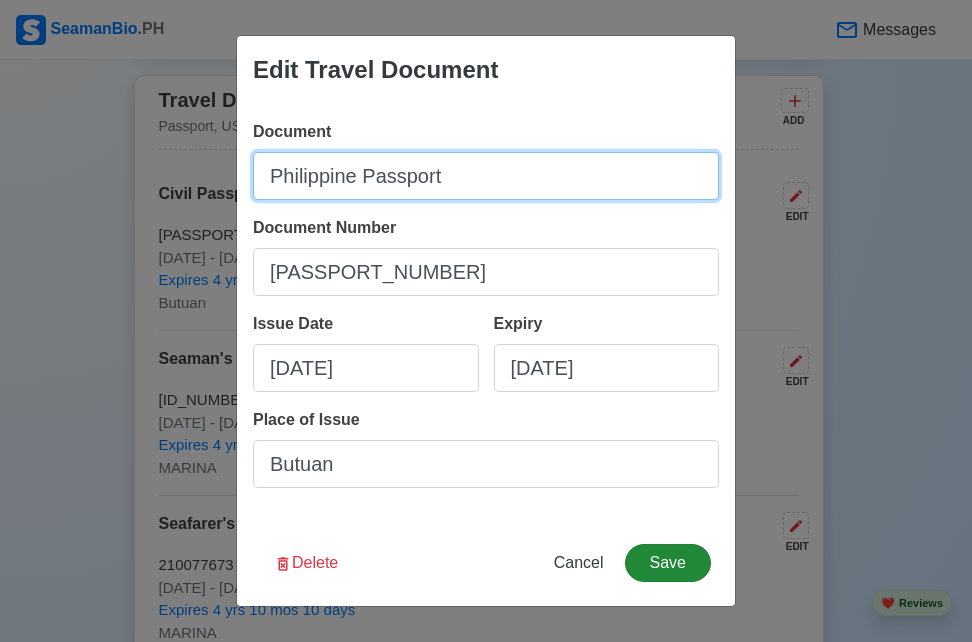 type on "Philippine Passport" 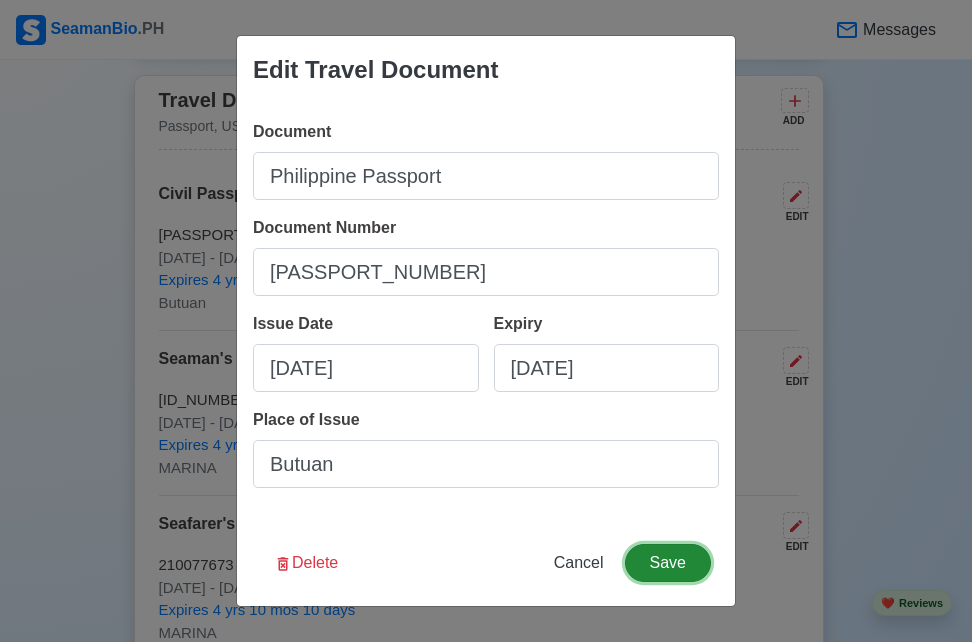 click on "Save" at bounding box center [668, 563] 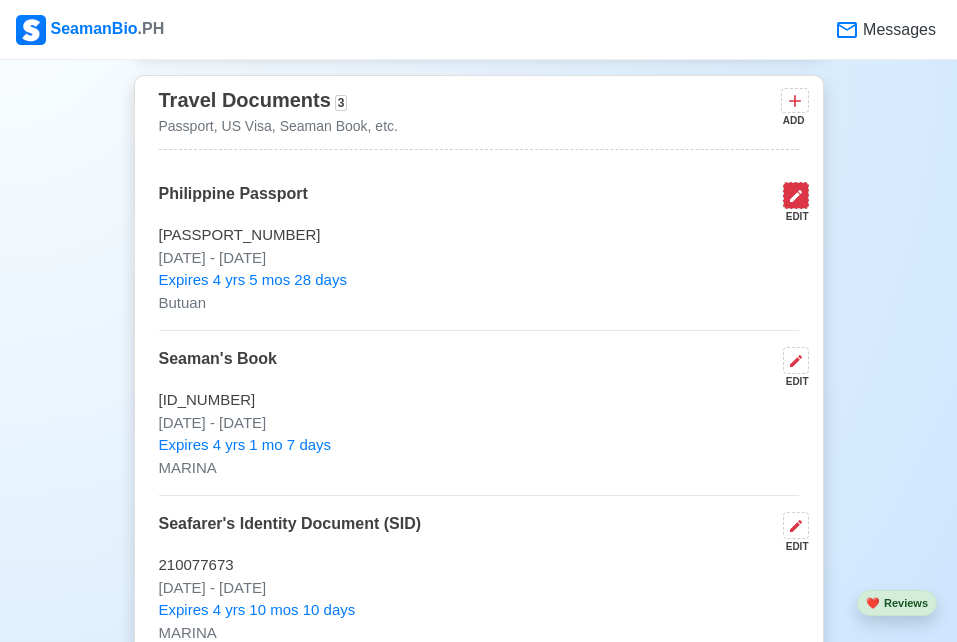click 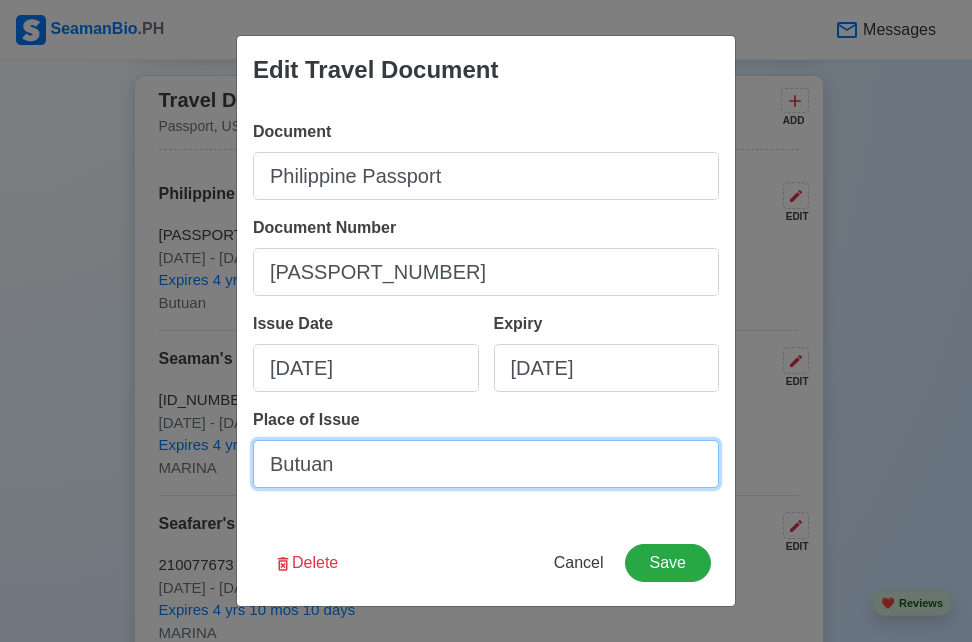 click on "Butuan" at bounding box center [486, 464] 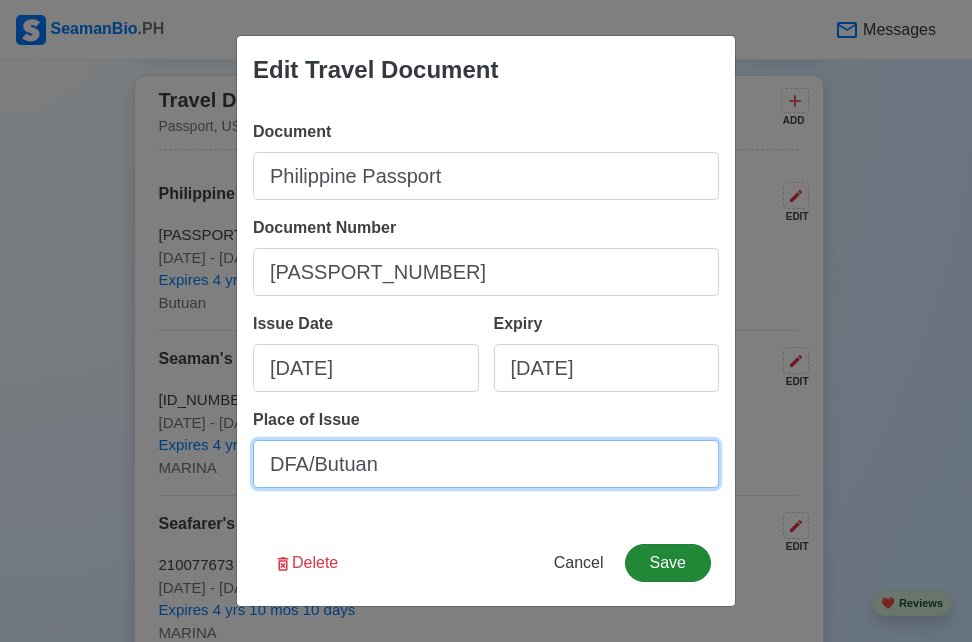 type on "DFA/Butuan" 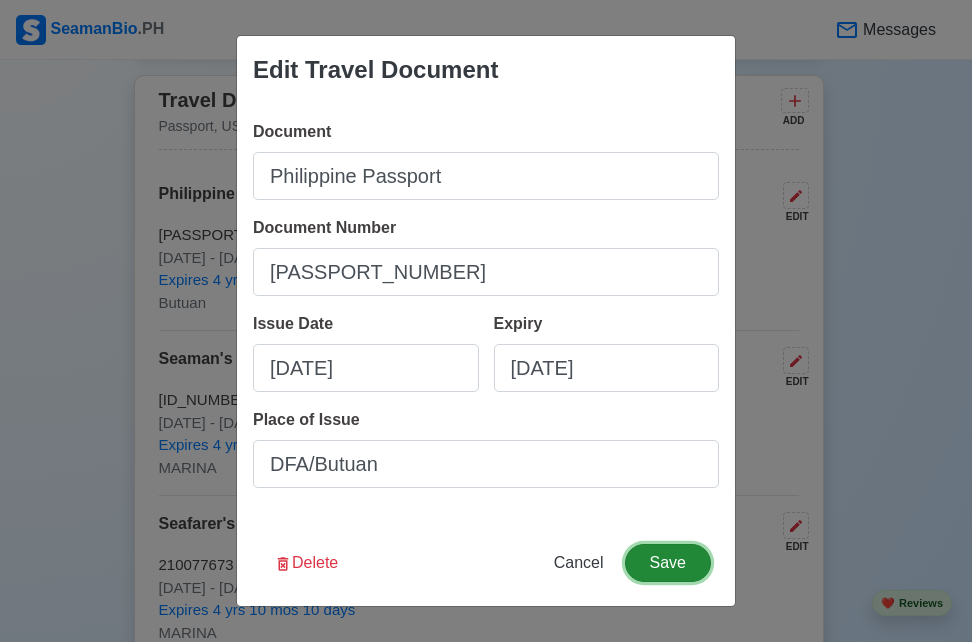 click on "Save" at bounding box center (668, 563) 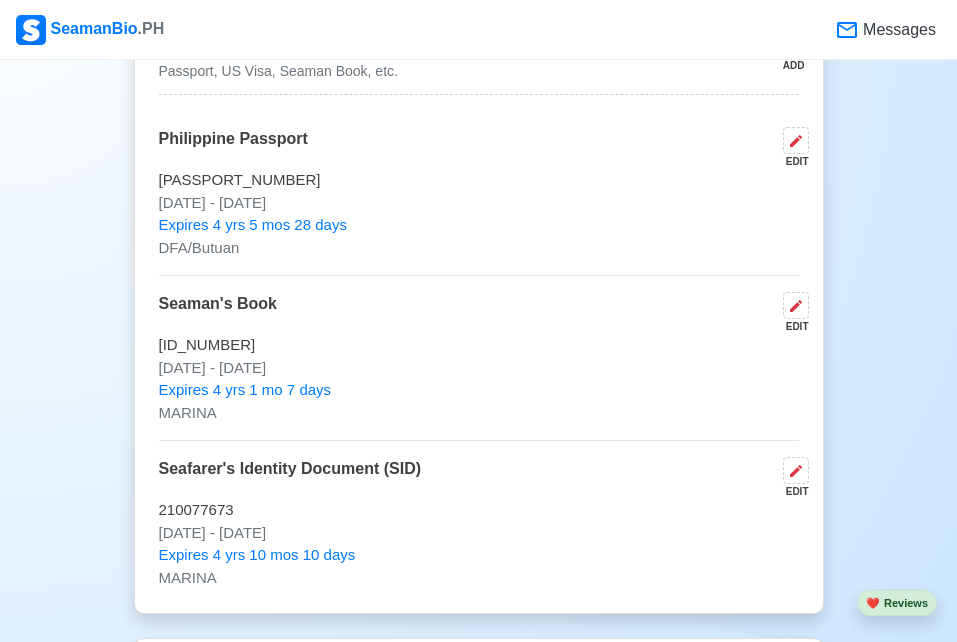 scroll, scrollTop: 1547, scrollLeft: 0, axis: vertical 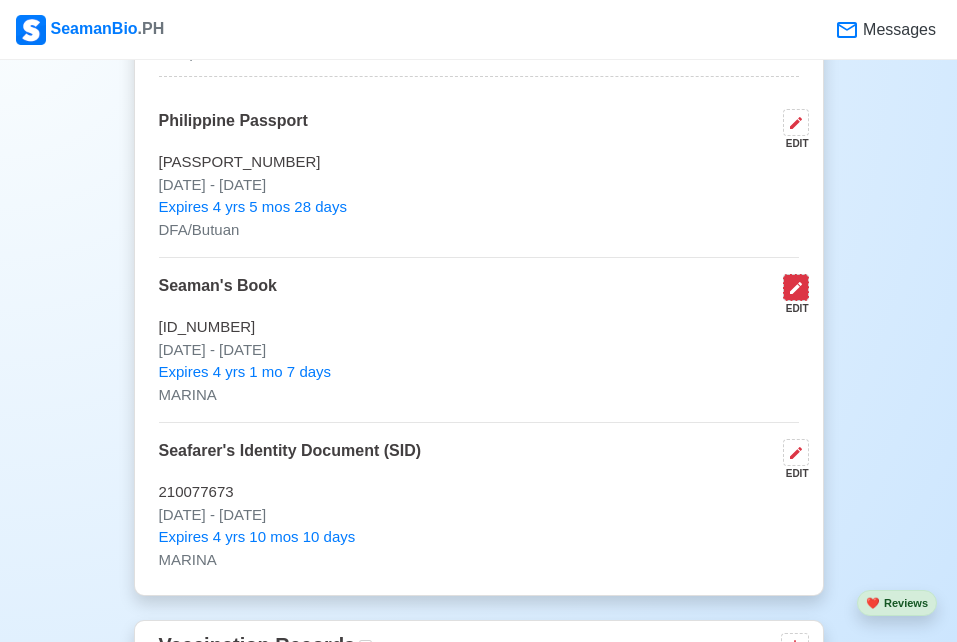 click 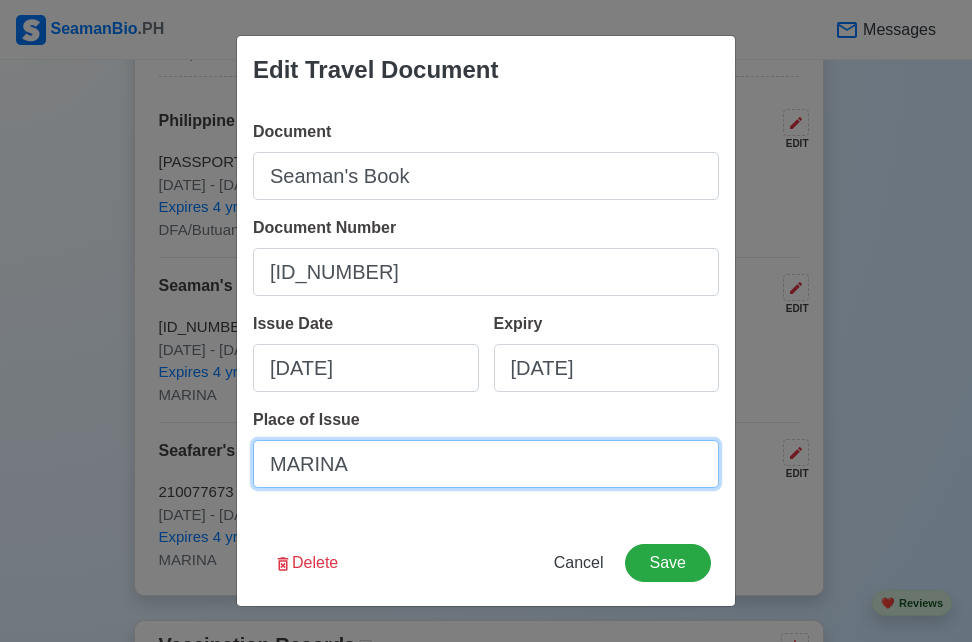 click on "MARINA" at bounding box center [486, 464] 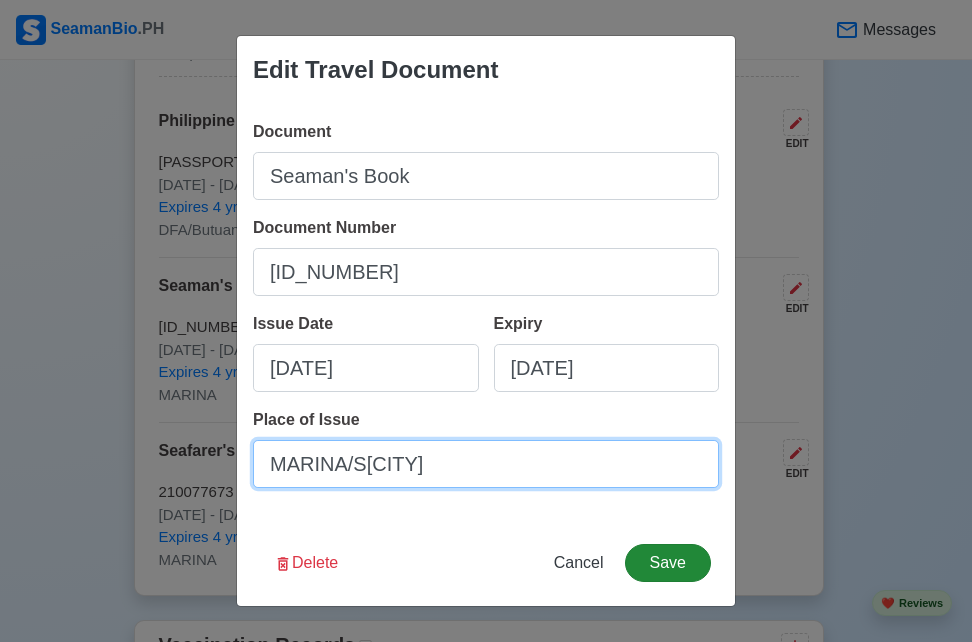 type on "MARINA/S[CITY]" 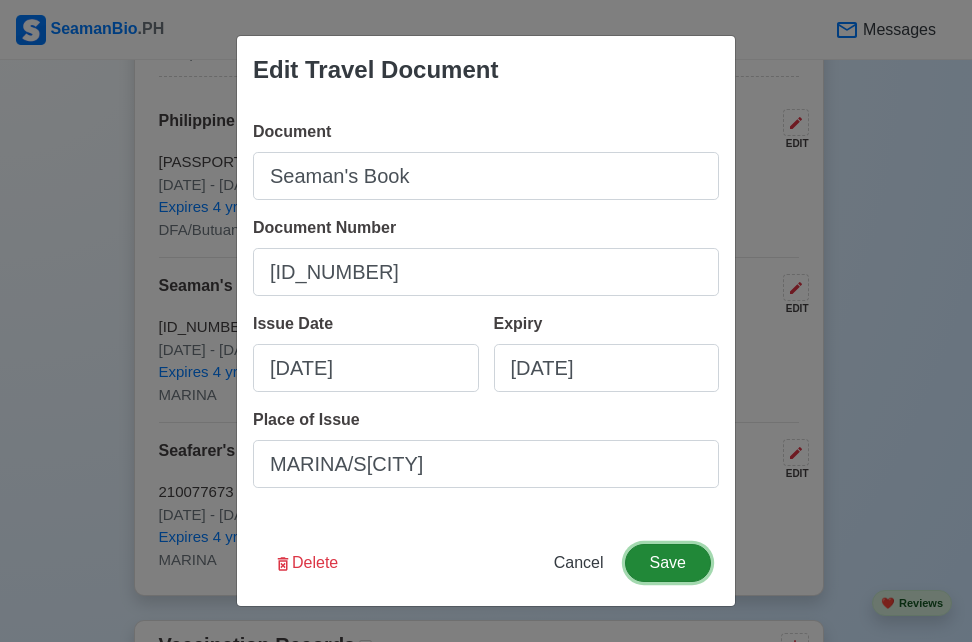 click on "Save" at bounding box center (668, 563) 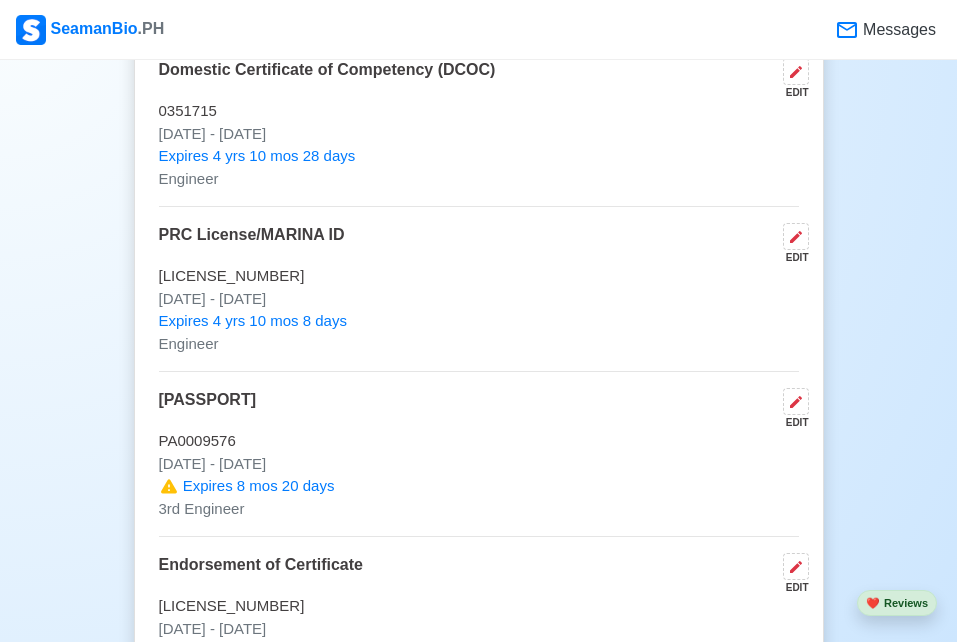scroll, scrollTop: 2596, scrollLeft: 0, axis: vertical 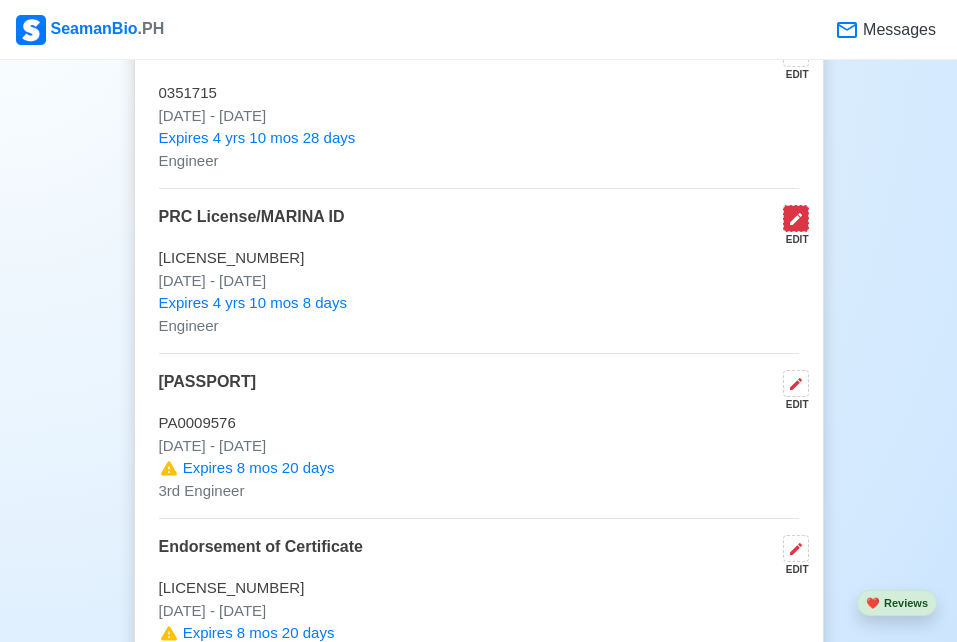 click 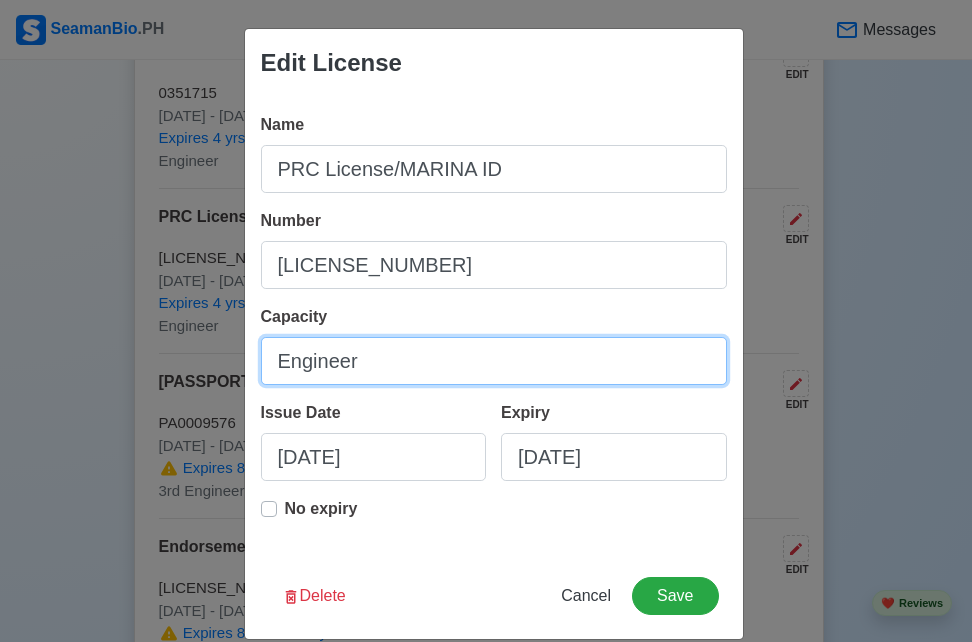 click on "Engineer" at bounding box center (494, 361) 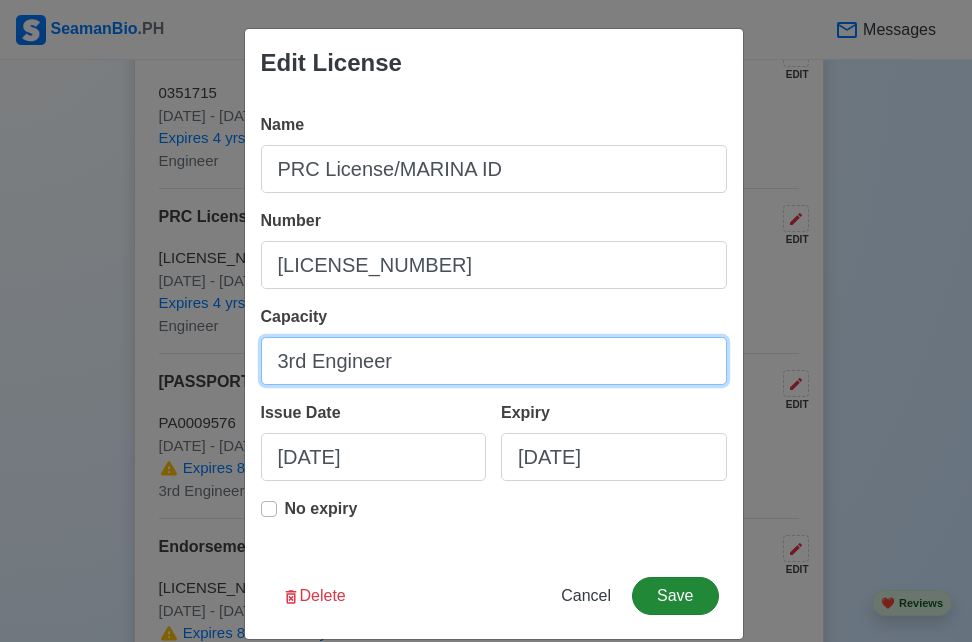 type on "3rd Engineer" 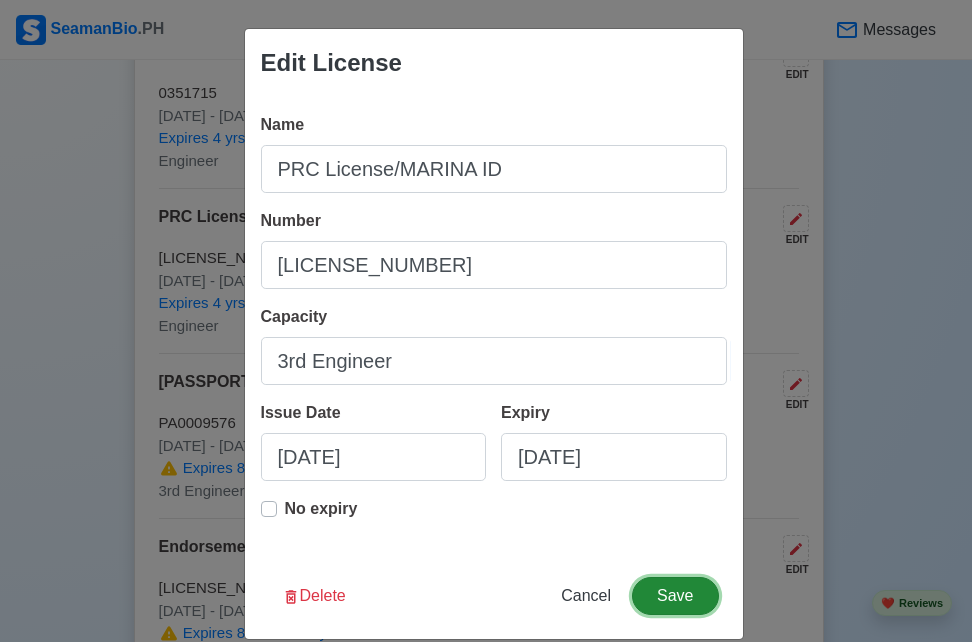click on "Save" at bounding box center (675, 596) 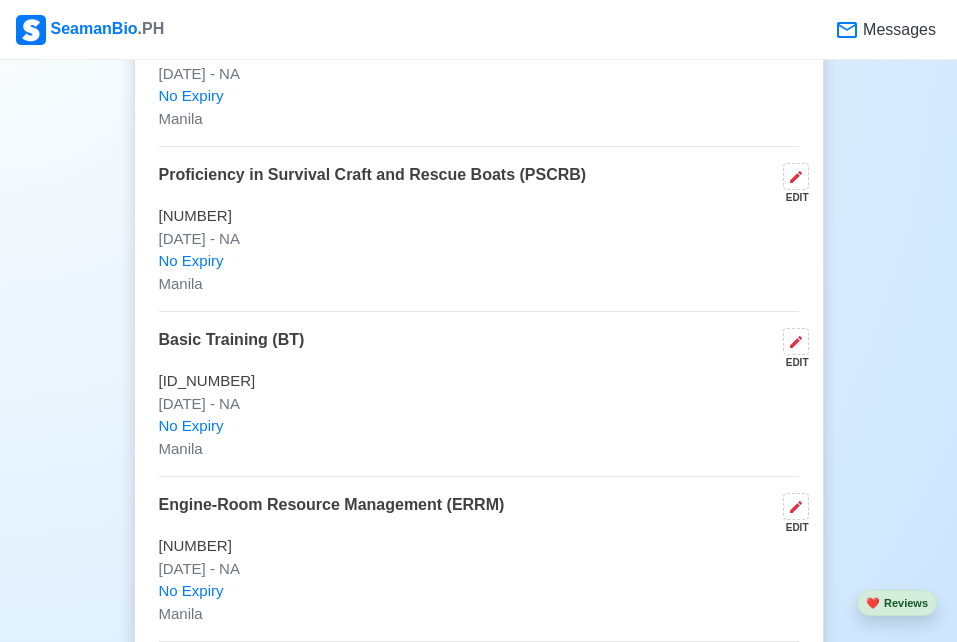scroll, scrollTop: 4261, scrollLeft: 0, axis: vertical 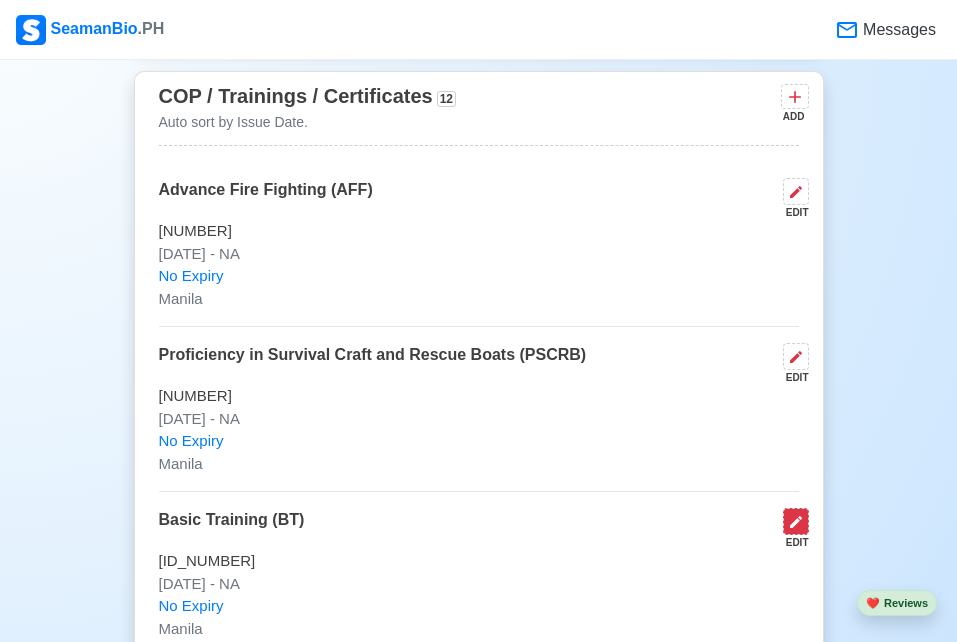 click 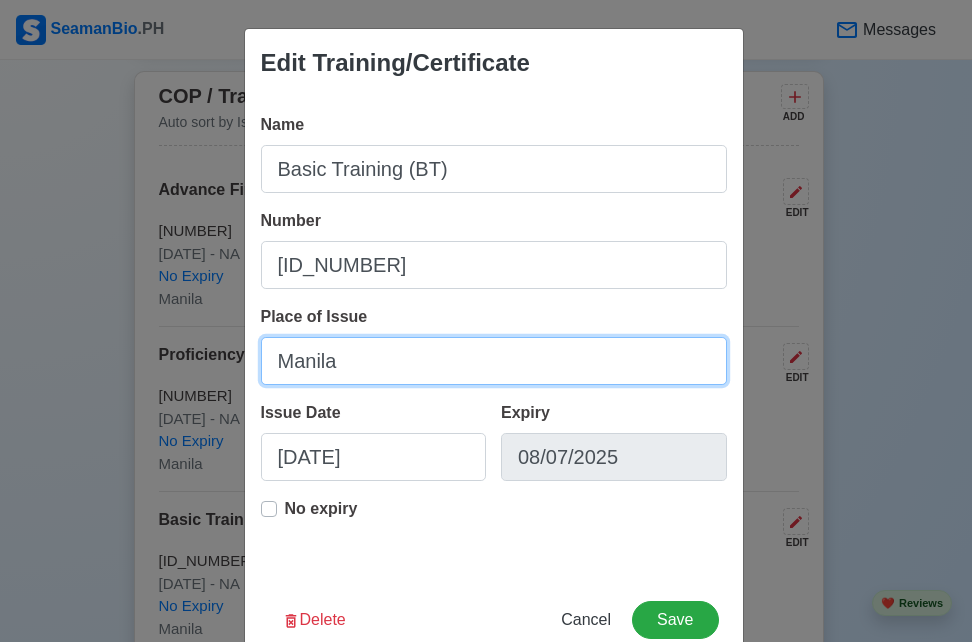 click on "Manila" at bounding box center (494, 361) 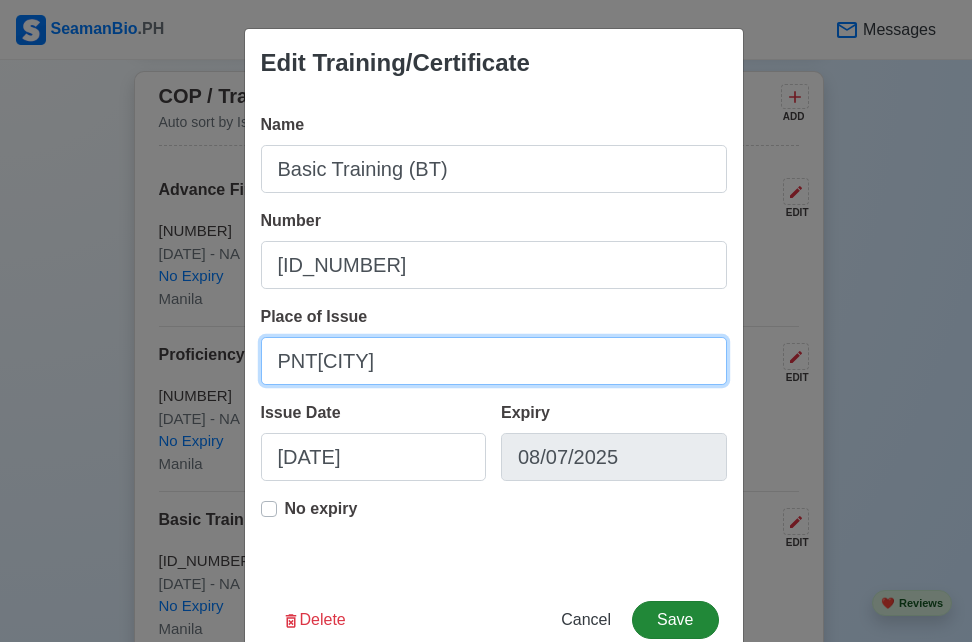 type on "PNT[CITY]" 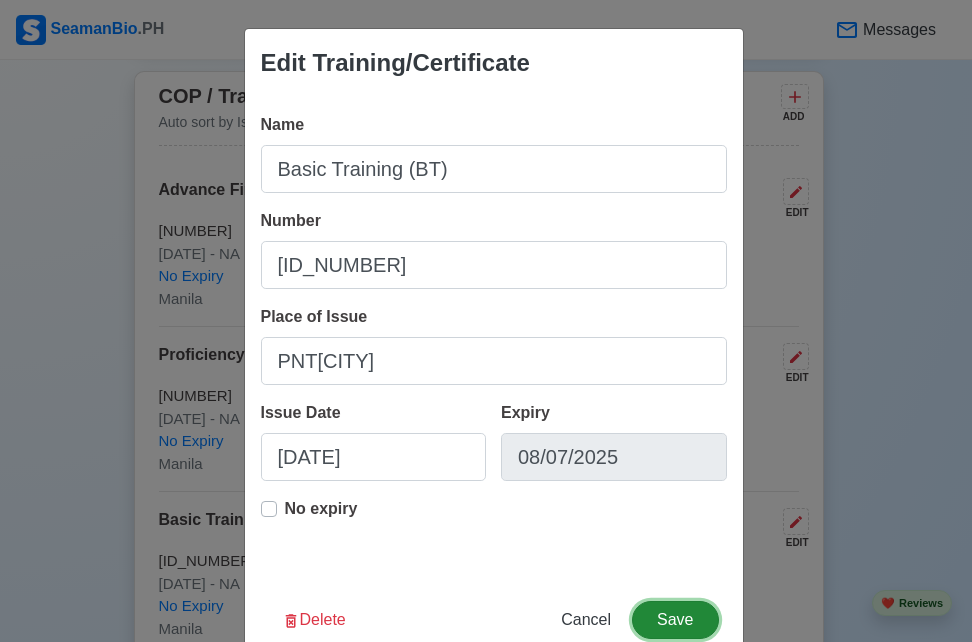 click on "Save" at bounding box center [675, 620] 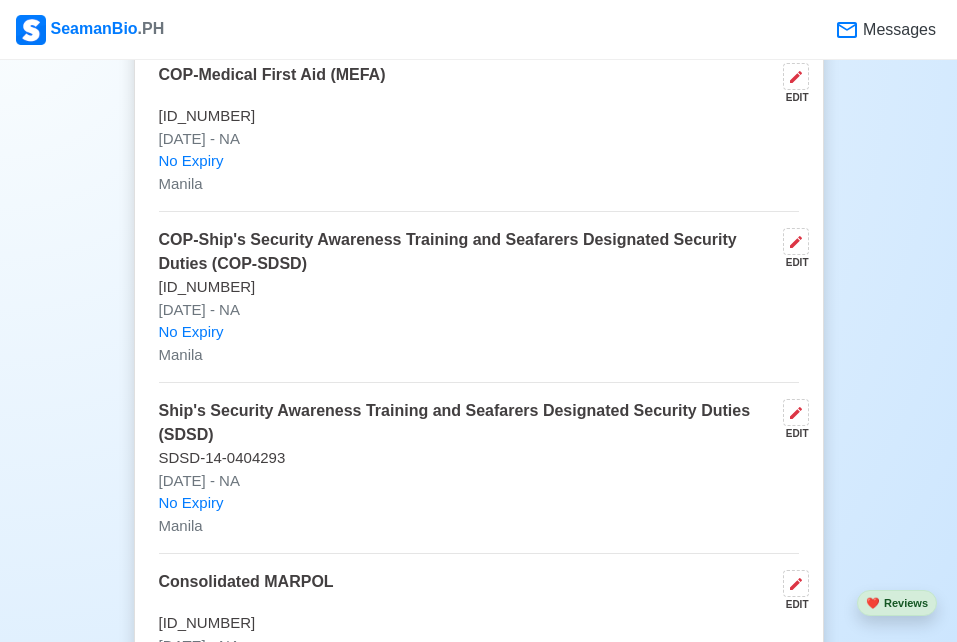 scroll, scrollTop: 4785, scrollLeft: 0, axis: vertical 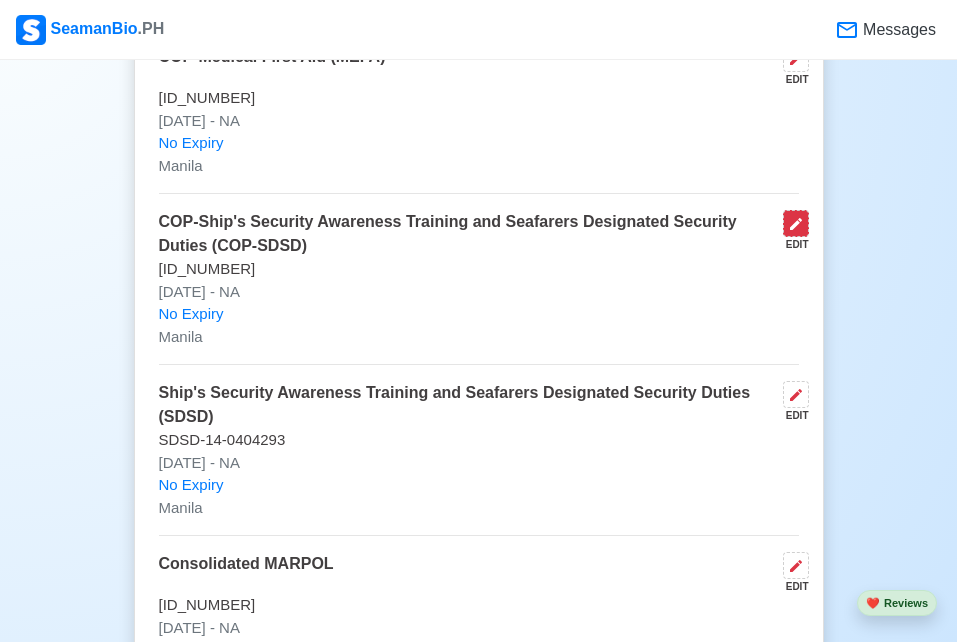 click 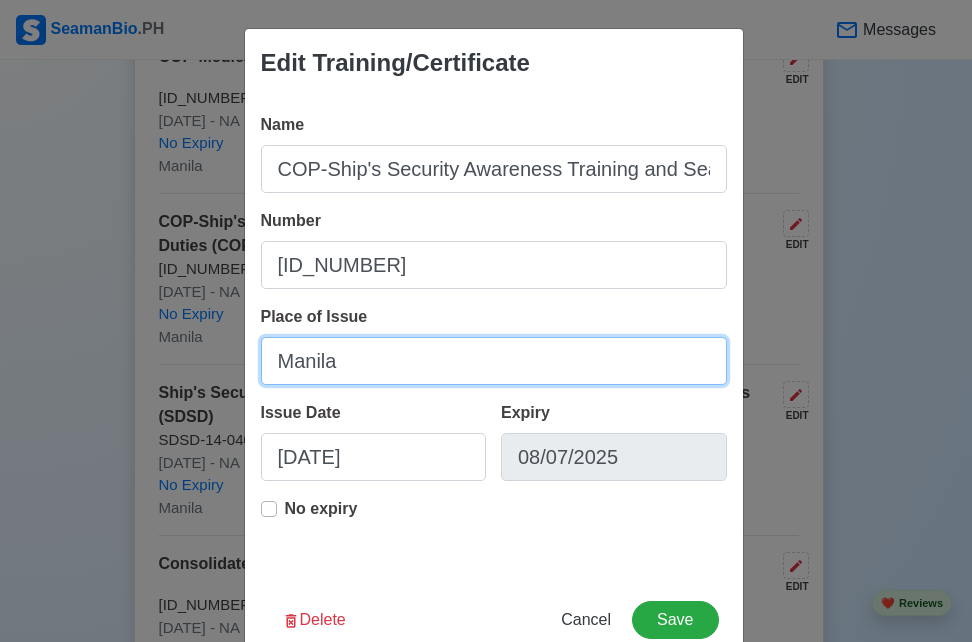 click on "Manila" at bounding box center (494, 361) 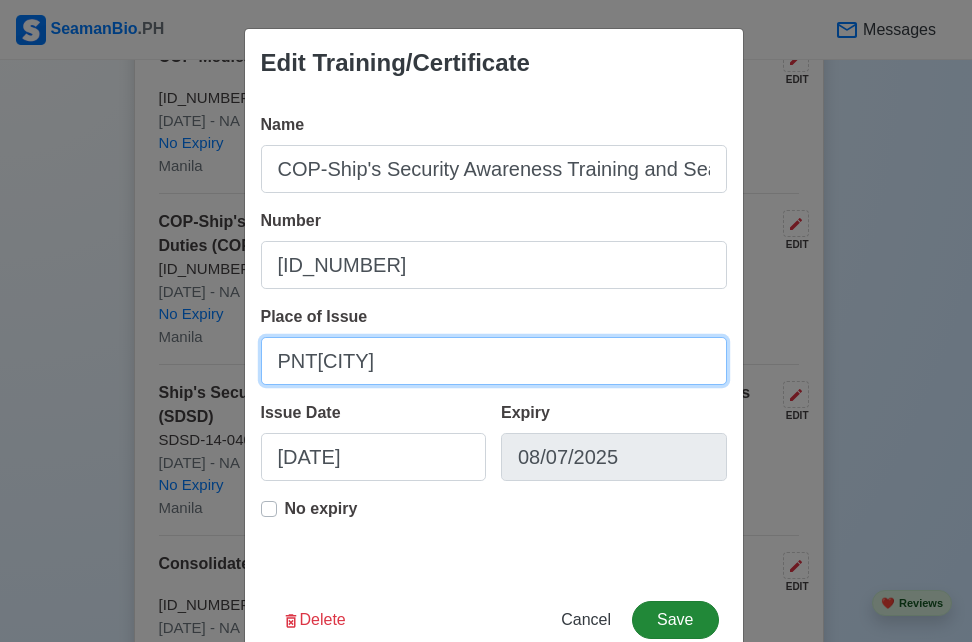 type on "PNT[CITY]" 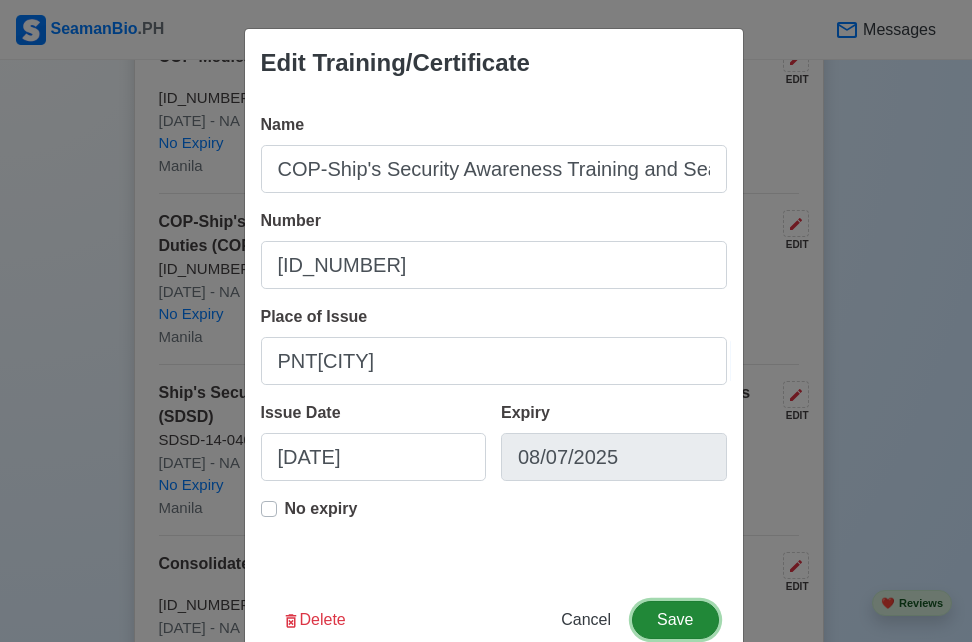 click on "Save" at bounding box center (675, 620) 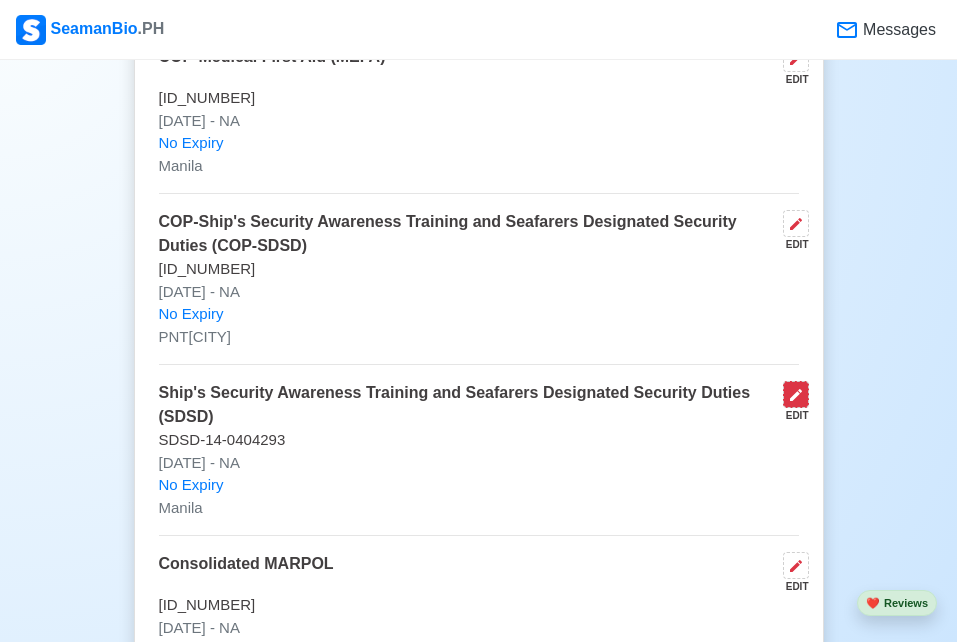 click at bounding box center [796, 394] 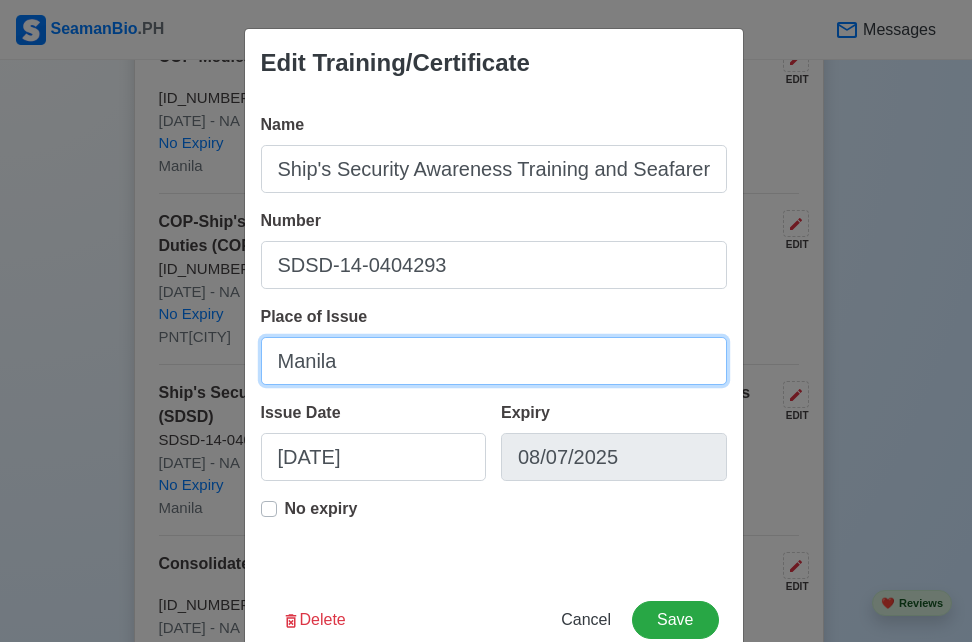 click on "Manila" at bounding box center [494, 361] 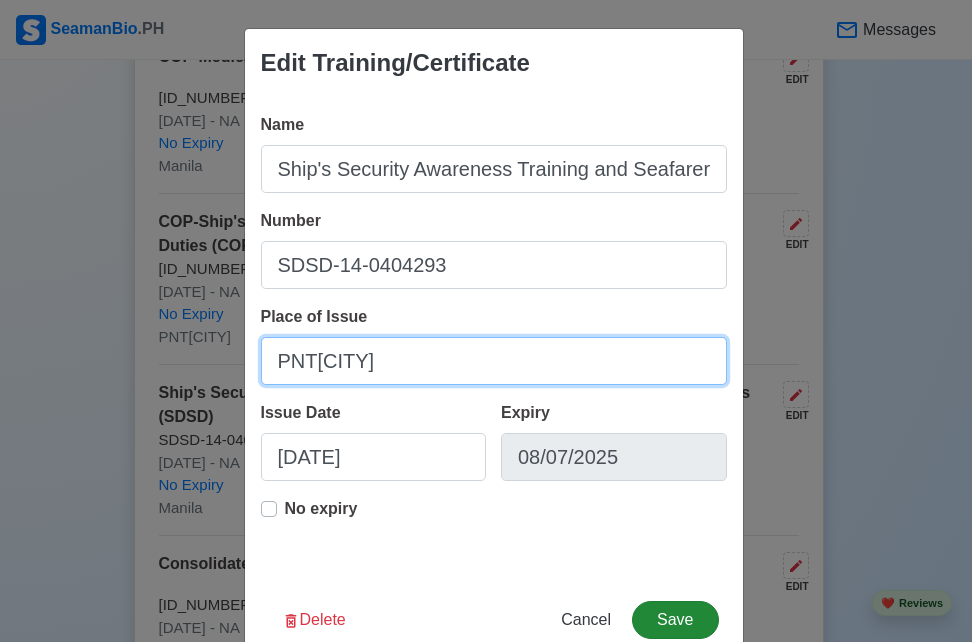 type on "PNT[CITY]" 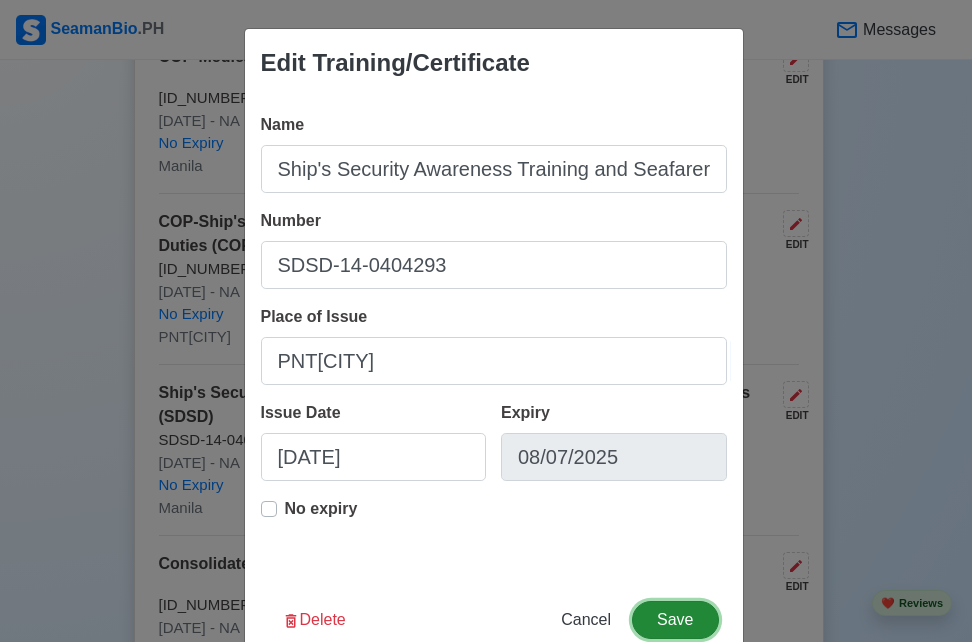 click on "Save" at bounding box center [675, 620] 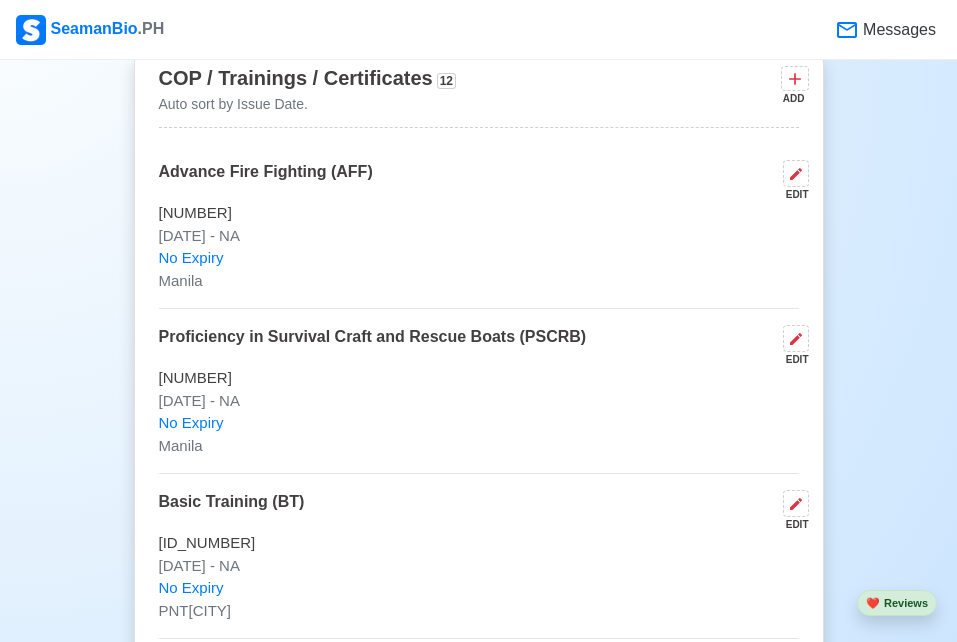 scroll, scrollTop: 3772, scrollLeft: 0, axis: vertical 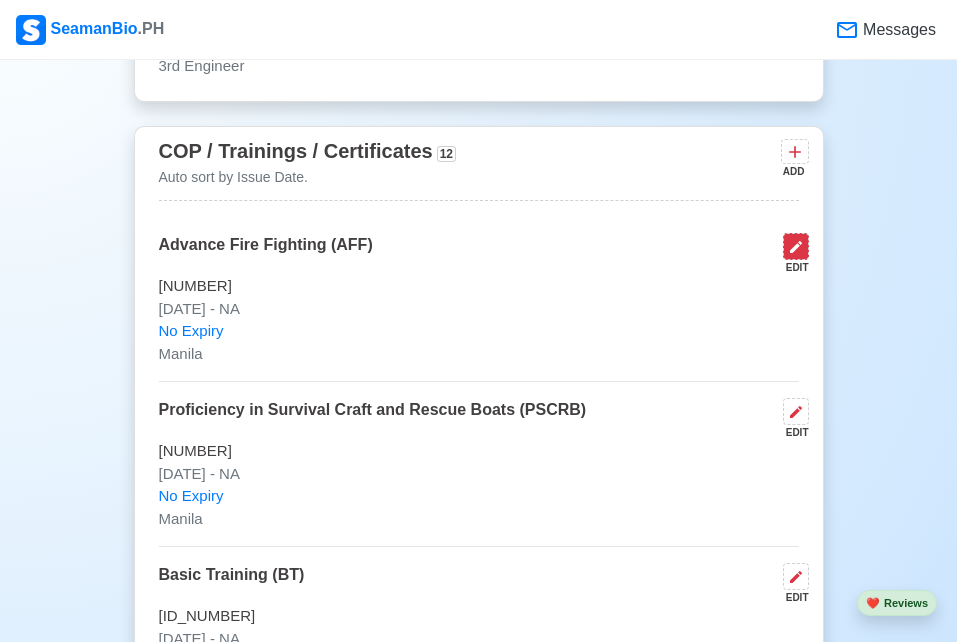 click 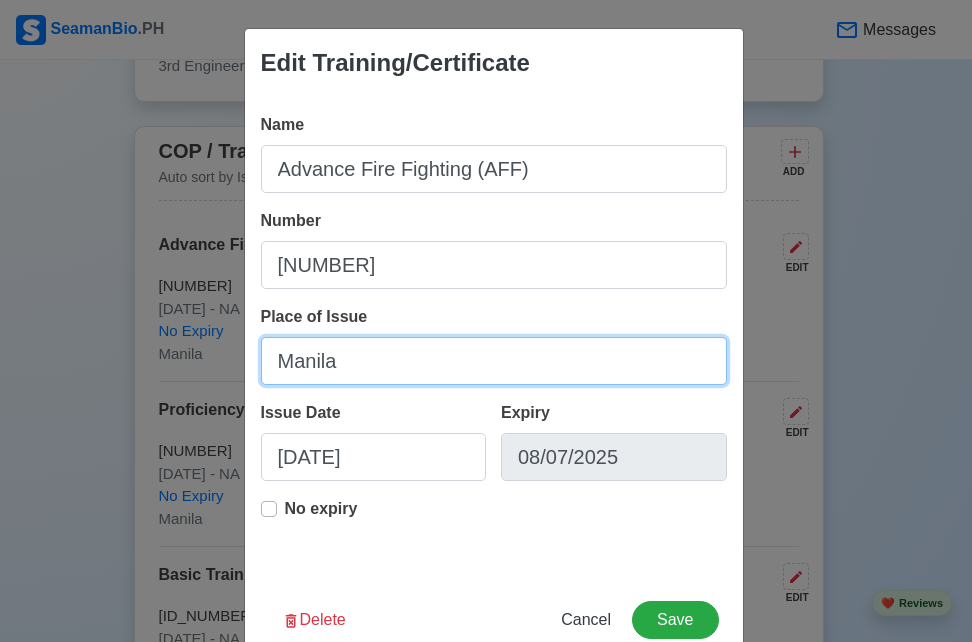 click on "Manila" at bounding box center [494, 361] 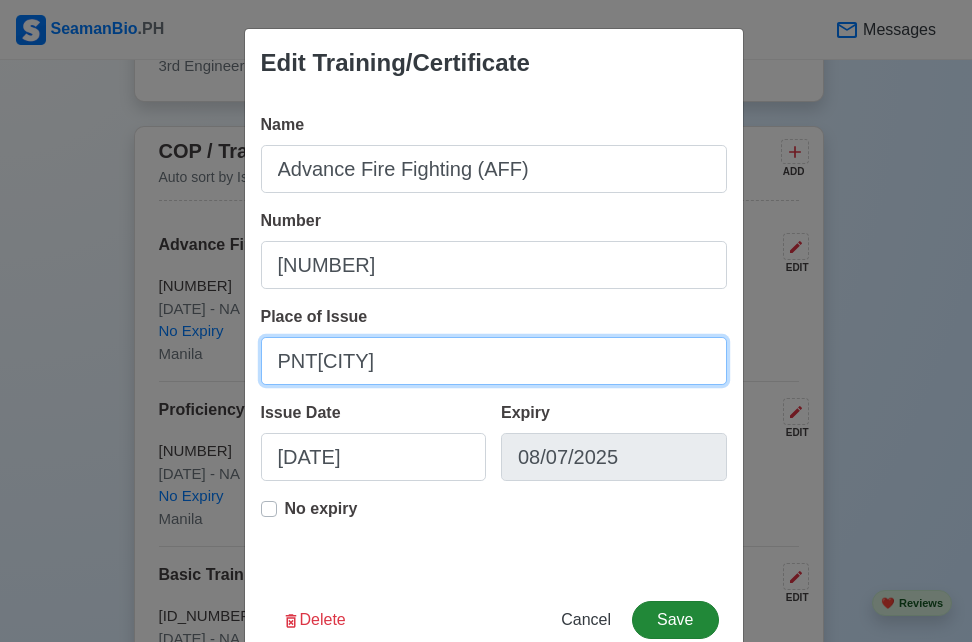 type on "PNT[CITY]" 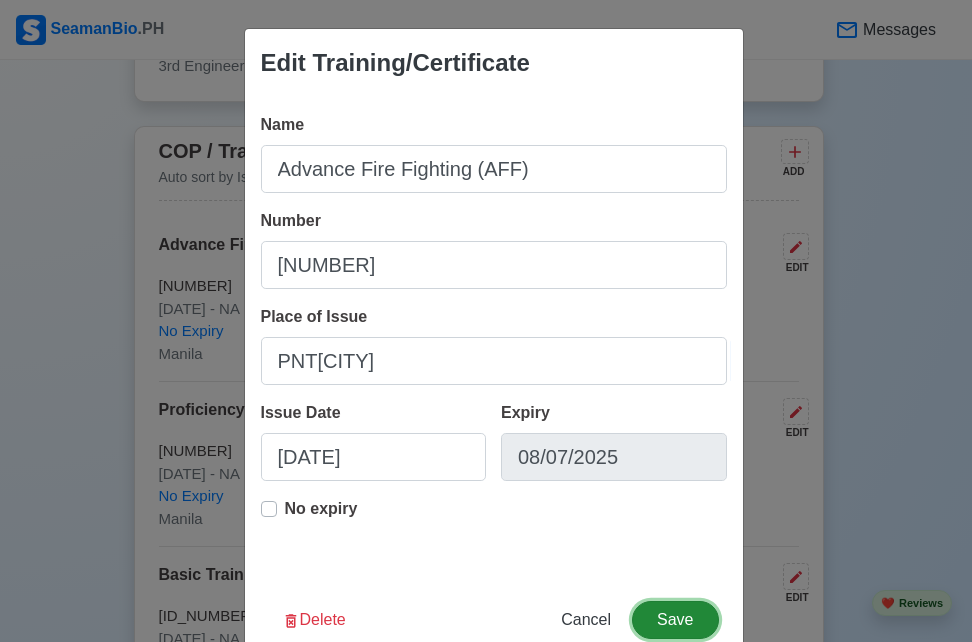 click on "Save" at bounding box center (675, 620) 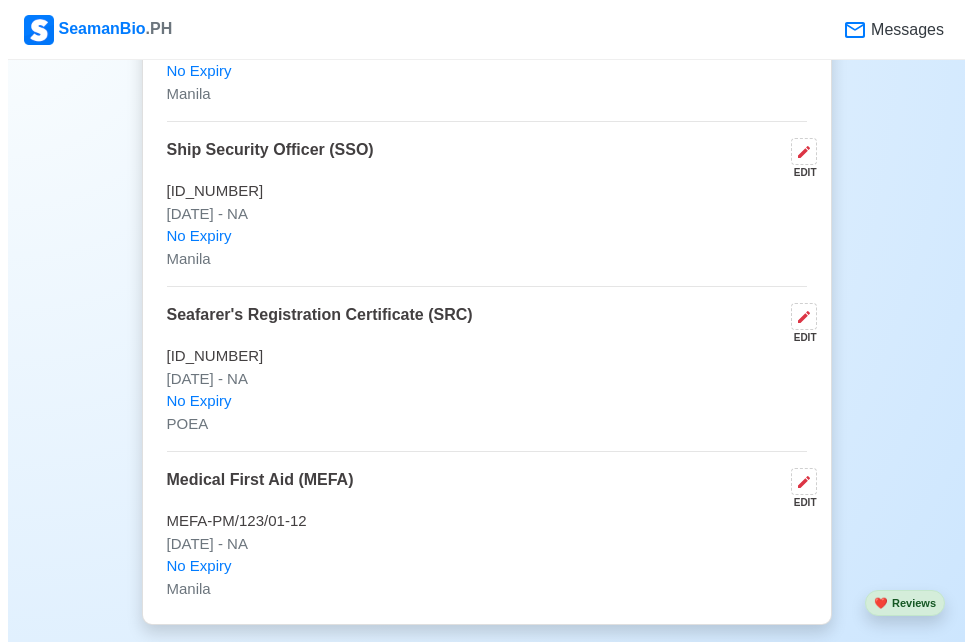 scroll, scrollTop: 5382, scrollLeft: 0, axis: vertical 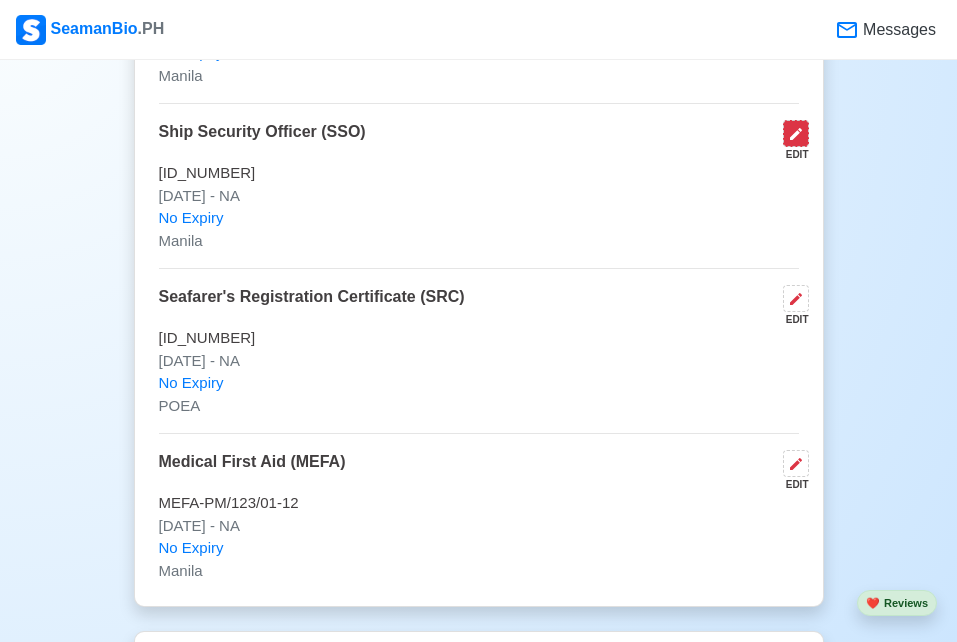 click 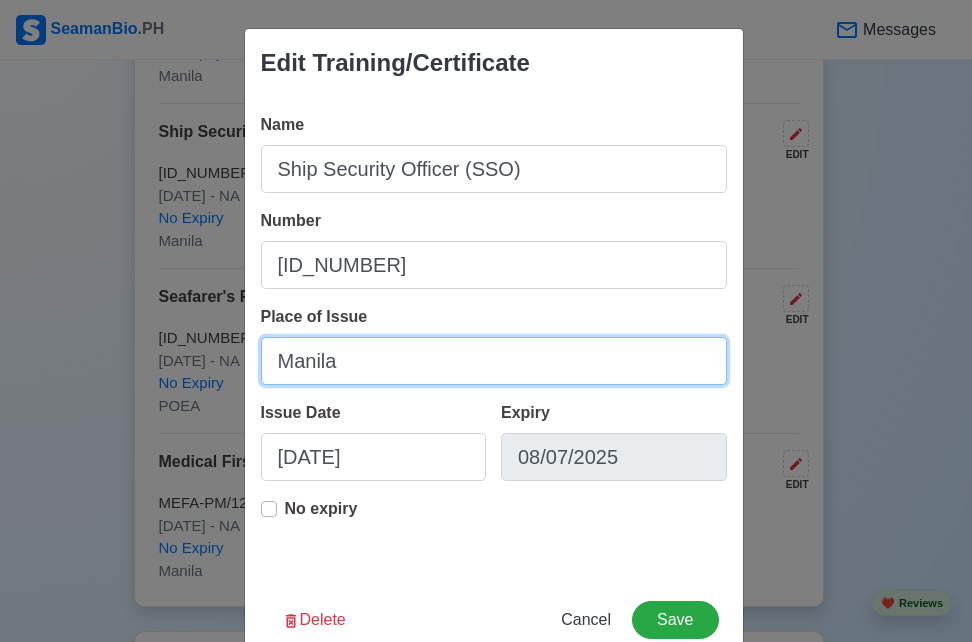 click on "Manila" at bounding box center (494, 361) 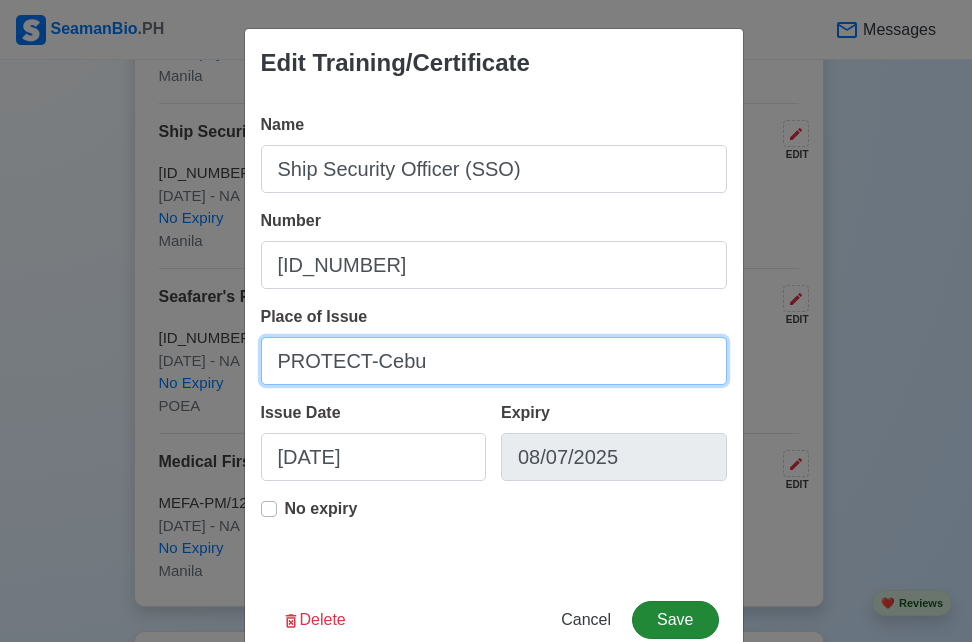 type on "PROTECT-Cebu" 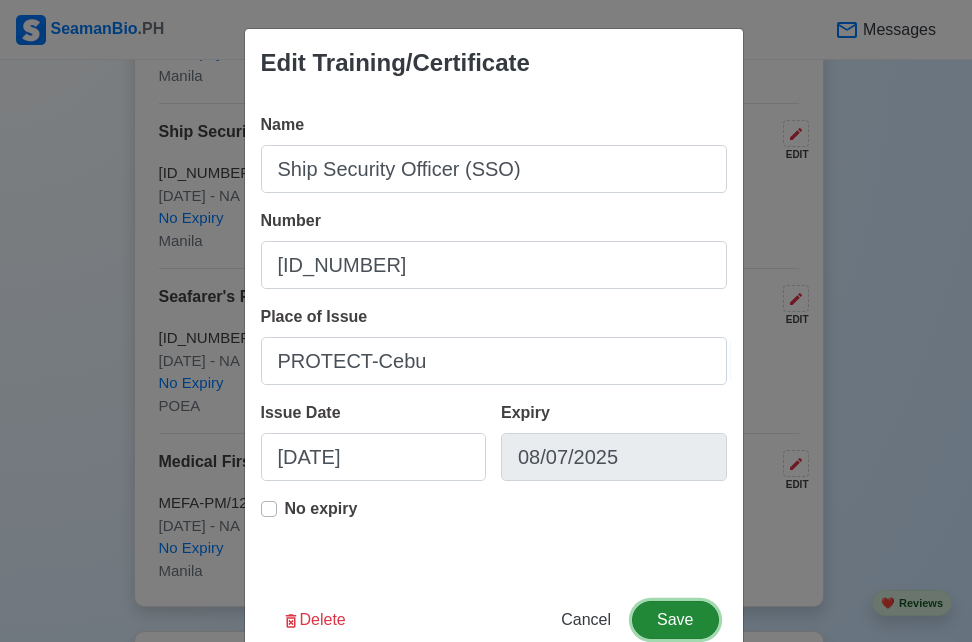 click on "Save" at bounding box center (675, 620) 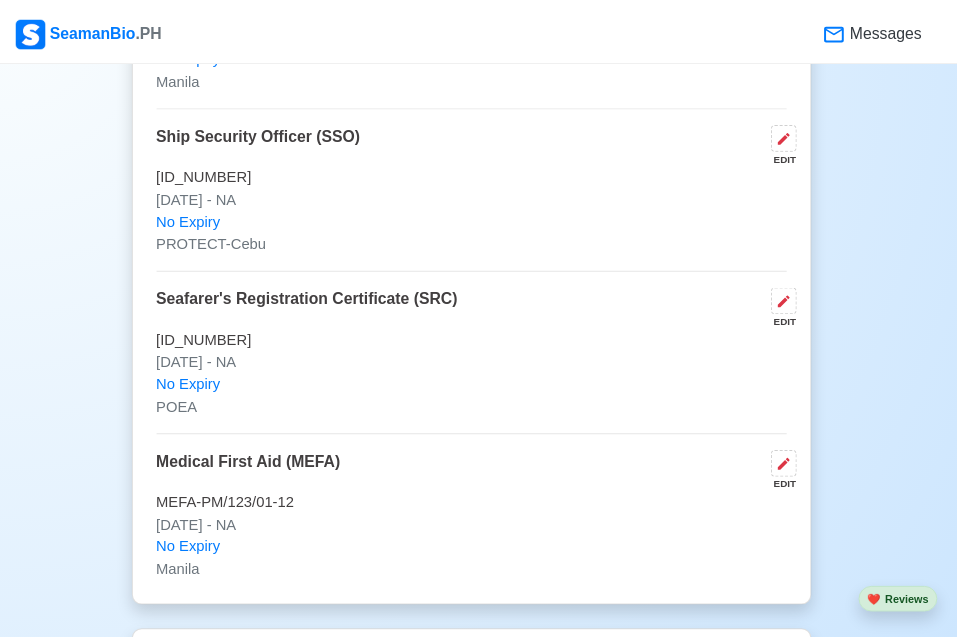 scroll, scrollTop: 5382, scrollLeft: 0, axis: vertical 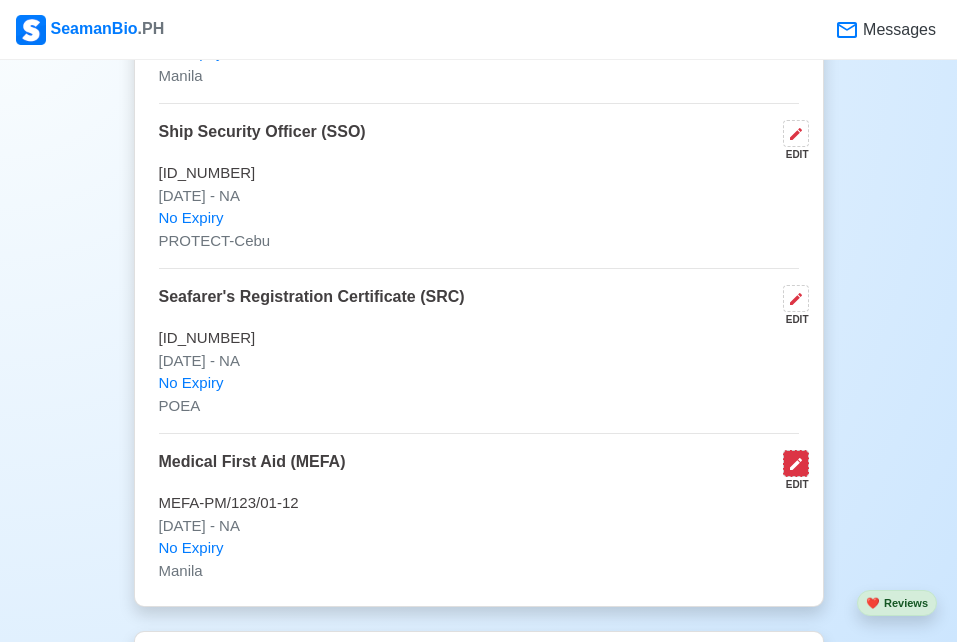 click 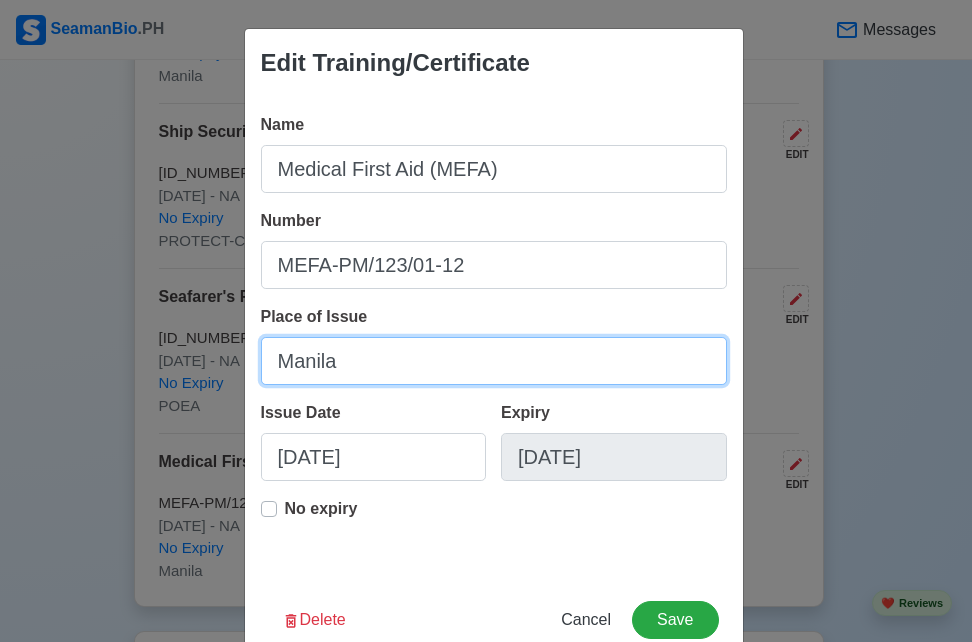 click on "Manila" at bounding box center (494, 361) 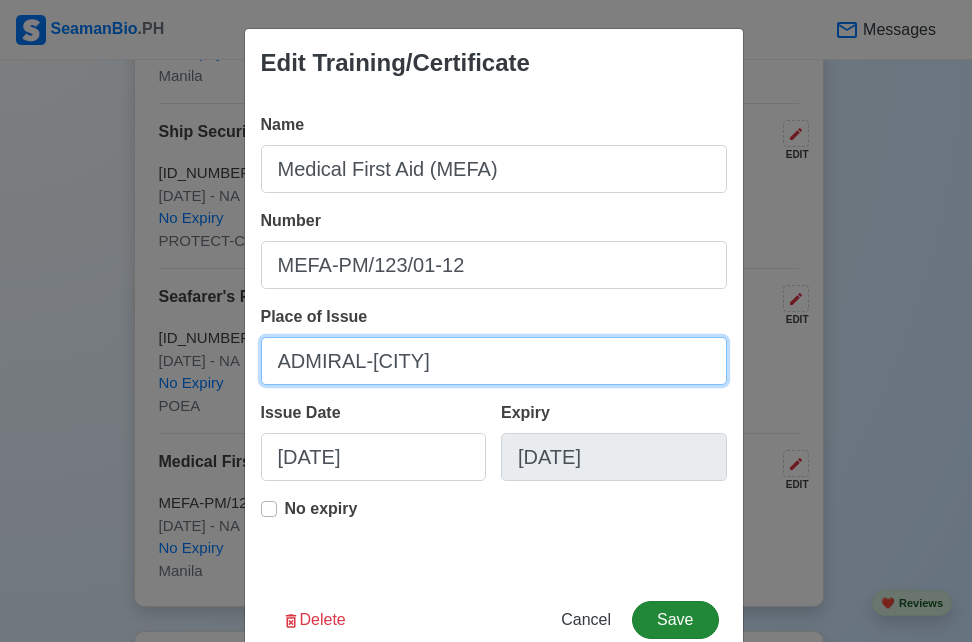 type on "ADMIRAL-[CITY]" 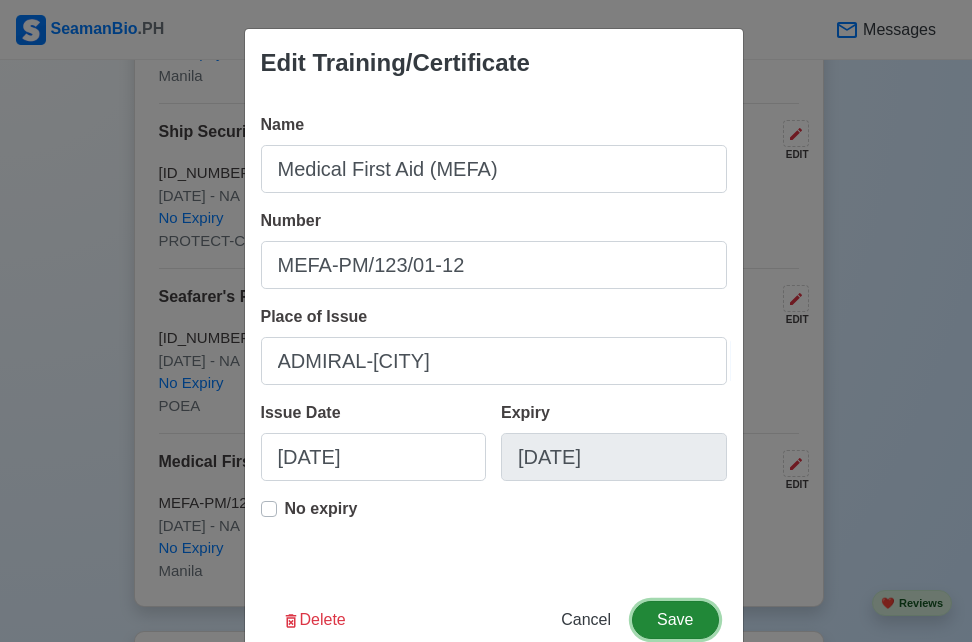 click on "Save" at bounding box center (675, 620) 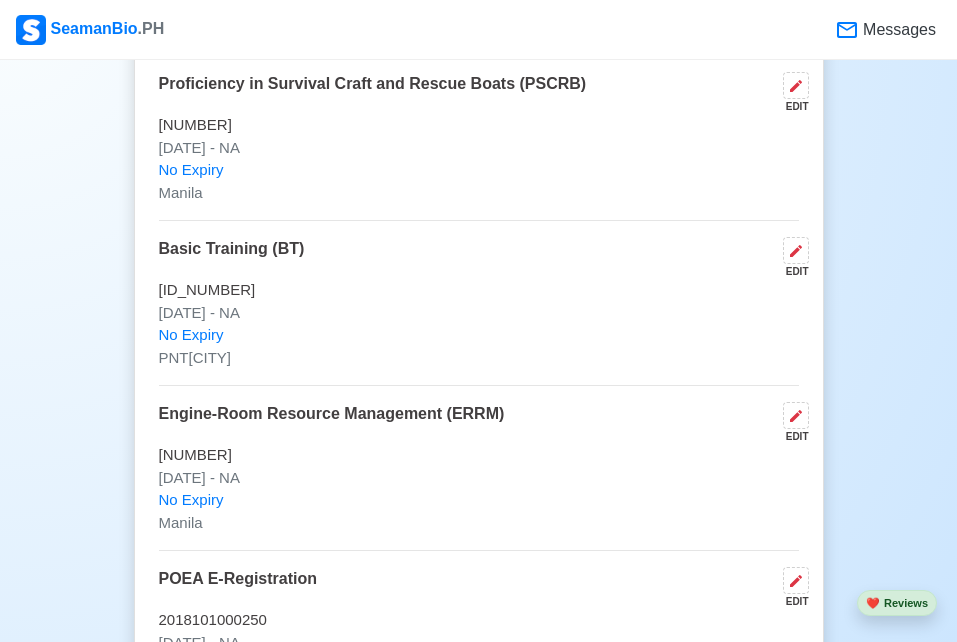 scroll, scrollTop: 4152, scrollLeft: 0, axis: vertical 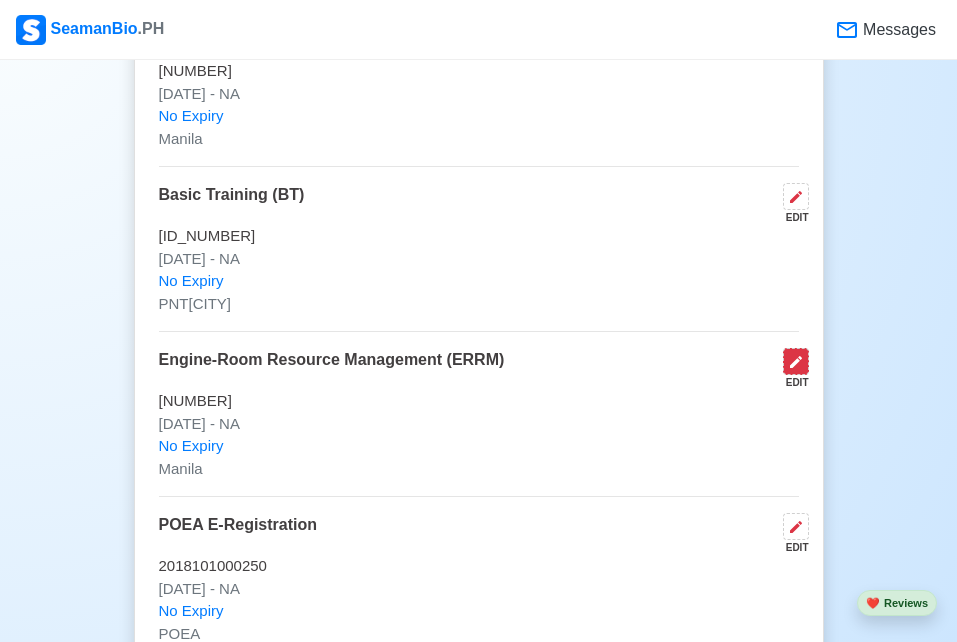 click 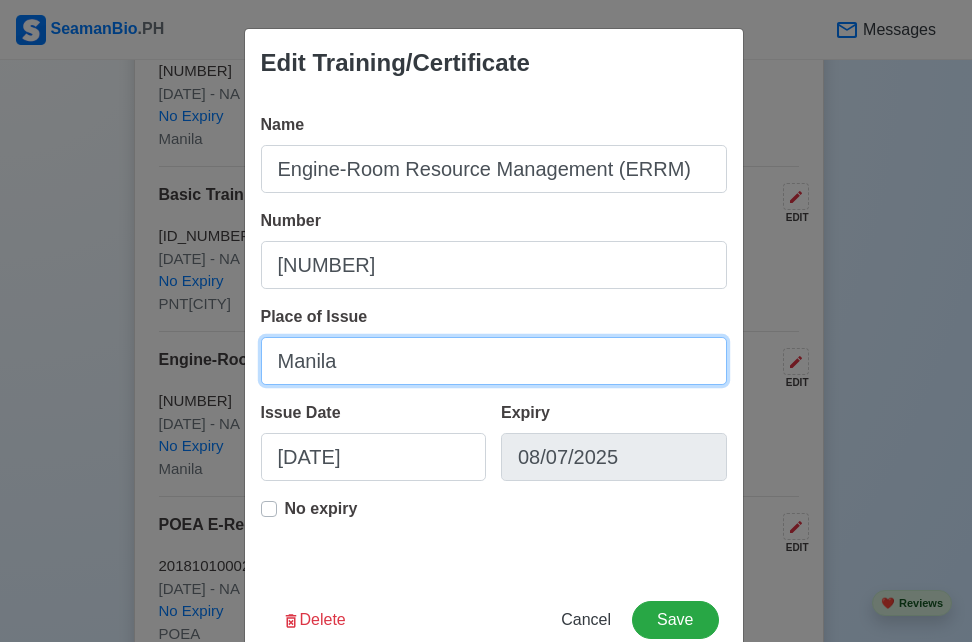 click on "Manila" at bounding box center (494, 361) 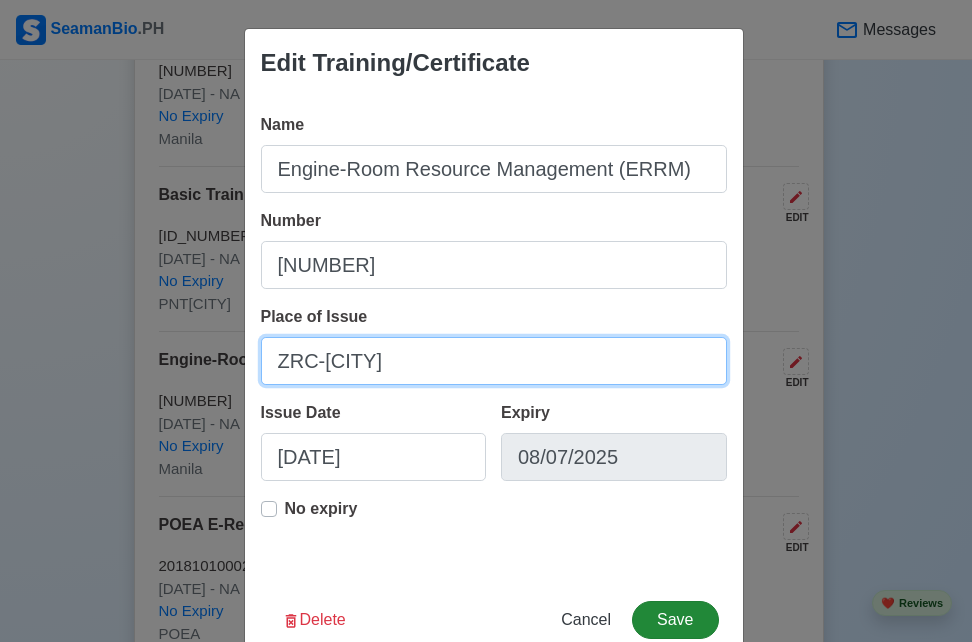 type on "ZRC-[CITY]" 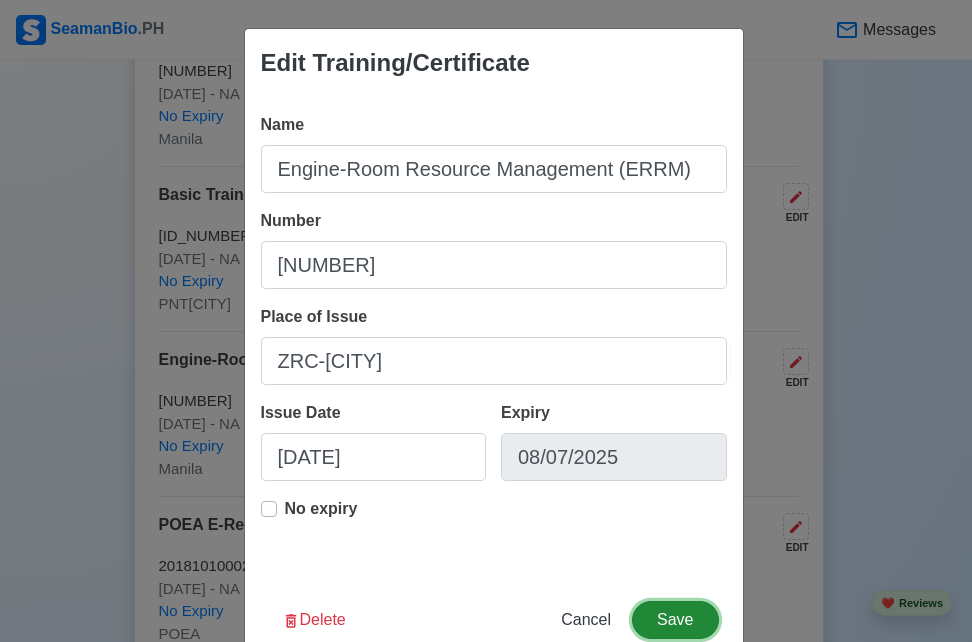 click on "Save" at bounding box center (675, 620) 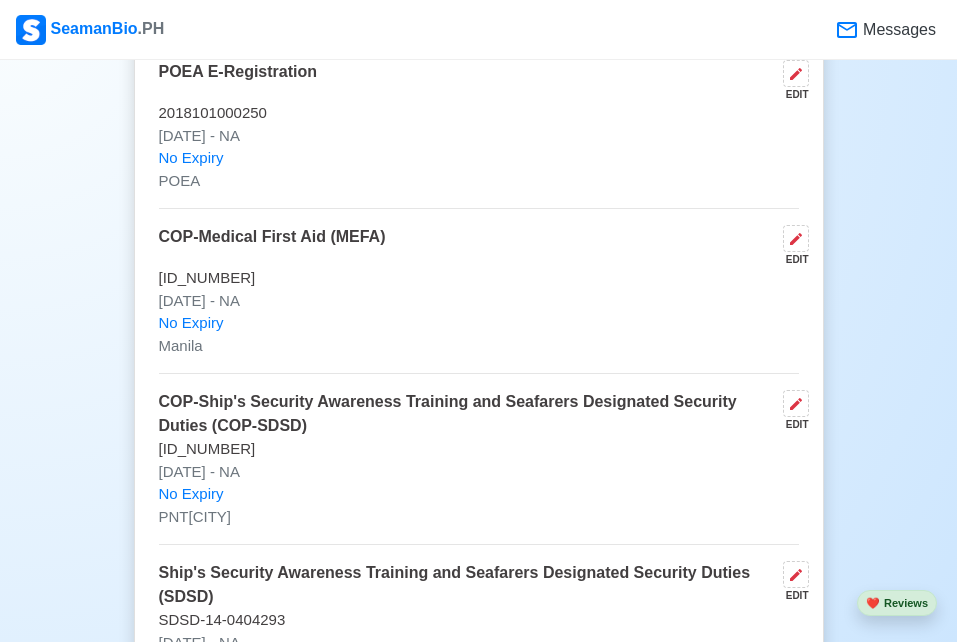scroll, scrollTop: 4623, scrollLeft: 0, axis: vertical 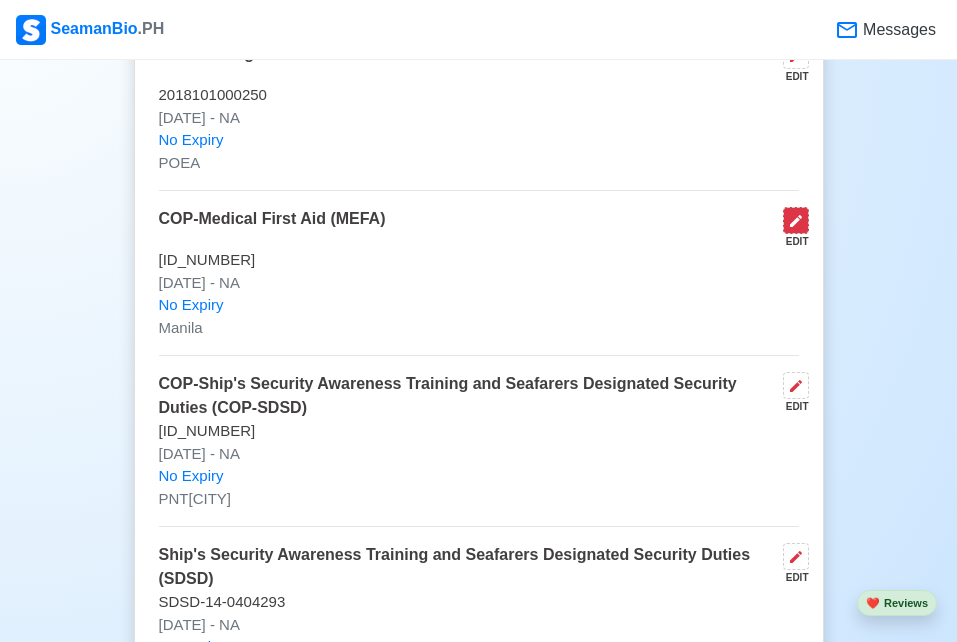 click 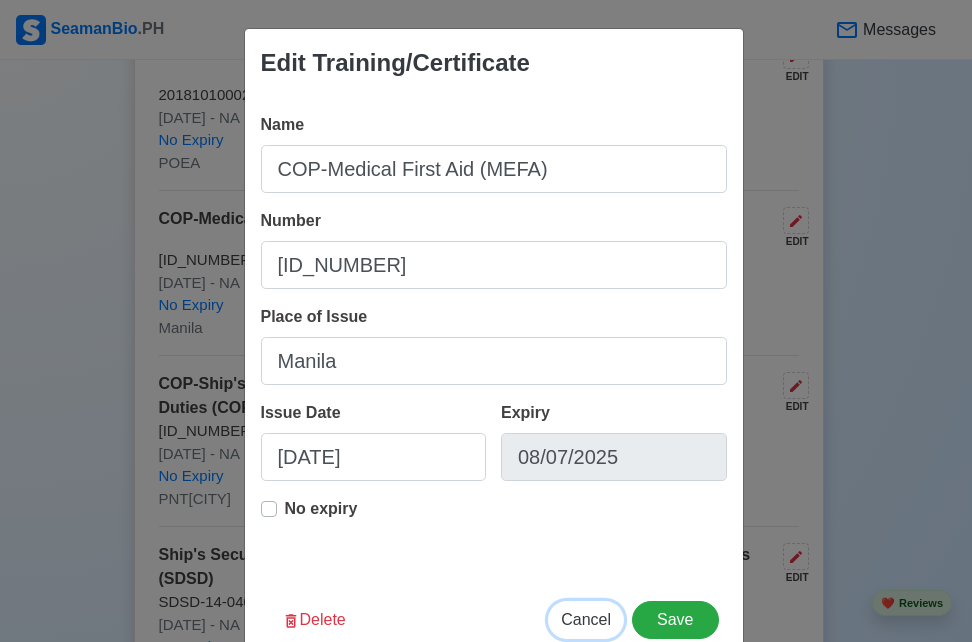 click on "Cancel" at bounding box center (586, 619) 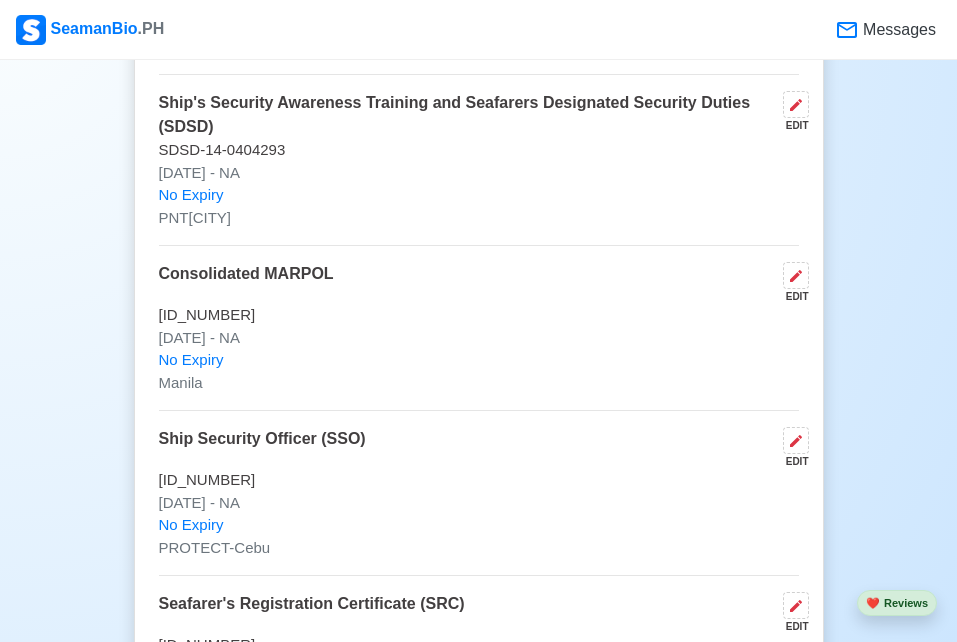 scroll, scrollTop: 5093, scrollLeft: 0, axis: vertical 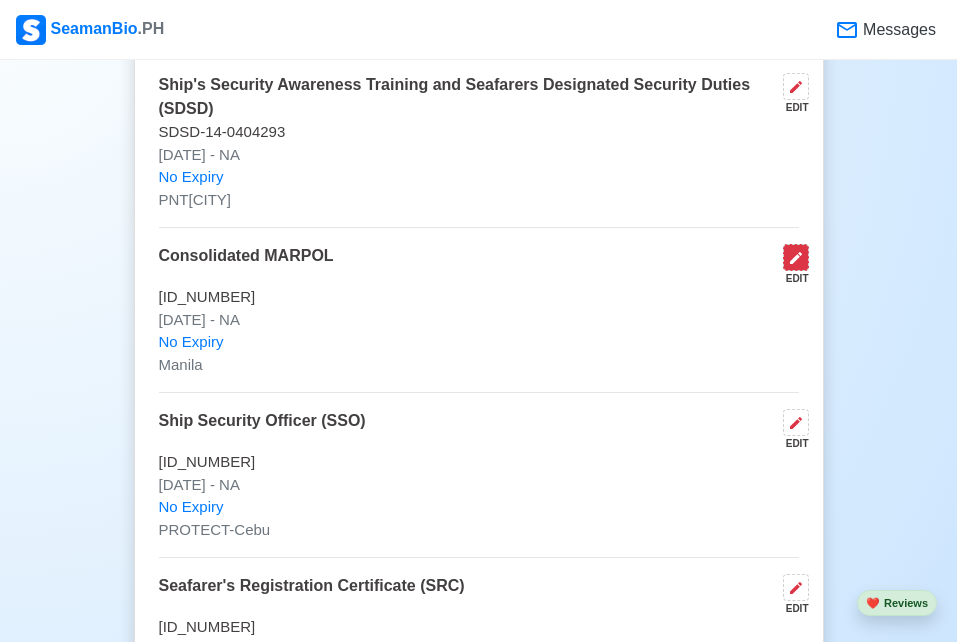 click 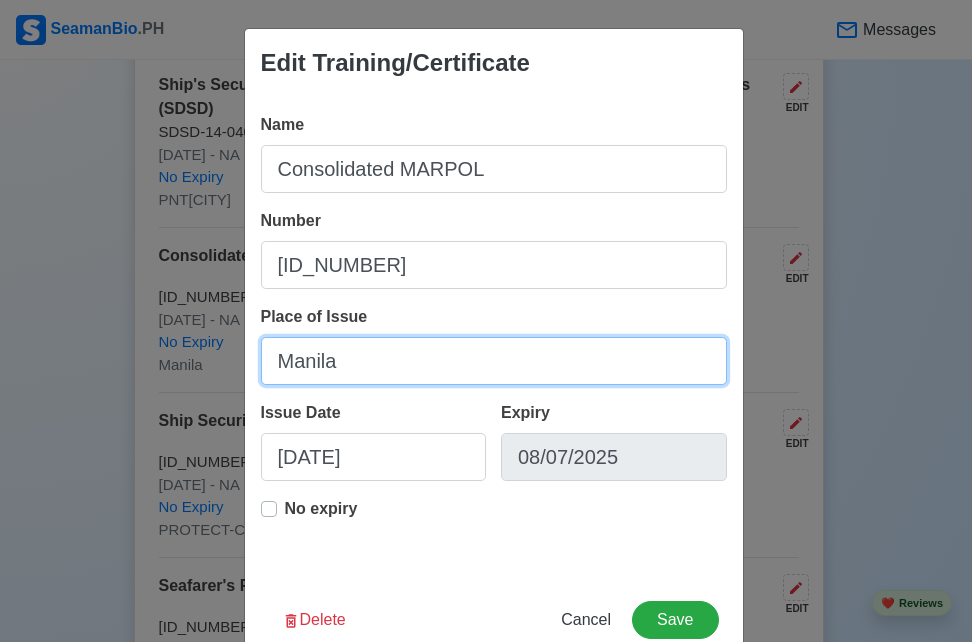 click on "Manila" at bounding box center [494, 361] 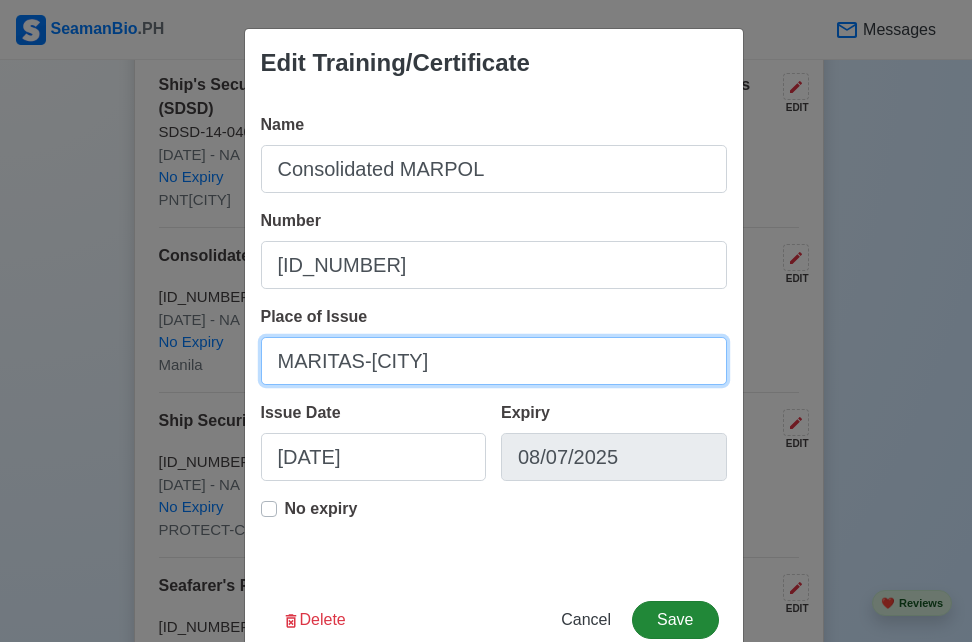 type on "MARITAS-[CITY]" 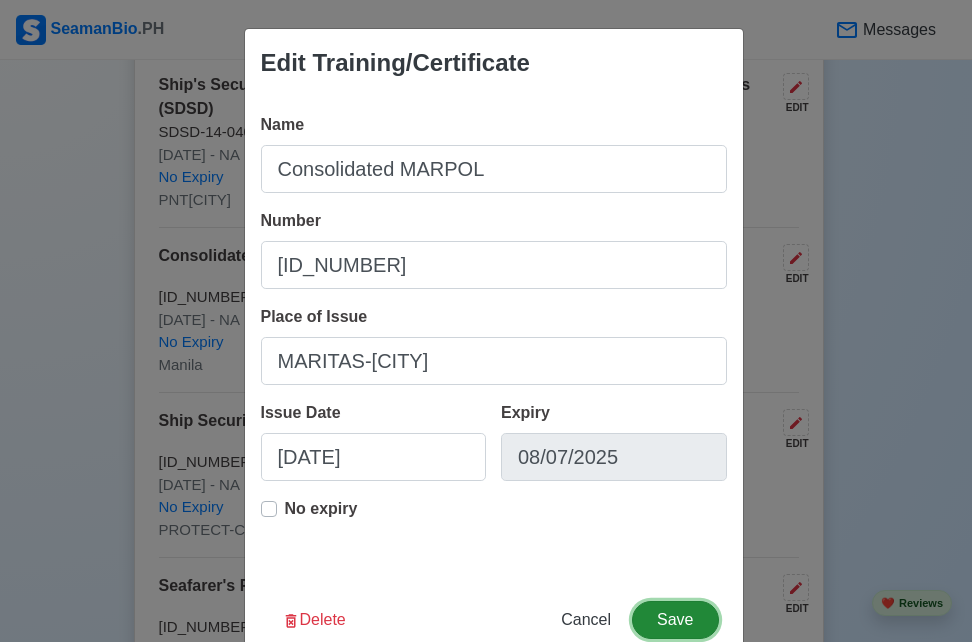 click on "Save" at bounding box center (675, 620) 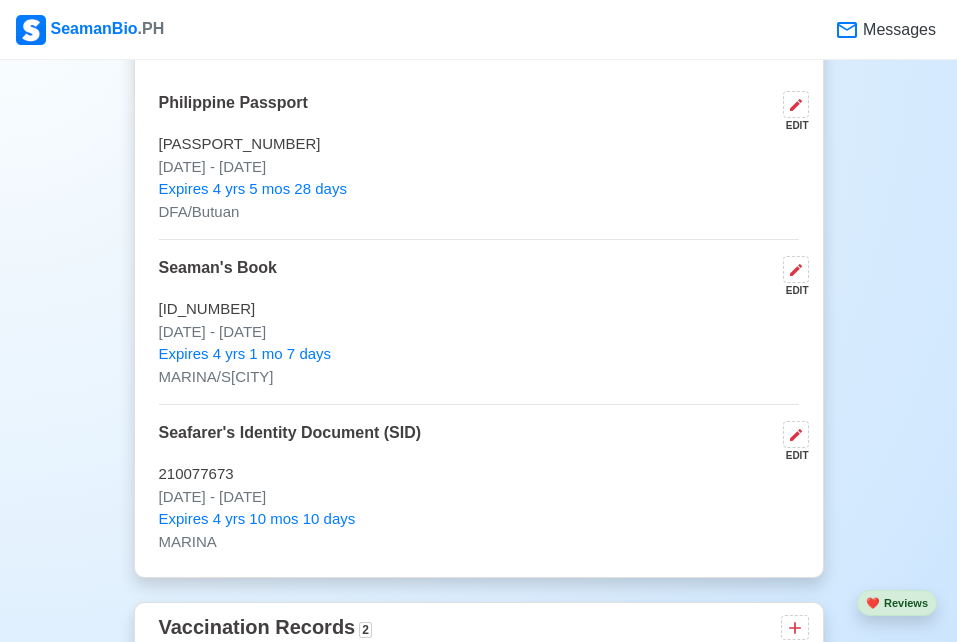 scroll, scrollTop: 1547, scrollLeft: 0, axis: vertical 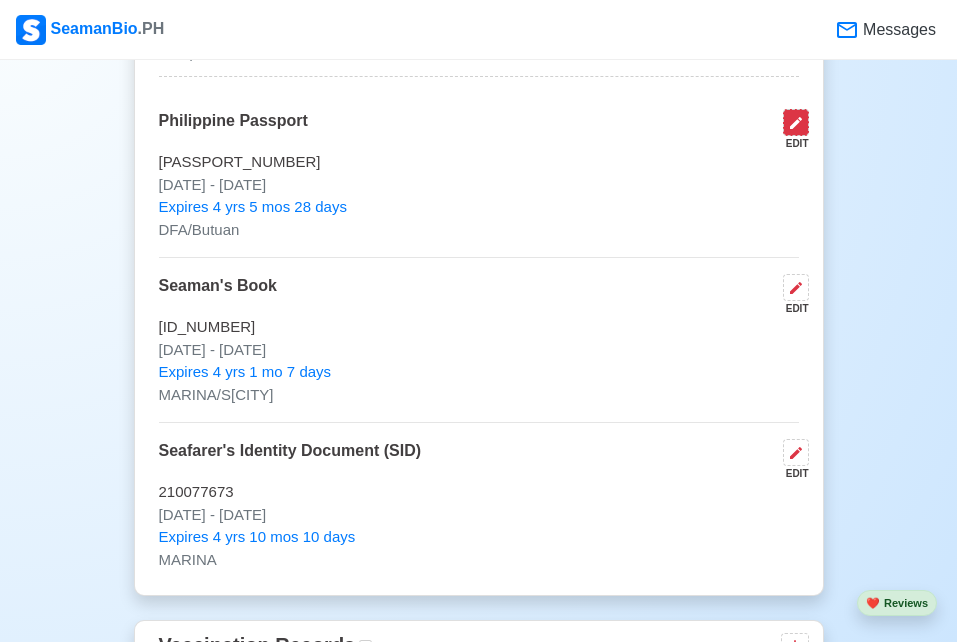 click 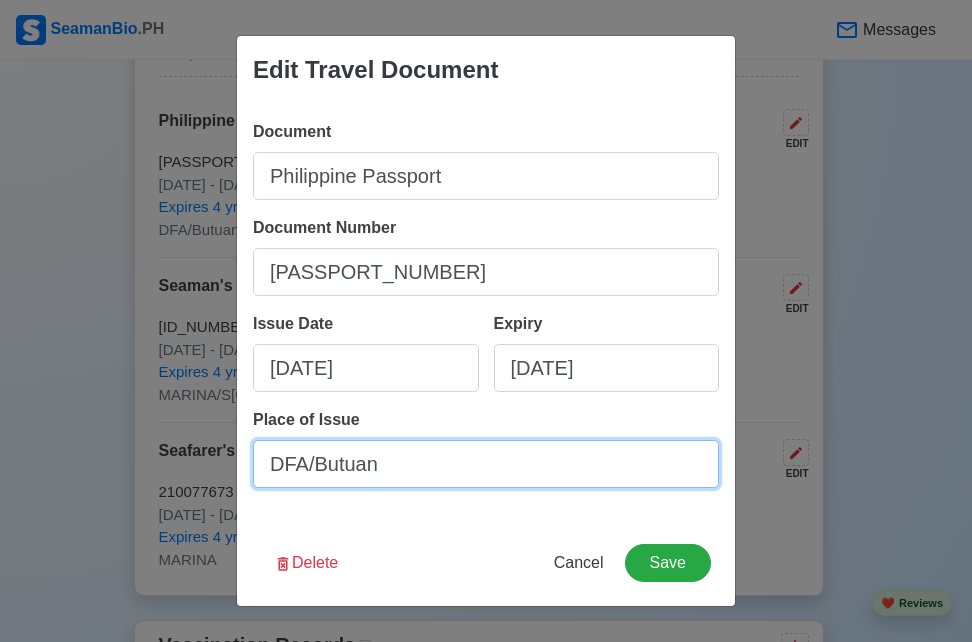 click on "DFA/Butuan" at bounding box center [486, 464] 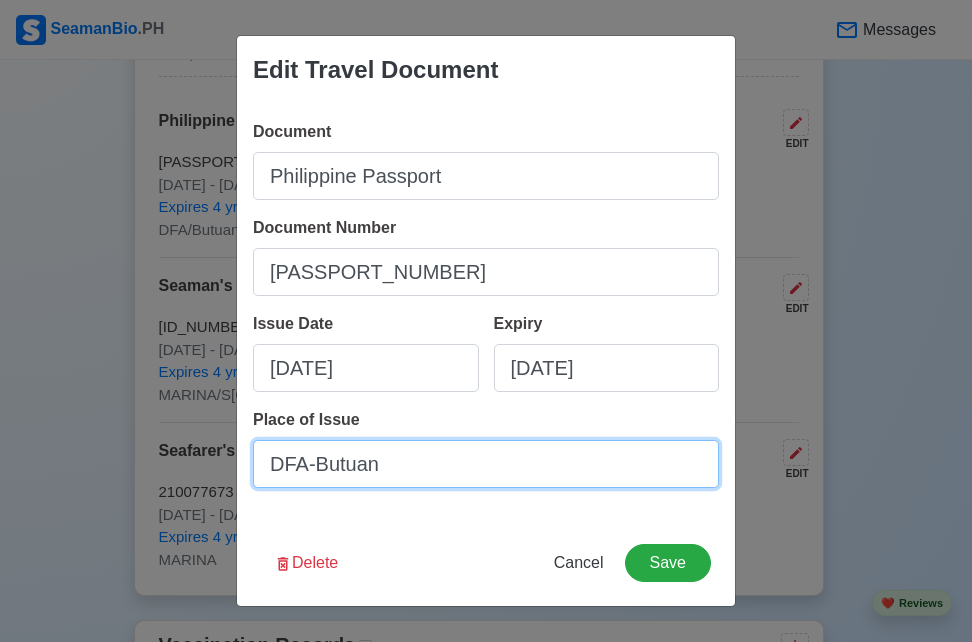 type on "DFA-Butuan" 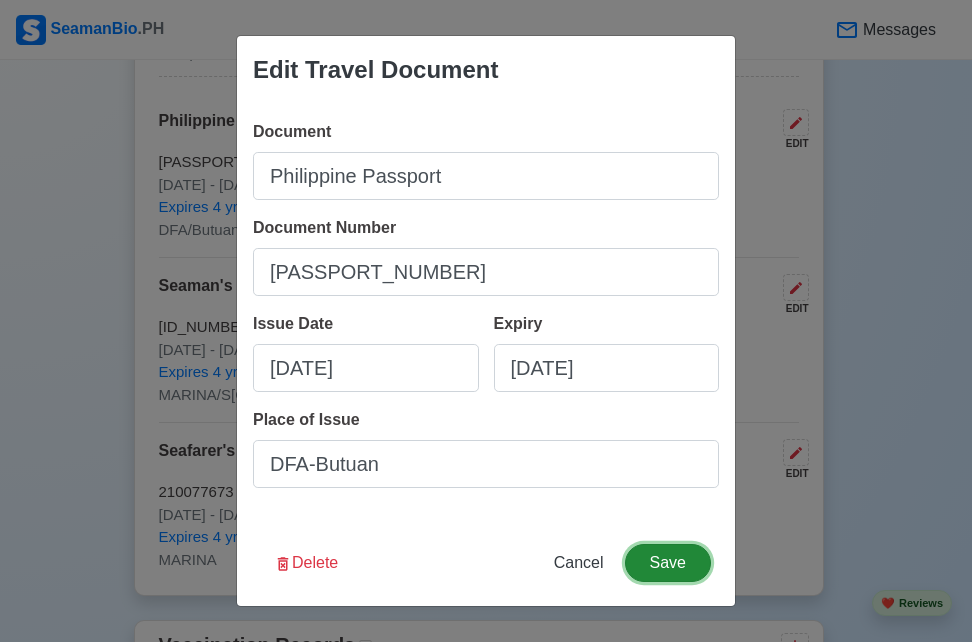 click on "Save" at bounding box center (668, 563) 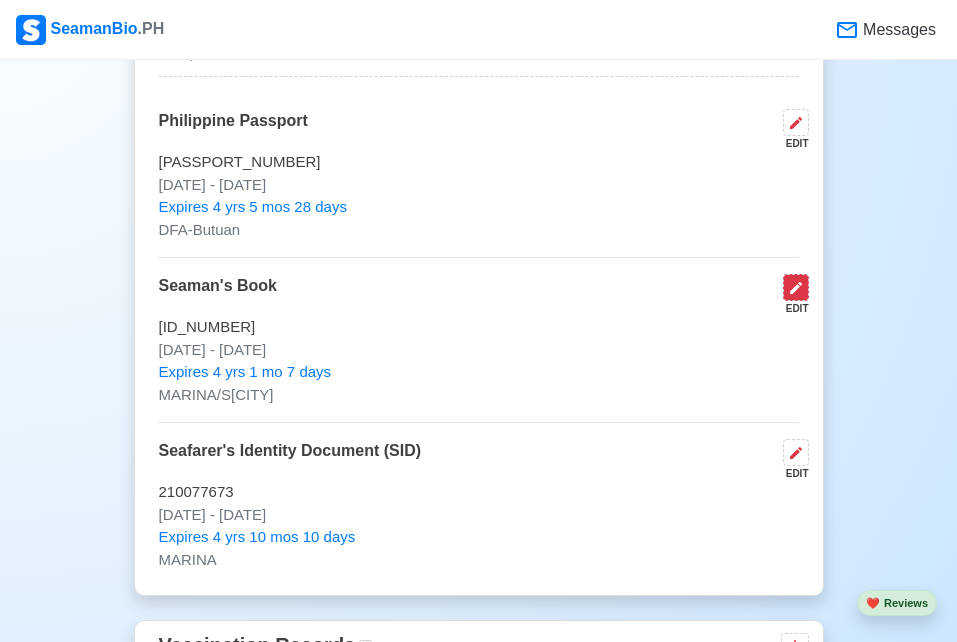 click 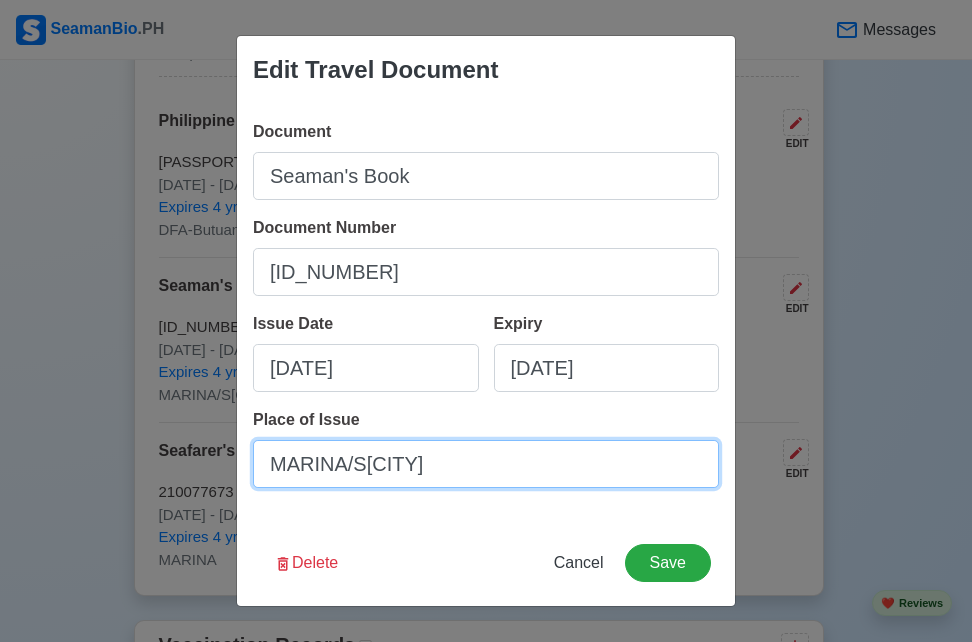 click on "MARINA/S[CITY]" at bounding box center (486, 464) 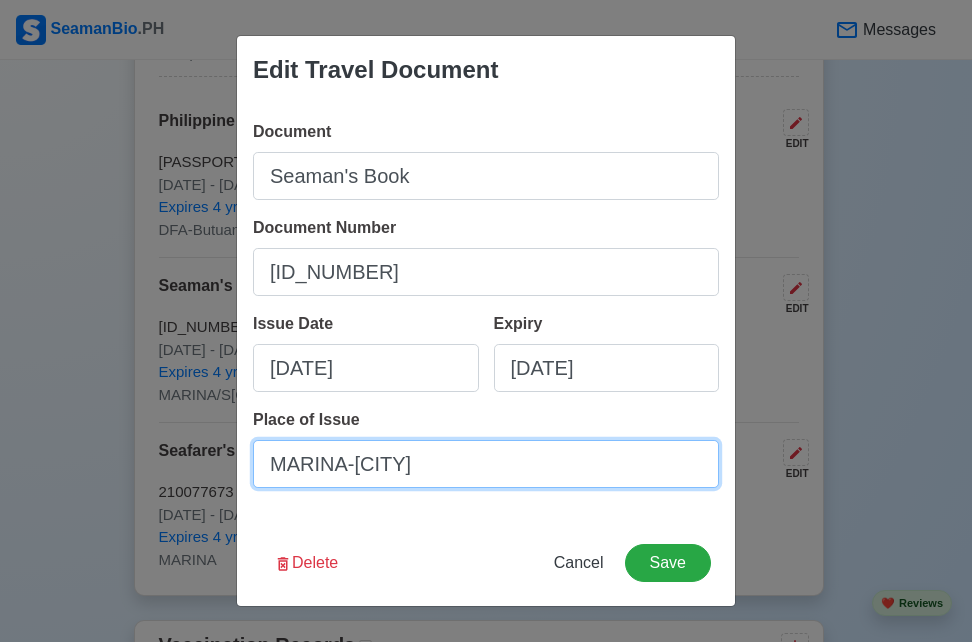 type on "MARINA-[CITY]" 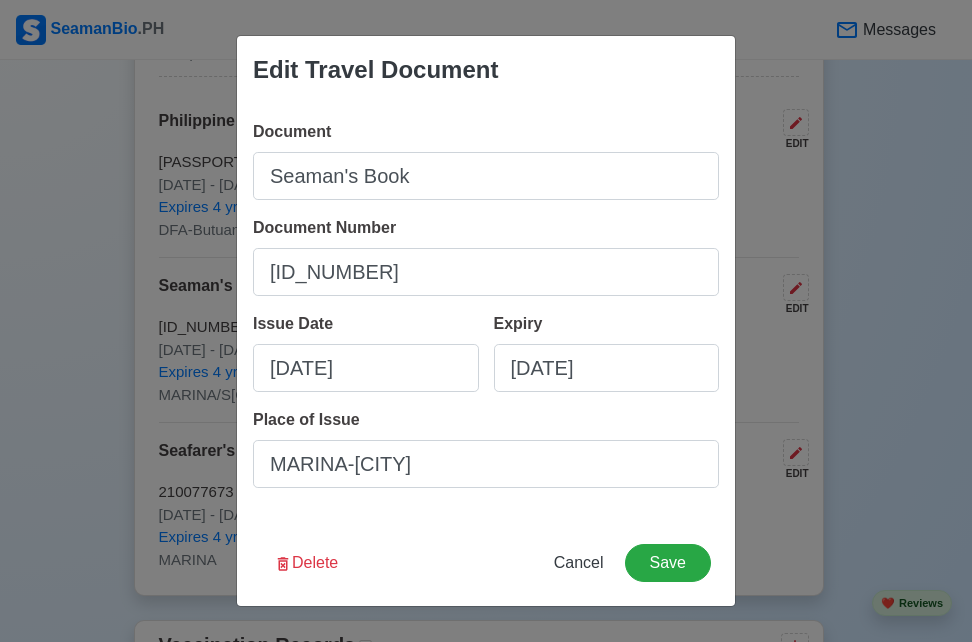 click on "Delete Cancel Save" at bounding box center (486, 575) 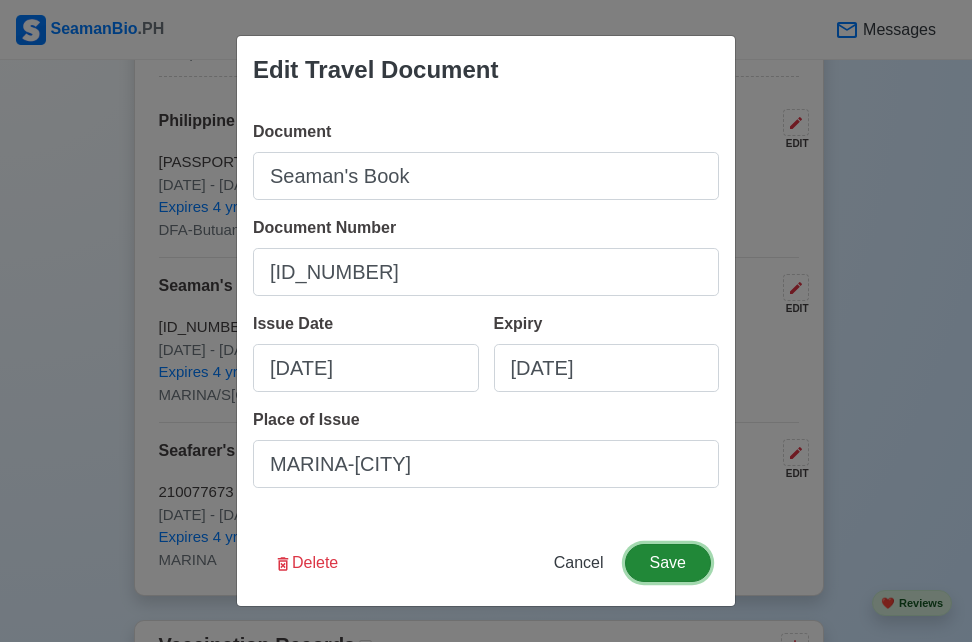 click on "Save" at bounding box center [668, 563] 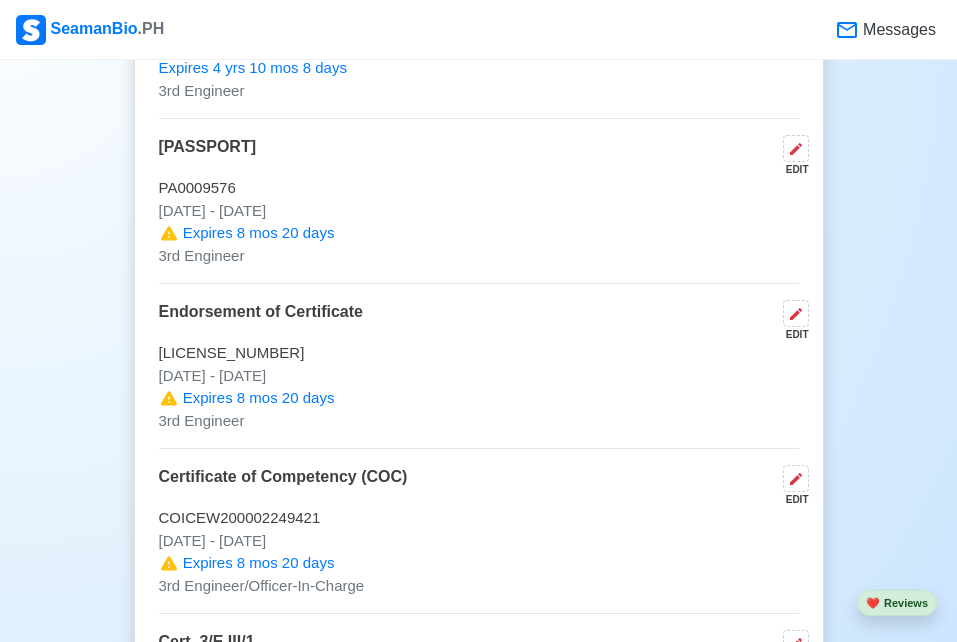 scroll, scrollTop: 2940, scrollLeft: 0, axis: vertical 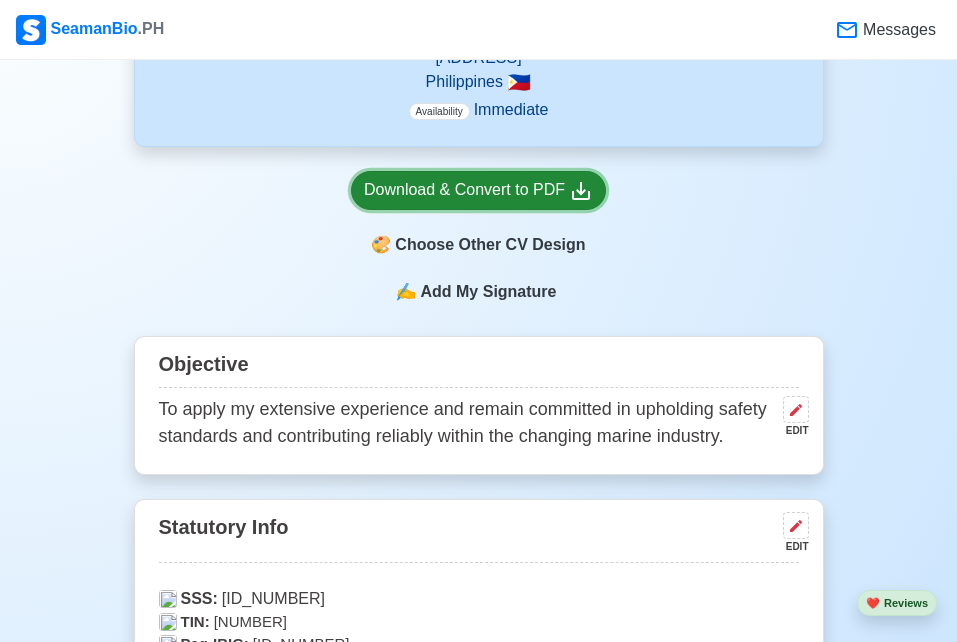 click 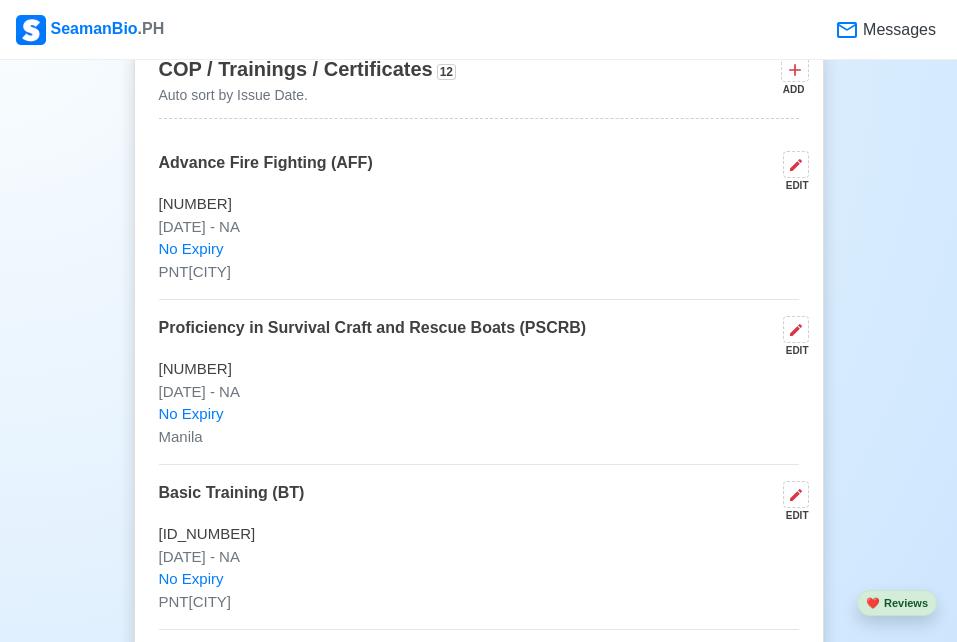 scroll, scrollTop: 3872, scrollLeft: 0, axis: vertical 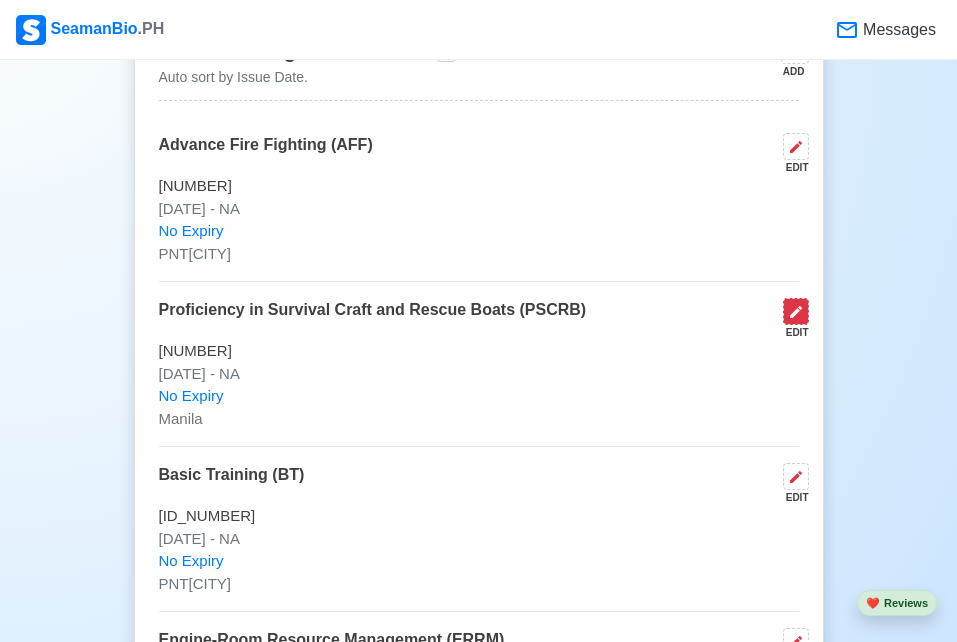 click at bounding box center (796, 311) 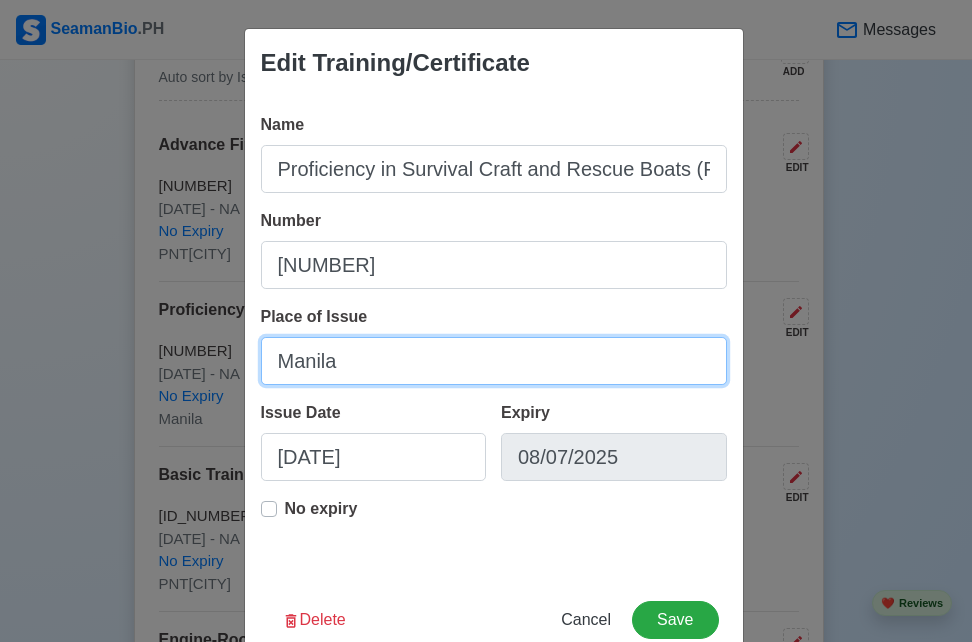 click on "Manila" at bounding box center (494, 361) 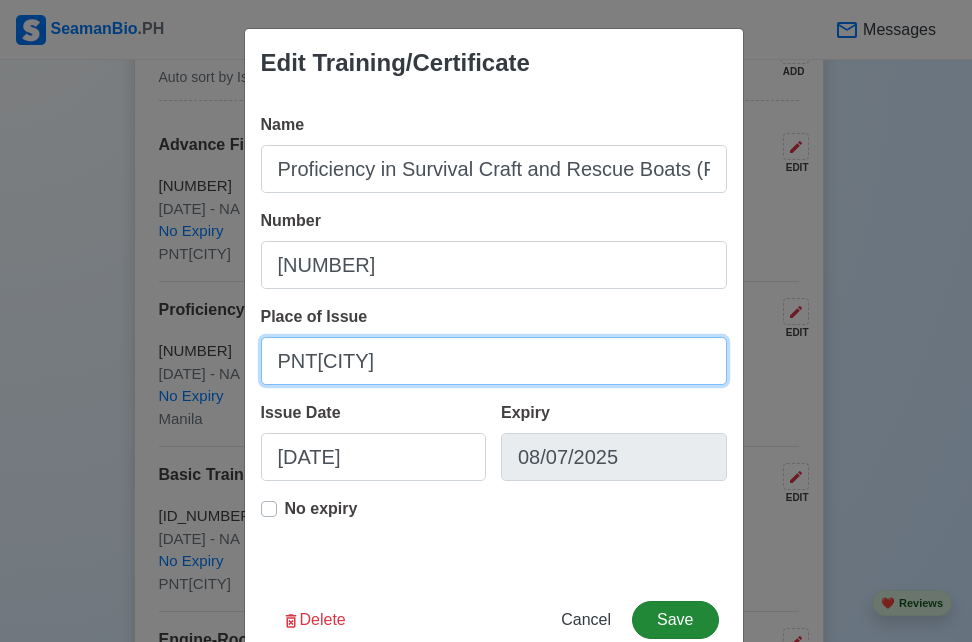 type on "PNT[CITY]" 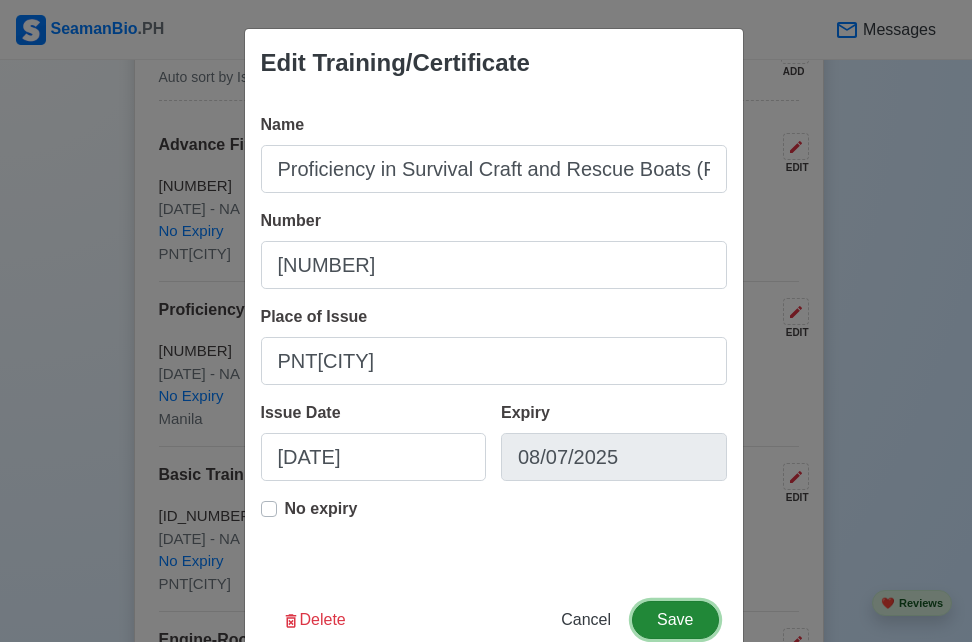 click on "Save" at bounding box center [675, 620] 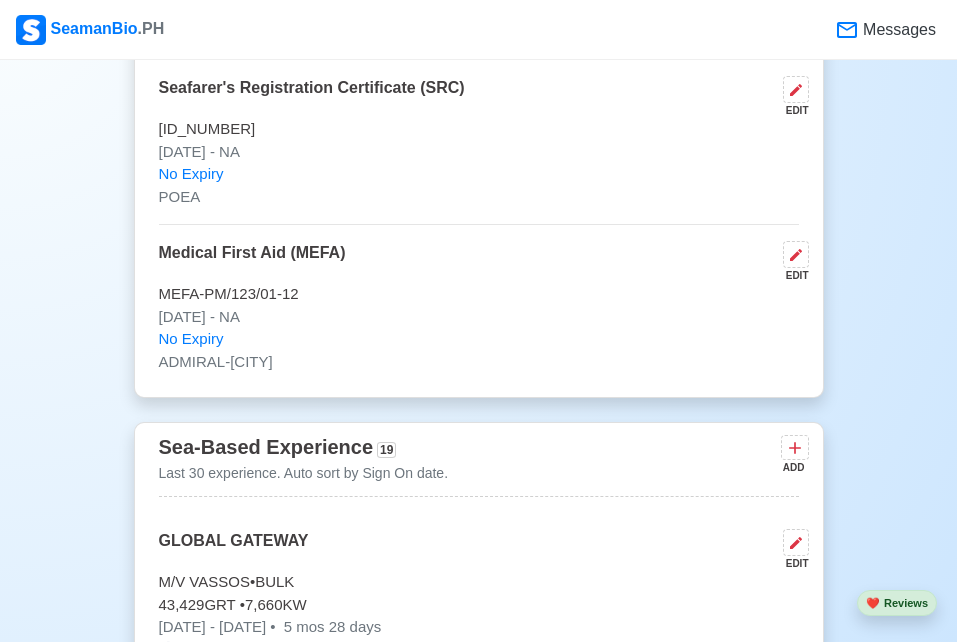 scroll, scrollTop: 5609, scrollLeft: 0, axis: vertical 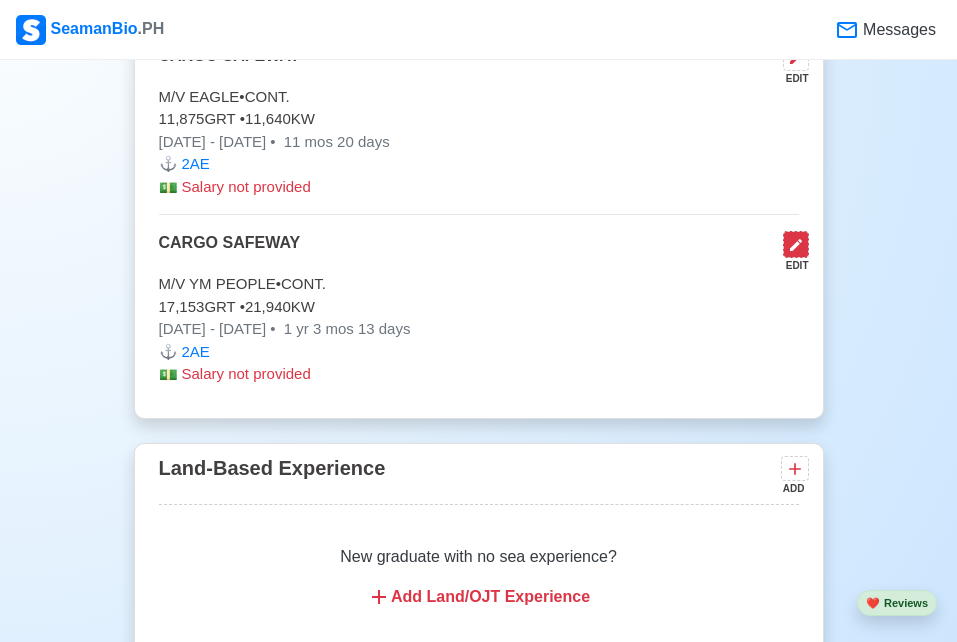 click 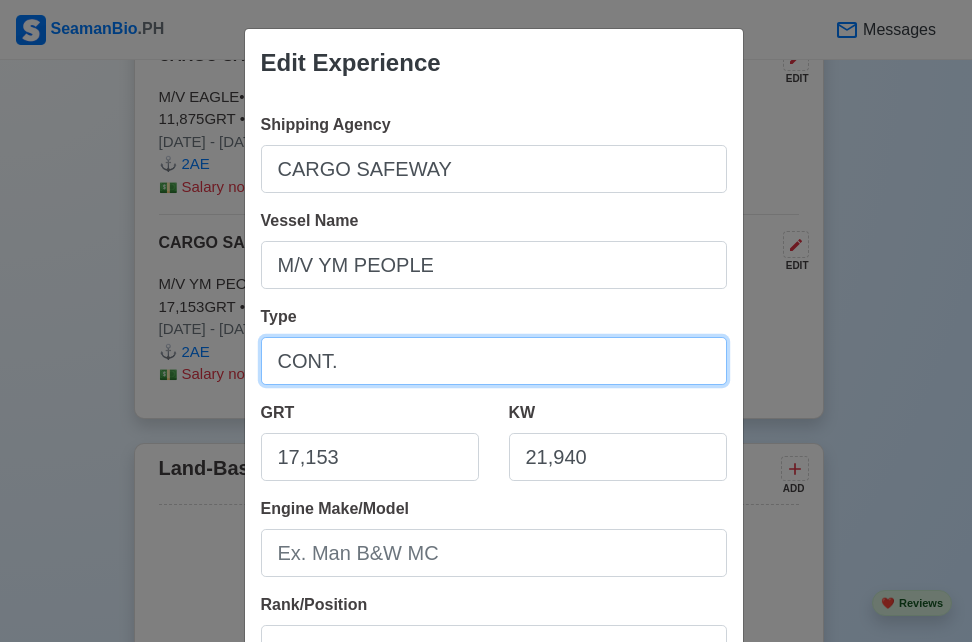 click on "CONT." at bounding box center [494, 361] 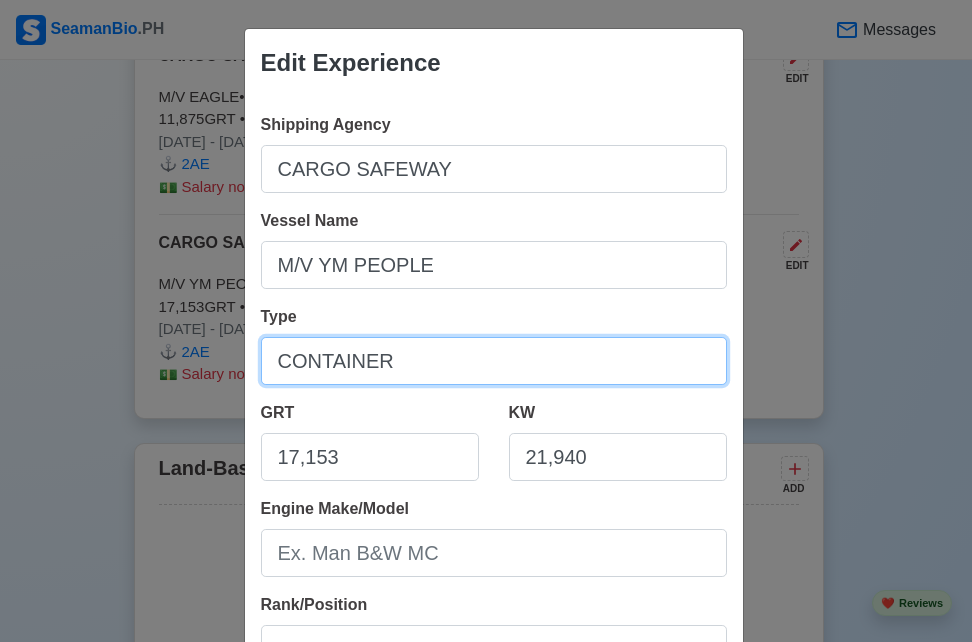 click on "CONTAINER" at bounding box center (494, 361) 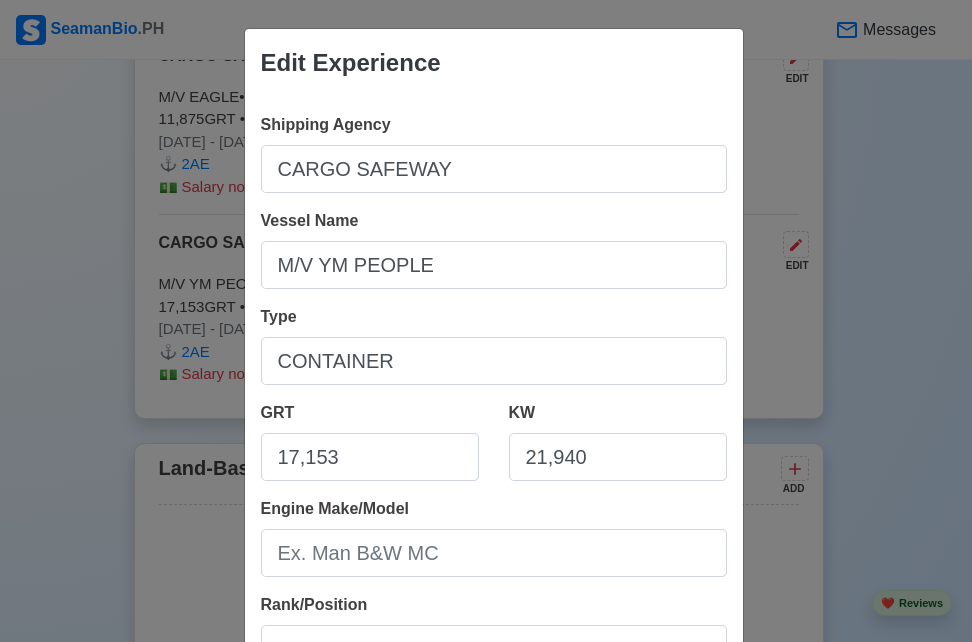click on "Edit Experience Shipping Agency CARGO SAFEWAY Vessel Name M/V YM PEOPLE Type CONTAINER GRT 17,153 KW 21,940 Engine Make/Model Rank/Position 2AE Sign On [DATE] Sign Off [DATE] I currently work here Reason for Disembarkation 🔒 Salary (USD) Delete Cancel Save" at bounding box center [486, 321] 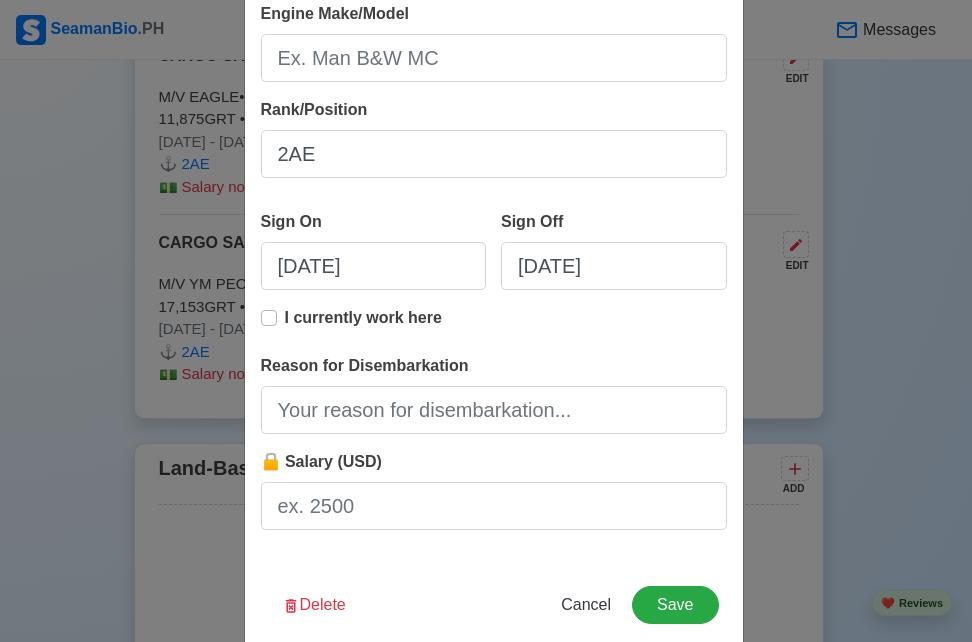 scroll, scrollTop: 501, scrollLeft: 0, axis: vertical 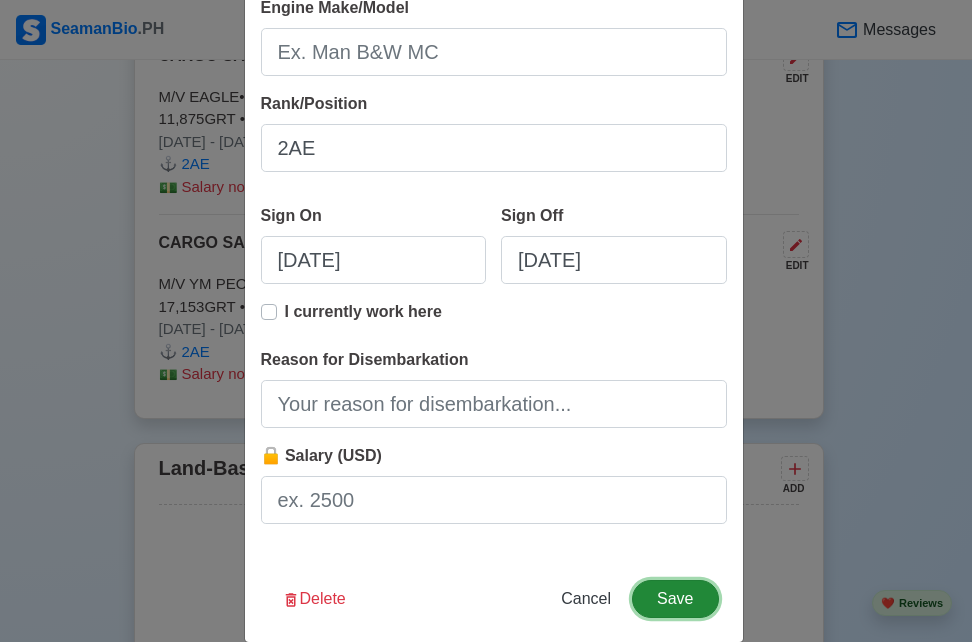click on "Save" at bounding box center (675, 599) 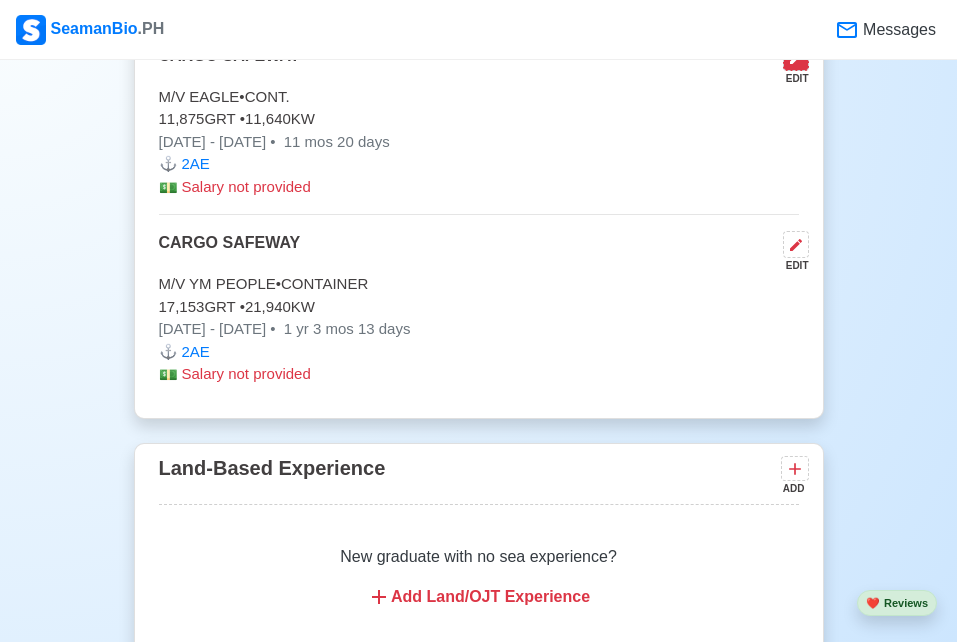 click 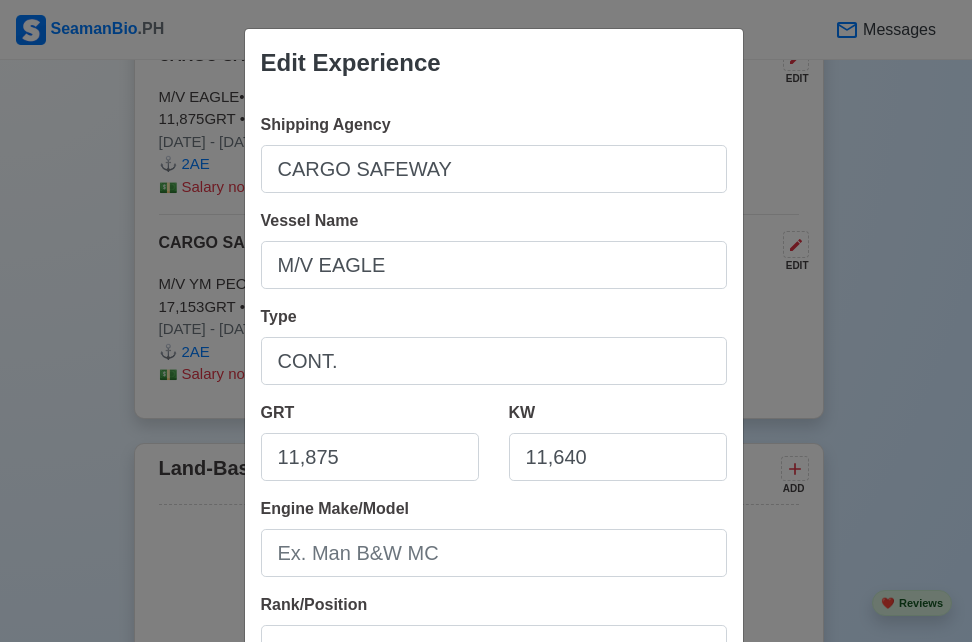 scroll, scrollTop: 530, scrollLeft: 0, axis: vertical 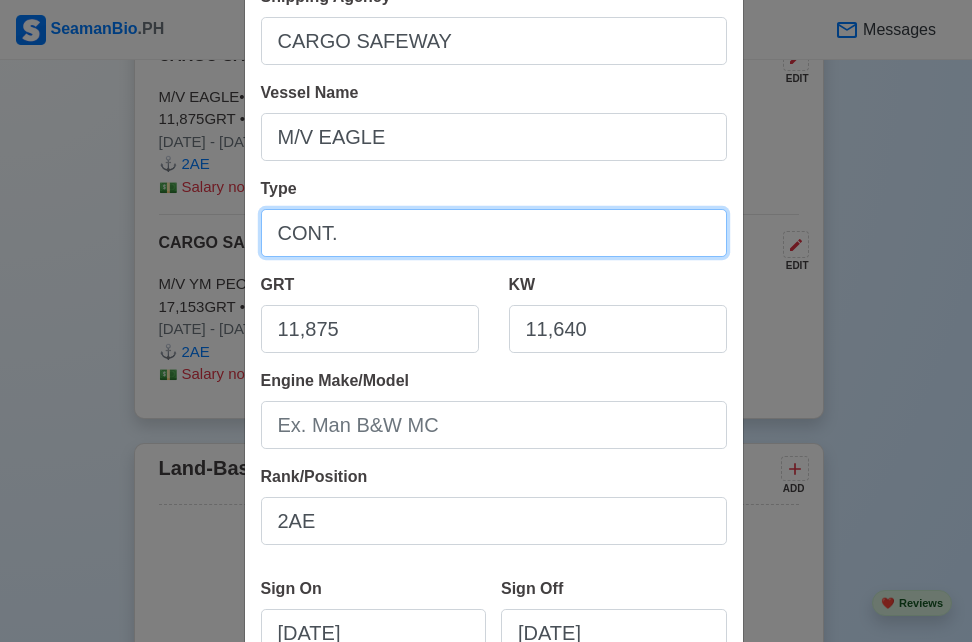 click on "CONT." at bounding box center (494, 233) 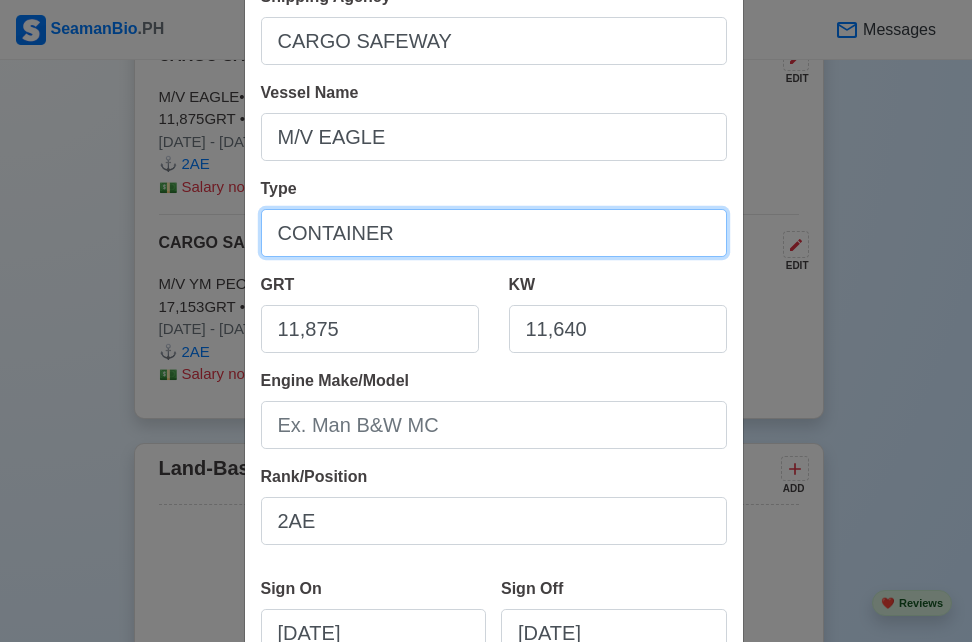 type on "CONTAINER" 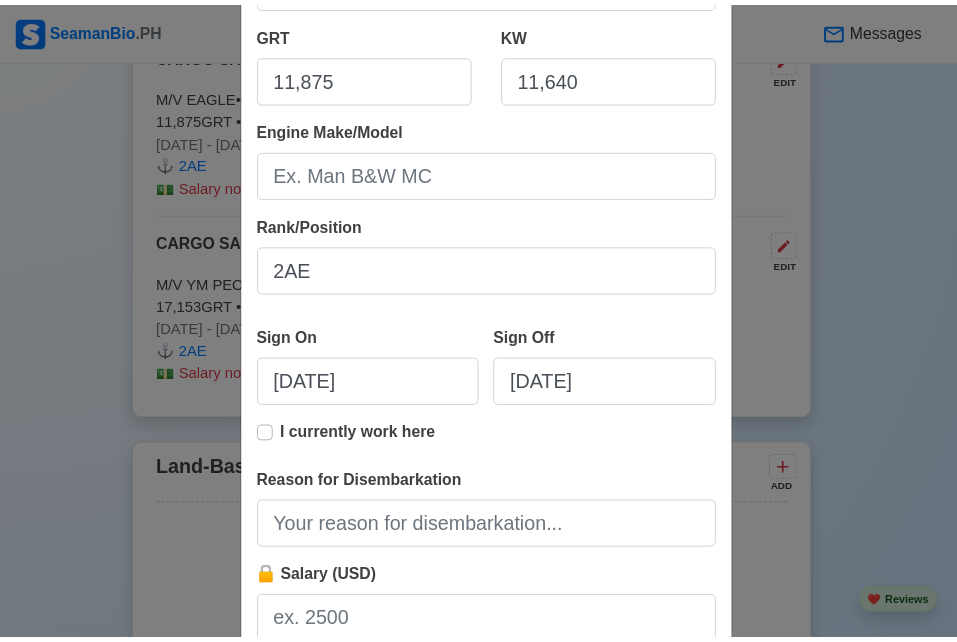 scroll, scrollTop: 530, scrollLeft: 0, axis: vertical 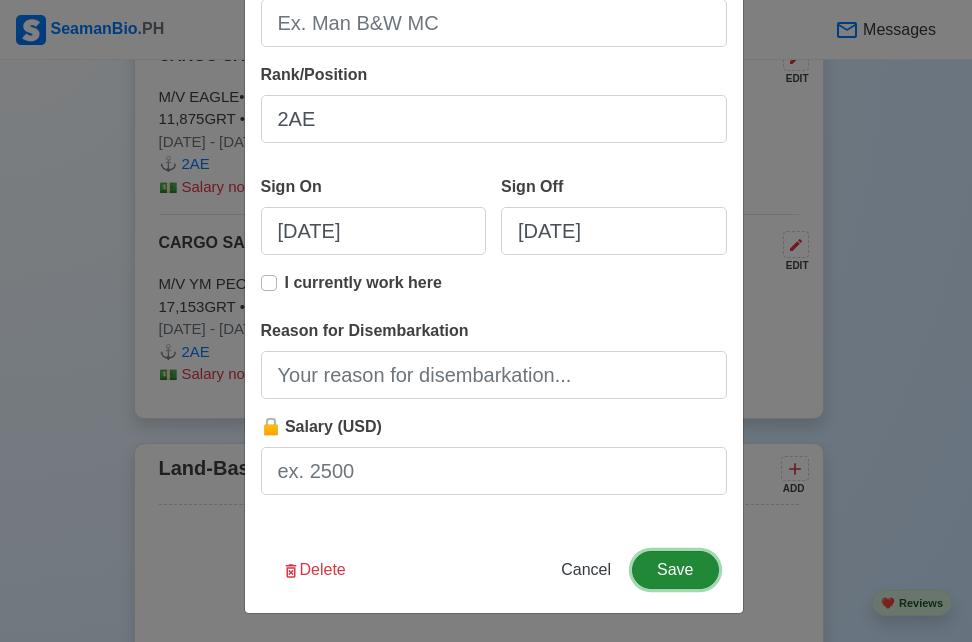click on "Save" at bounding box center [675, 570] 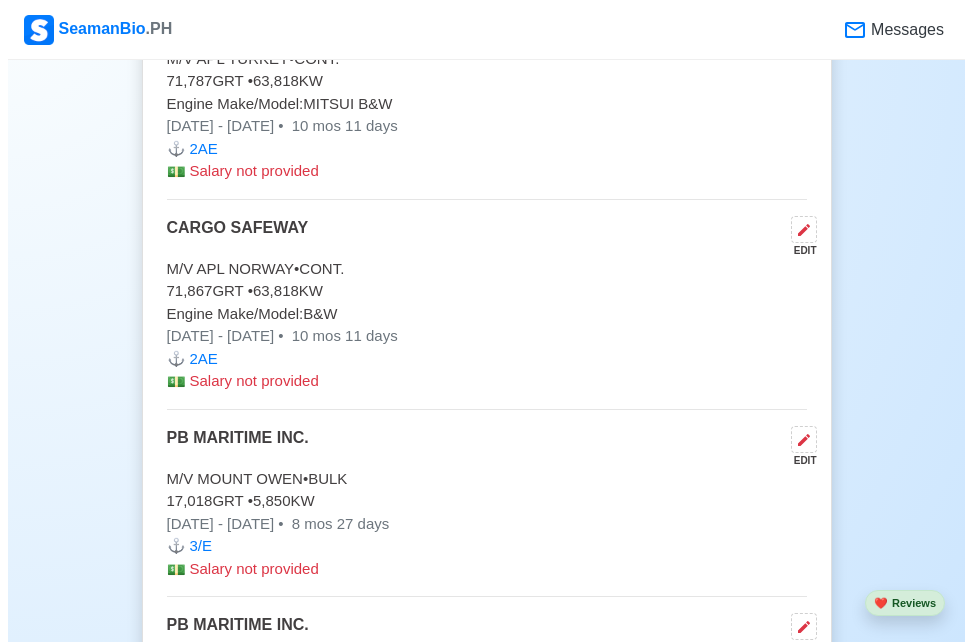 scroll, scrollTop: 7454, scrollLeft: 0, axis: vertical 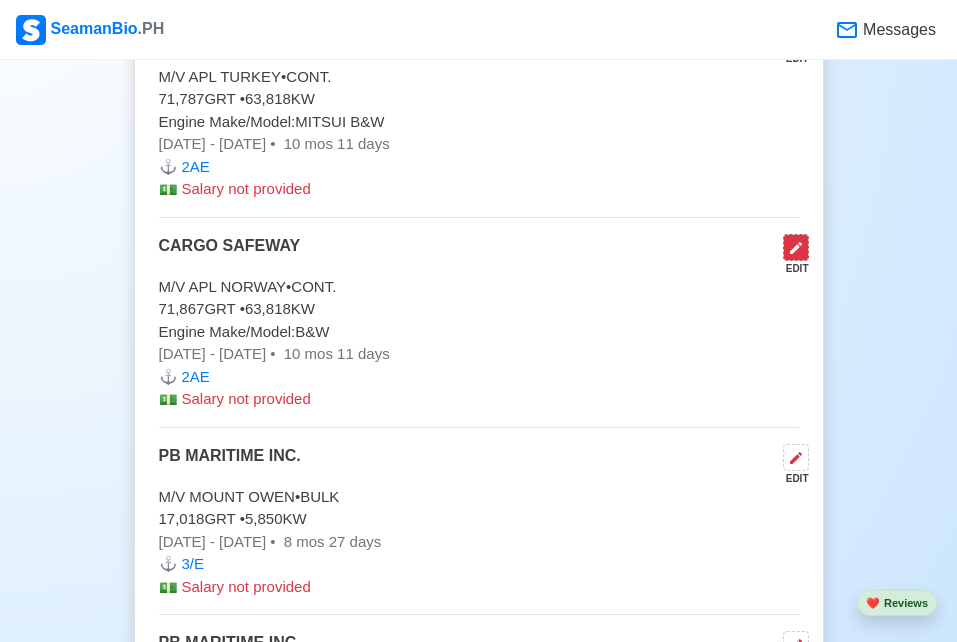 click at bounding box center (796, 247) 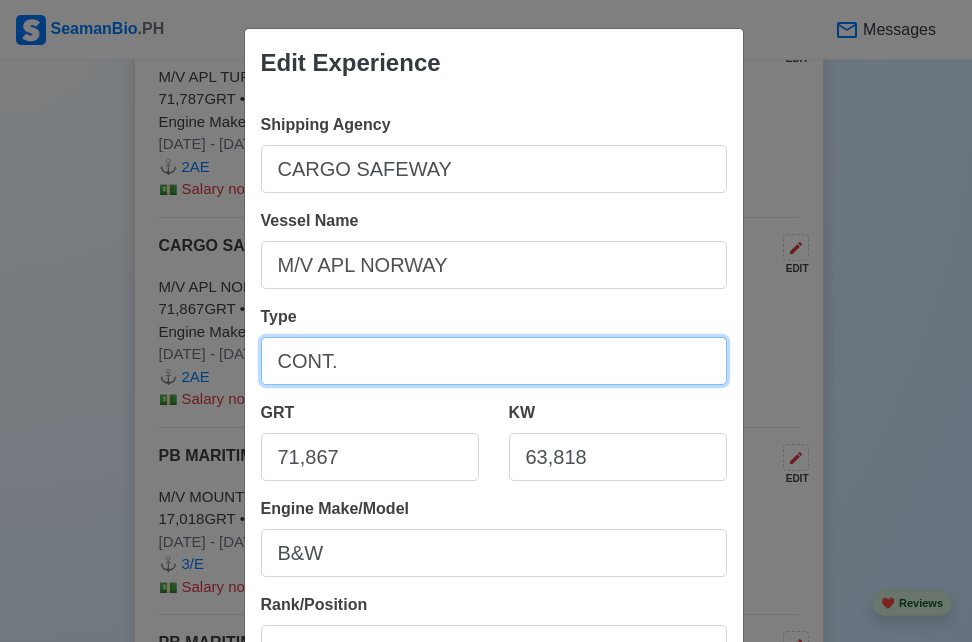 click on "CONT." at bounding box center (494, 361) 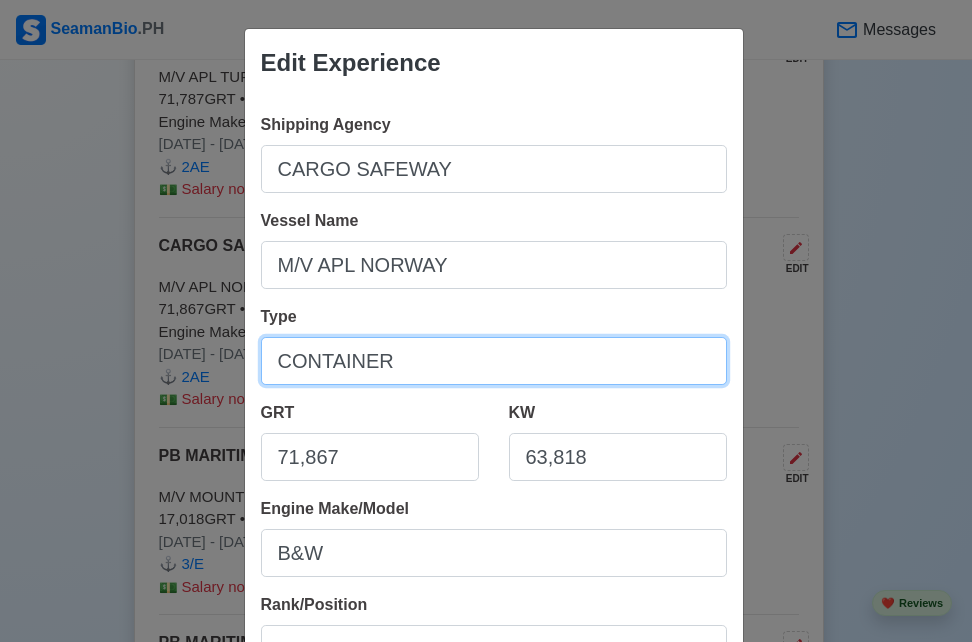 type on "CONTAINER" 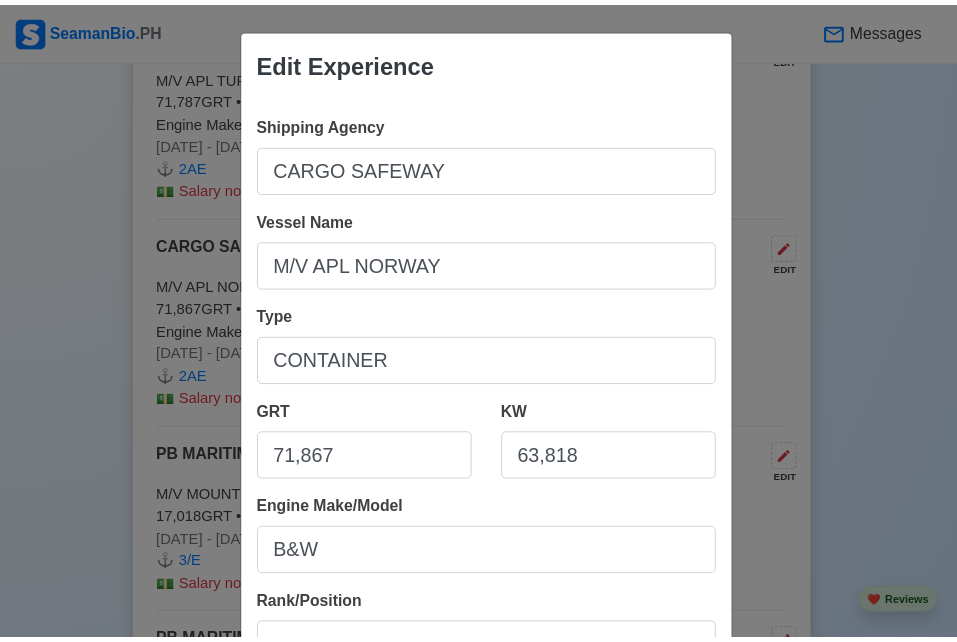 scroll, scrollTop: 530, scrollLeft: 0, axis: vertical 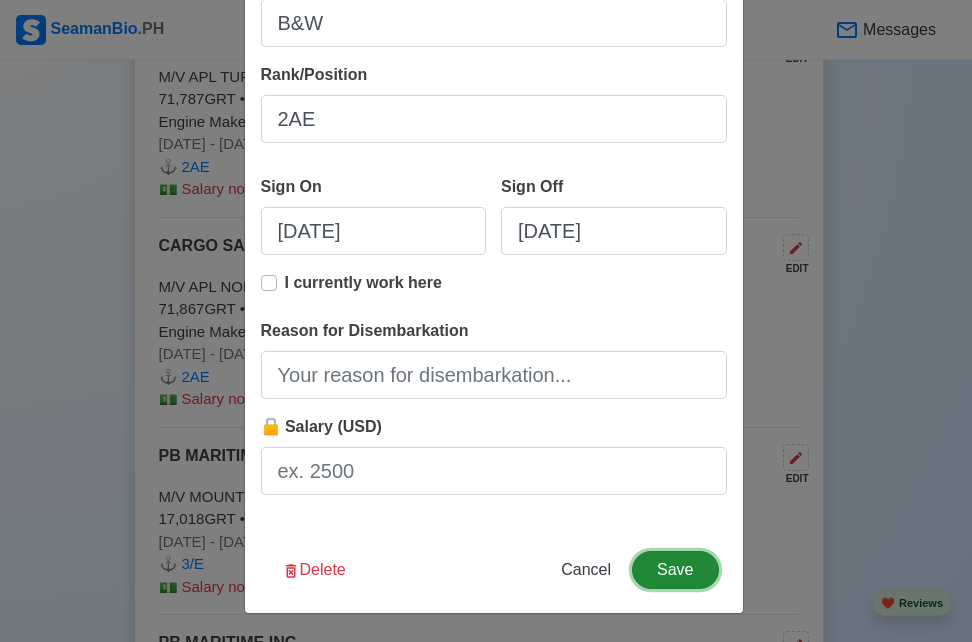 click on "Save" at bounding box center (675, 570) 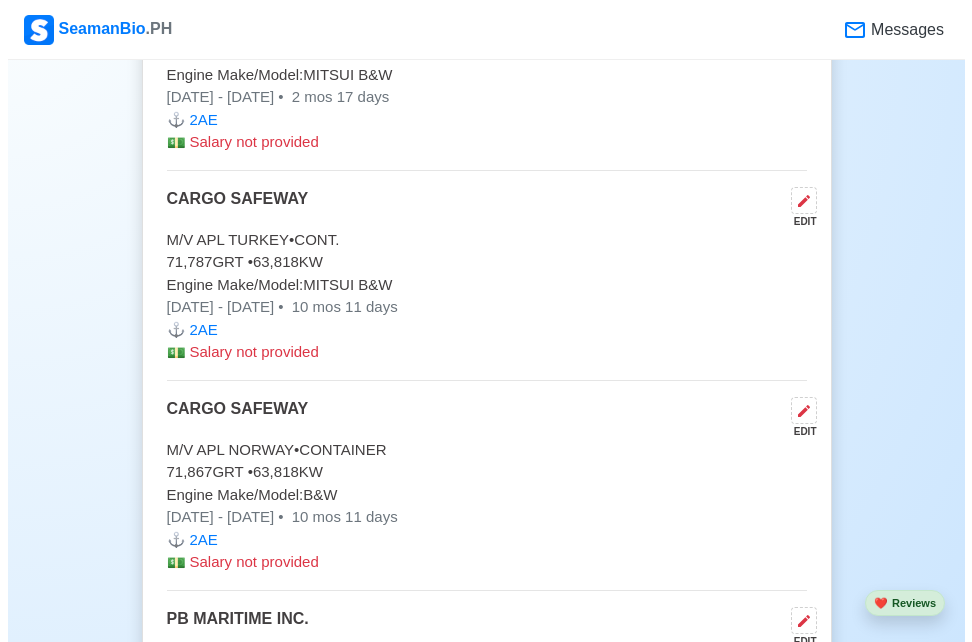 scroll, scrollTop: 7255, scrollLeft: 0, axis: vertical 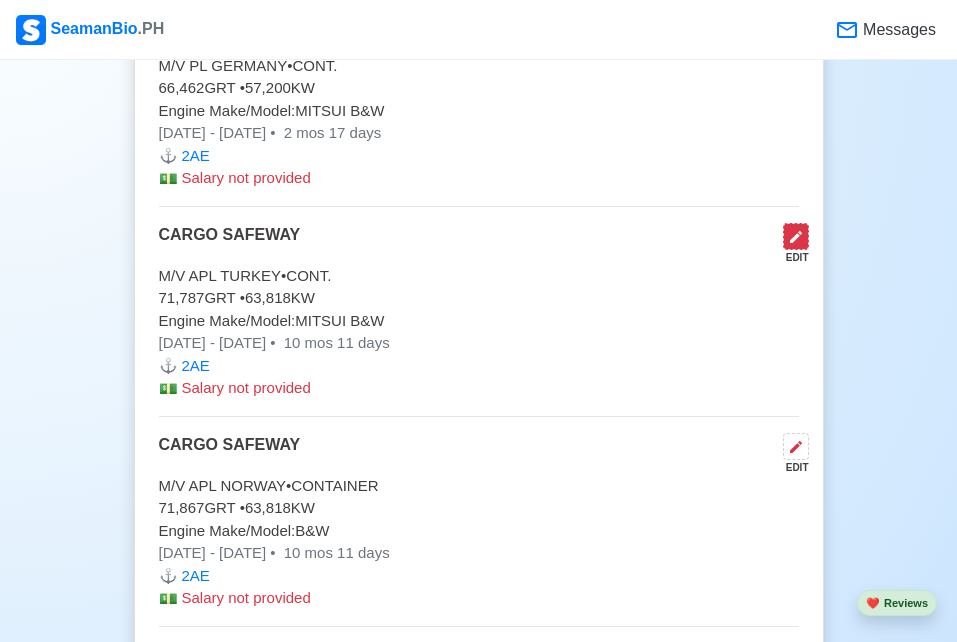 click 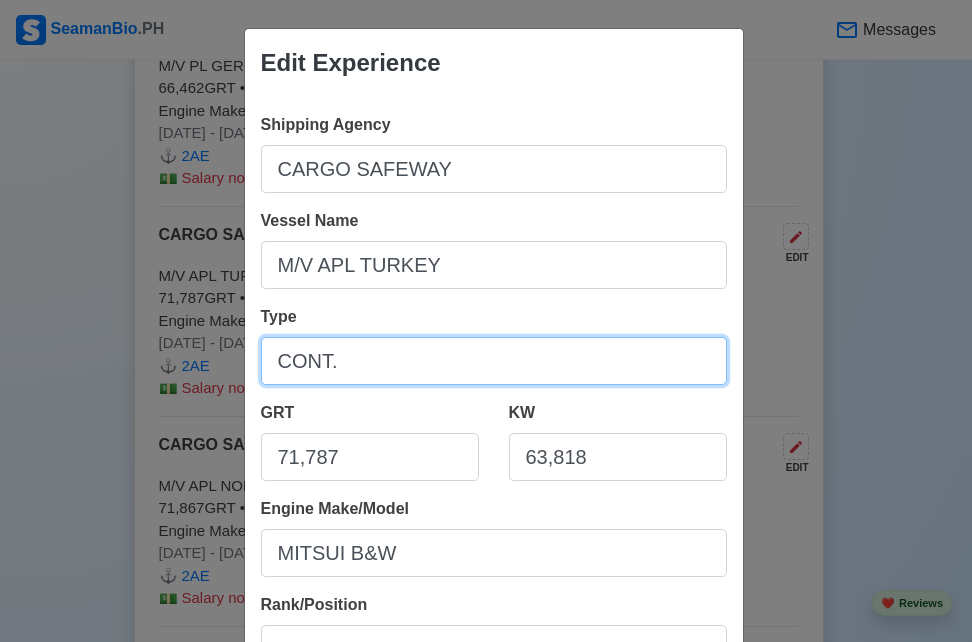 click on "CONT." at bounding box center (494, 361) 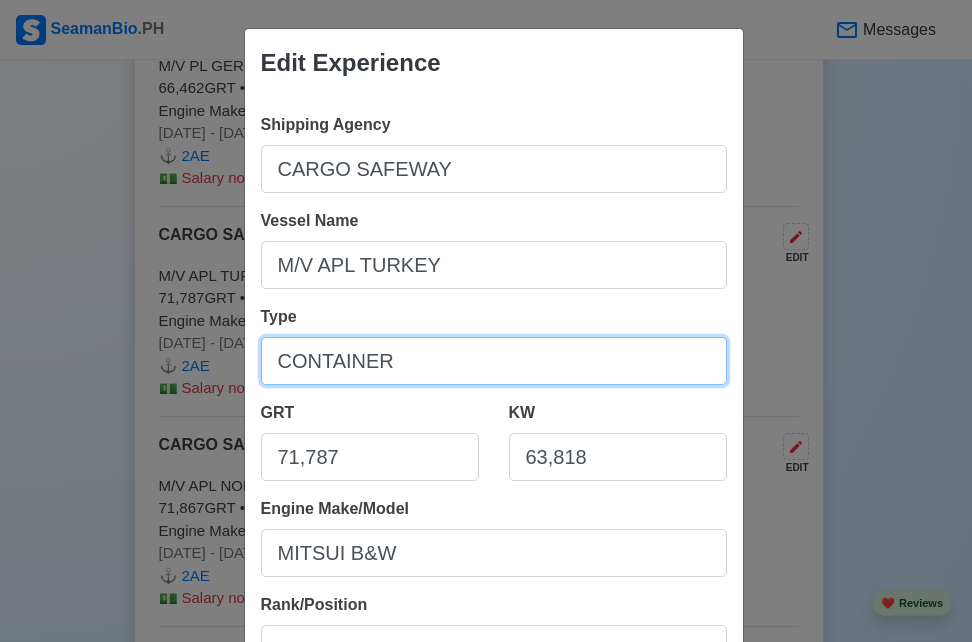 type on "CONTAINER" 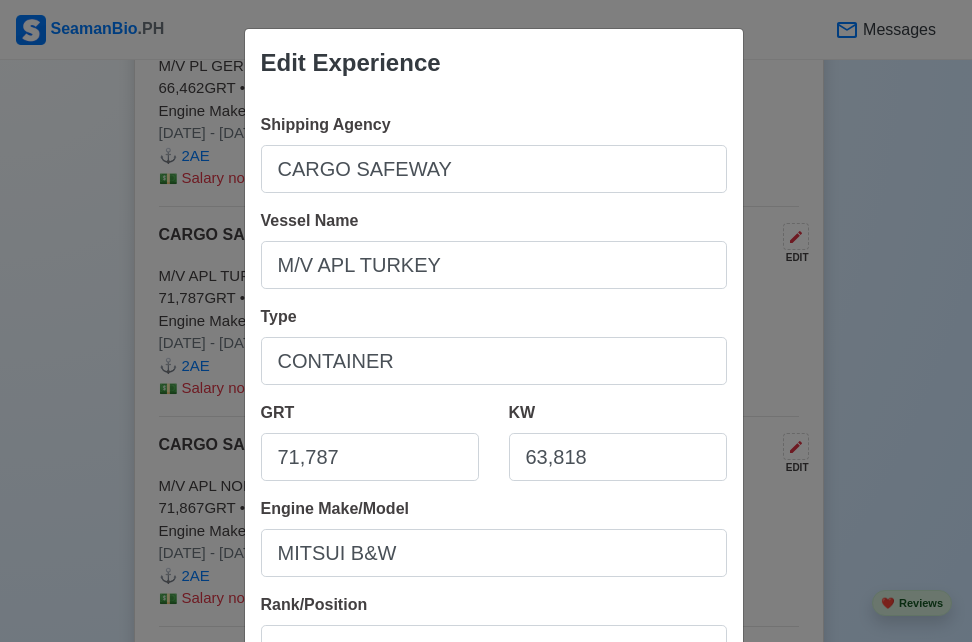 scroll, scrollTop: 530, scrollLeft: 0, axis: vertical 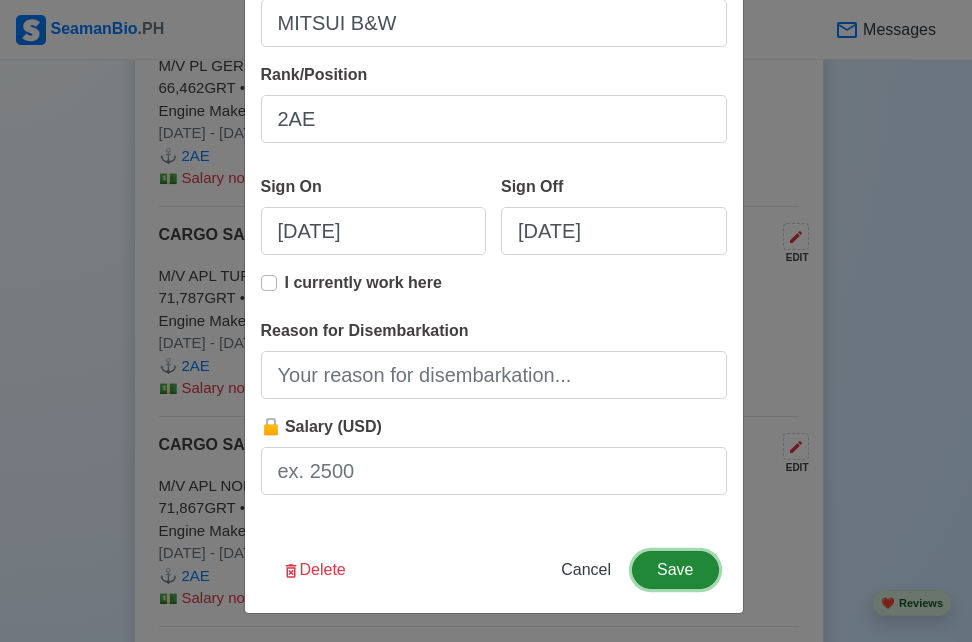 click on "Save" at bounding box center [675, 570] 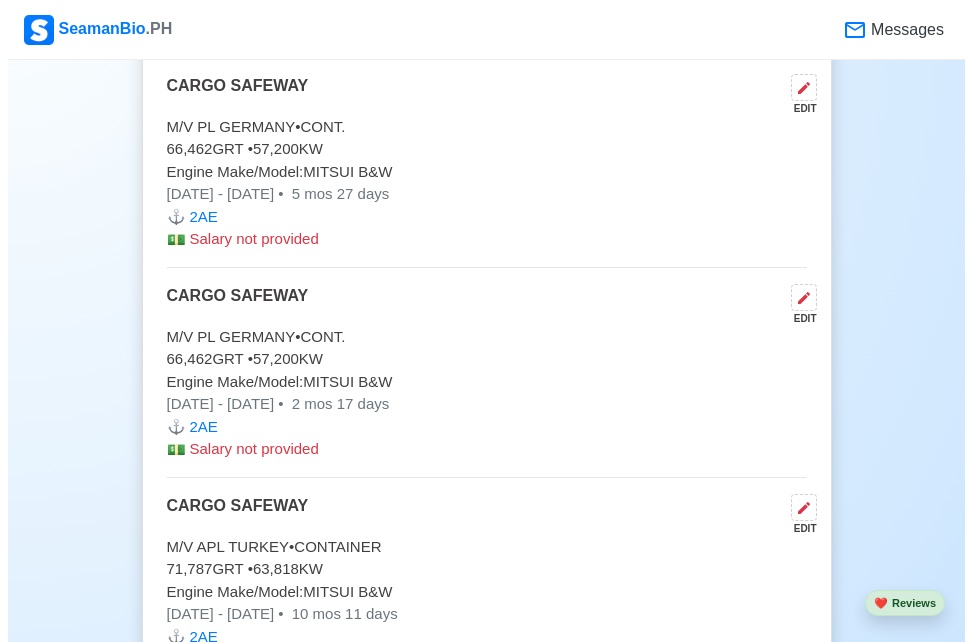 scroll, scrollTop: 6966, scrollLeft: 0, axis: vertical 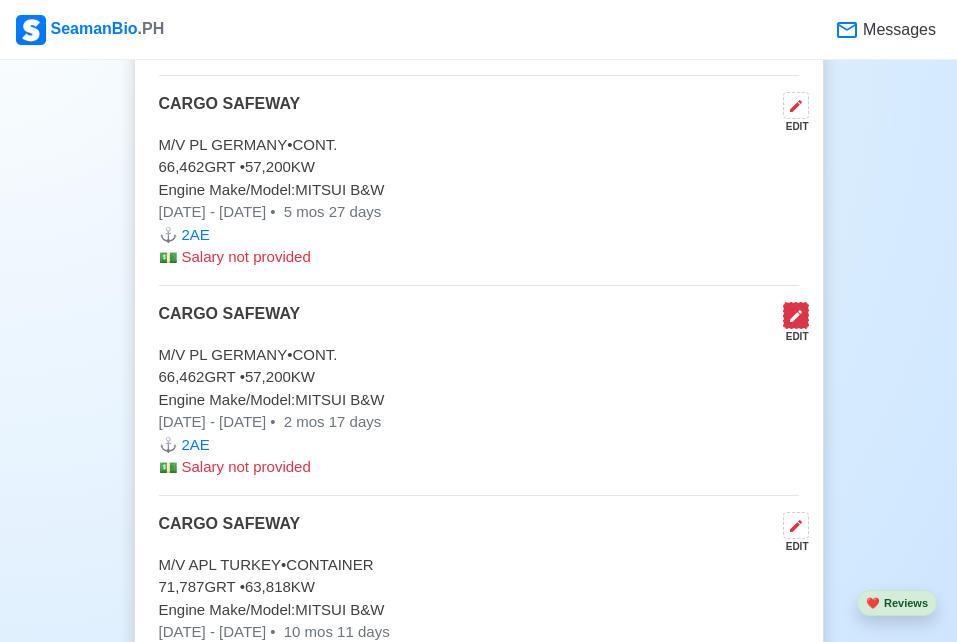 click 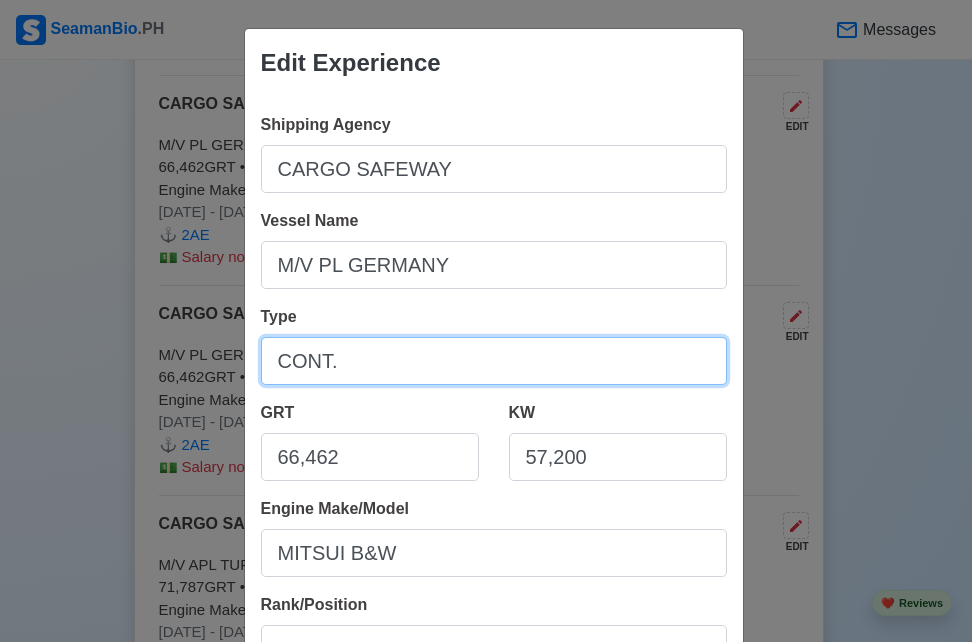 click on "CONT." at bounding box center [494, 361] 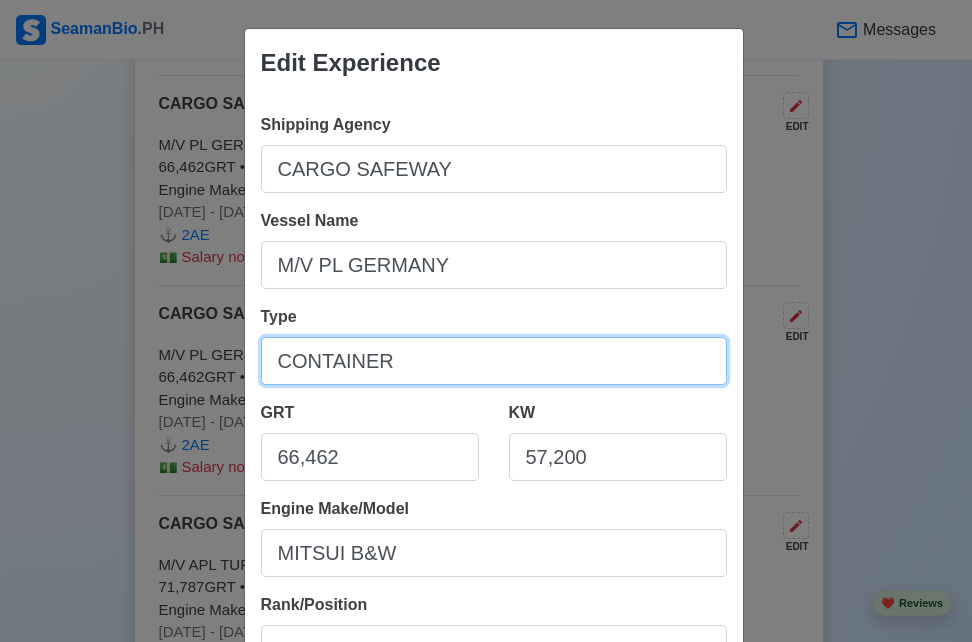 type on "CONTAINER" 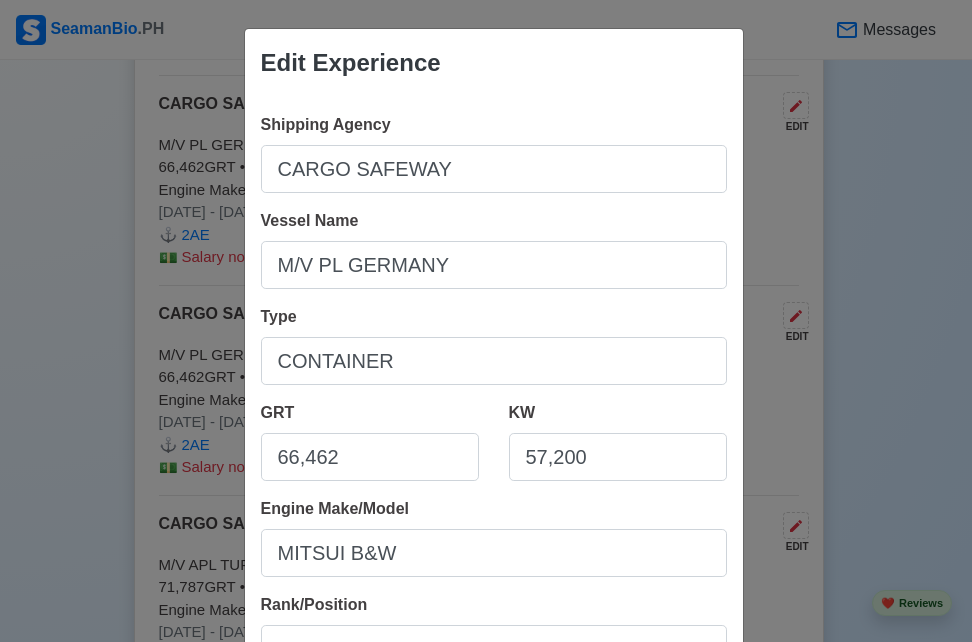 scroll, scrollTop: 530, scrollLeft: 0, axis: vertical 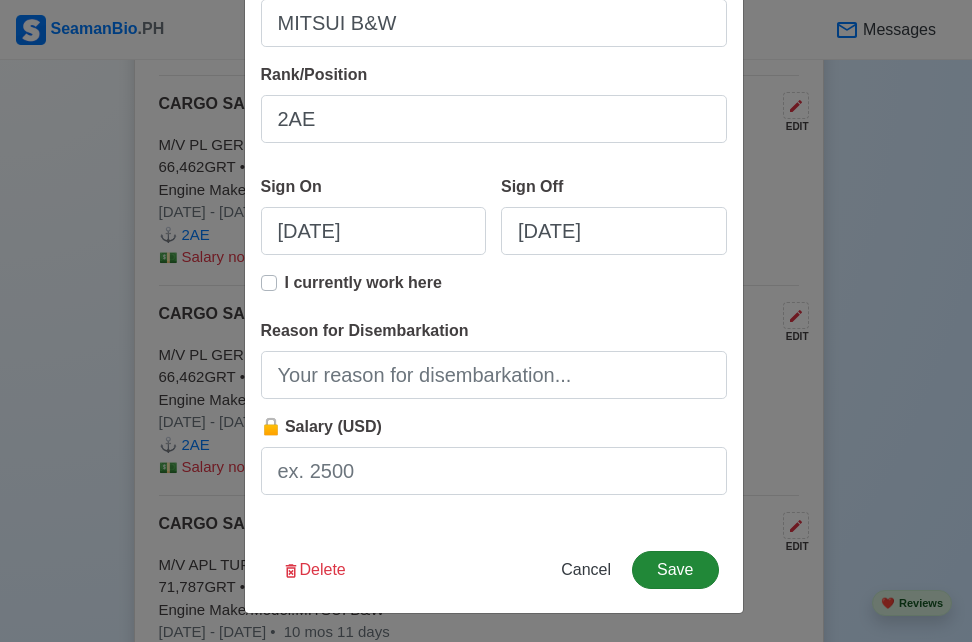 drag, startPoint x: 684, startPoint y: 544, endPoint x: 679, endPoint y: 564, distance: 20.615528 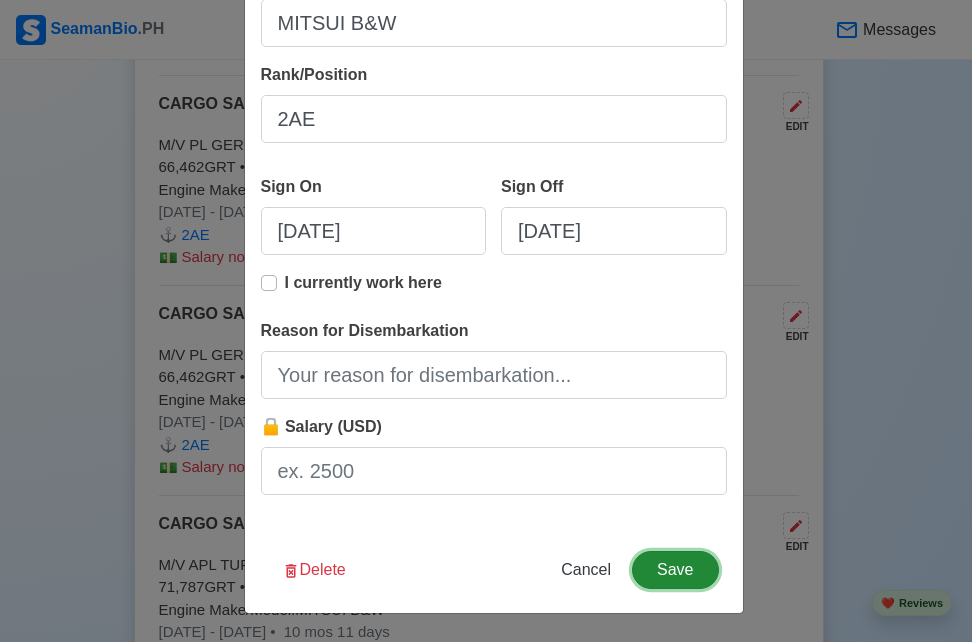 click on "Save" at bounding box center [675, 570] 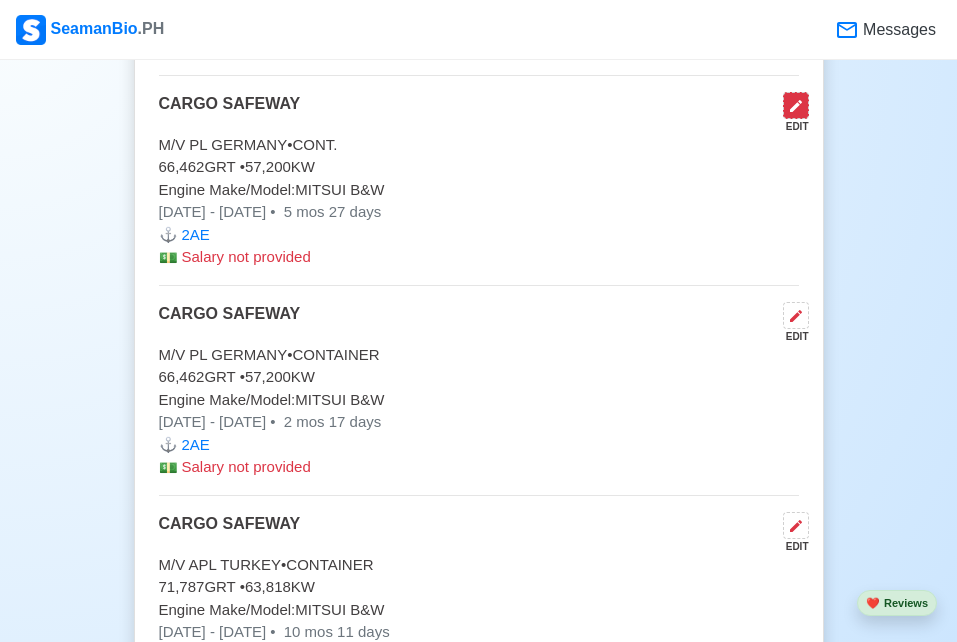click 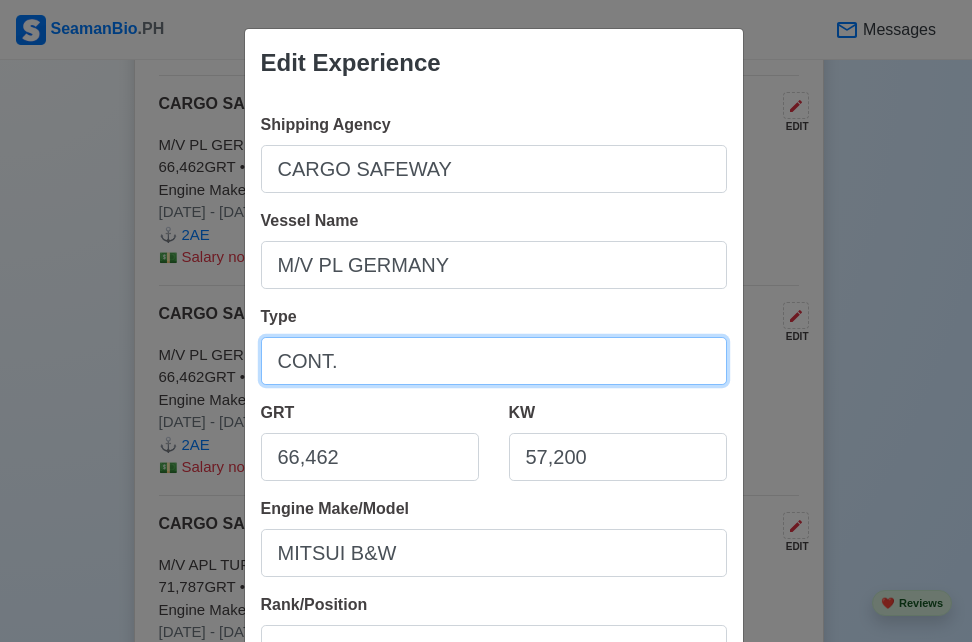 click on "CONT." at bounding box center (494, 361) 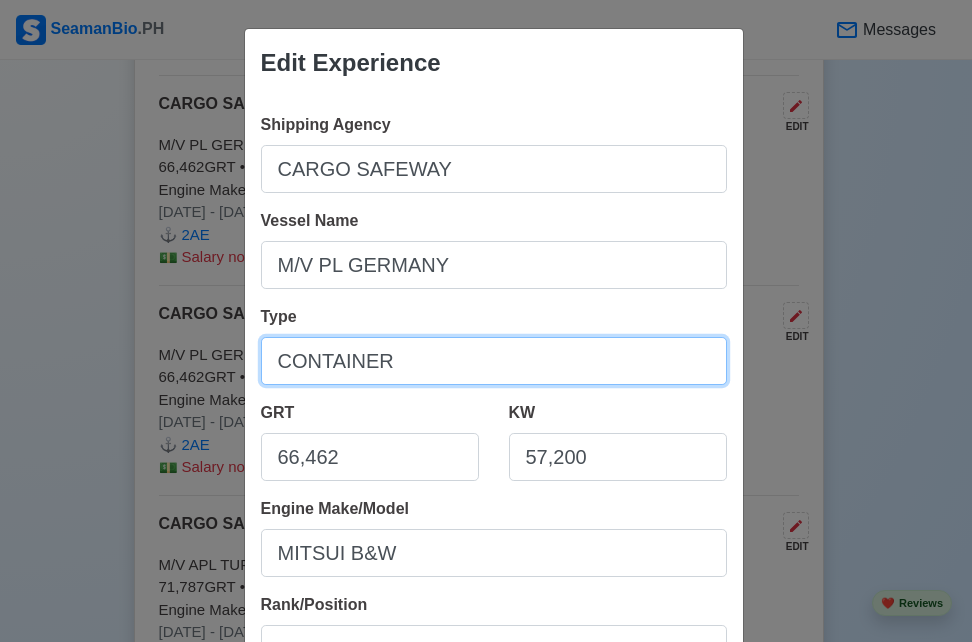 type on "CONTAINER" 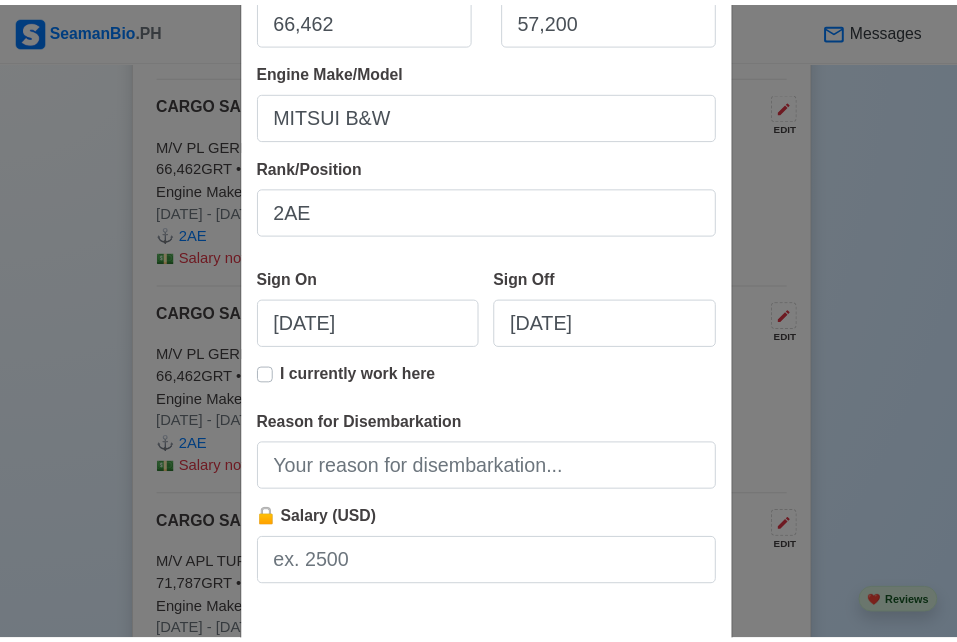 scroll, scrollTop: 530, scrollLeft: 0, axis: vertical 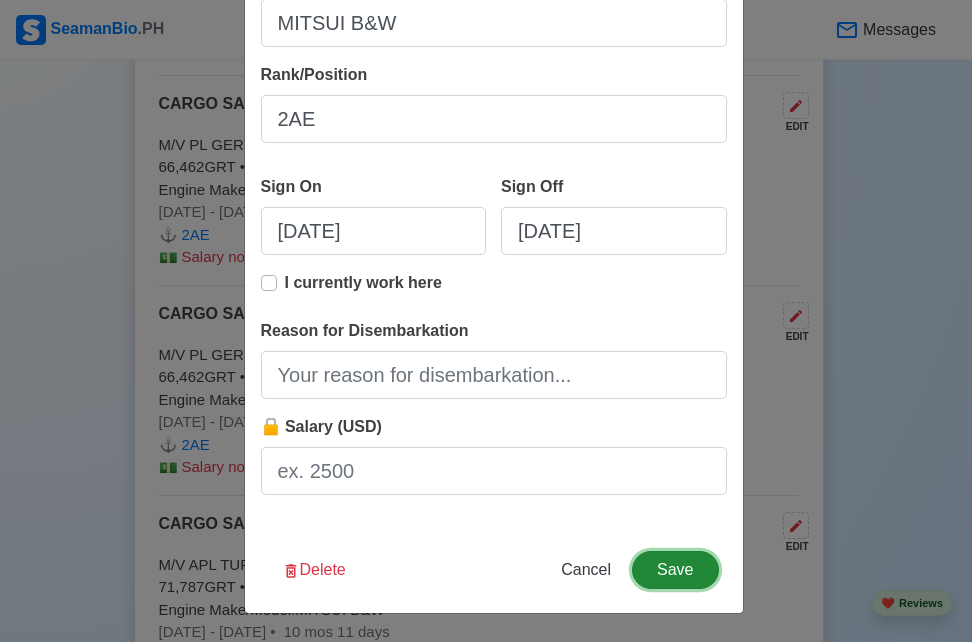 click on "Save" at bounding box center (675, 570) 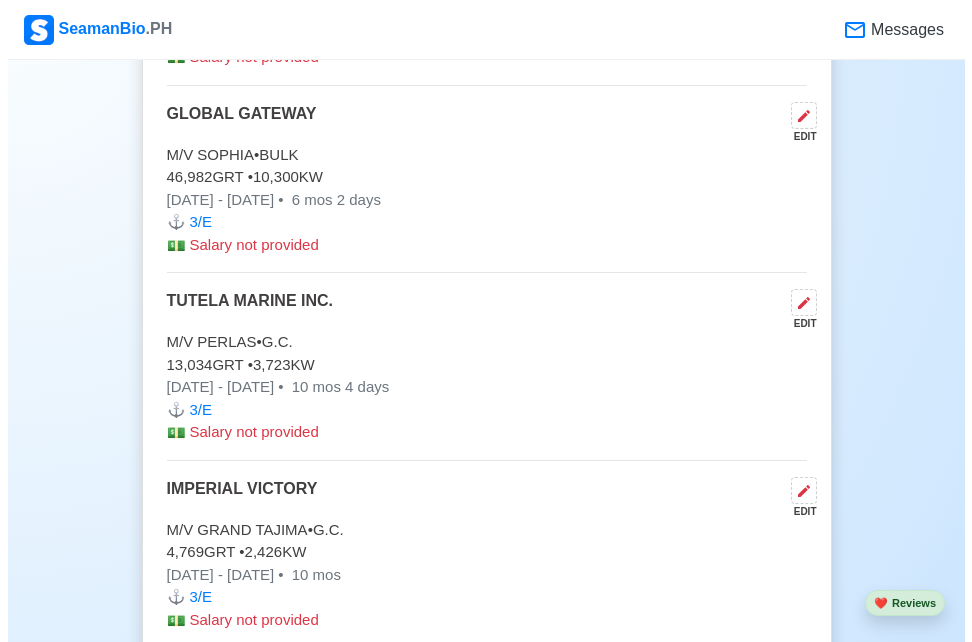 scroll, scrollTop: 6242, scrollLeft: 0, axis: vertical 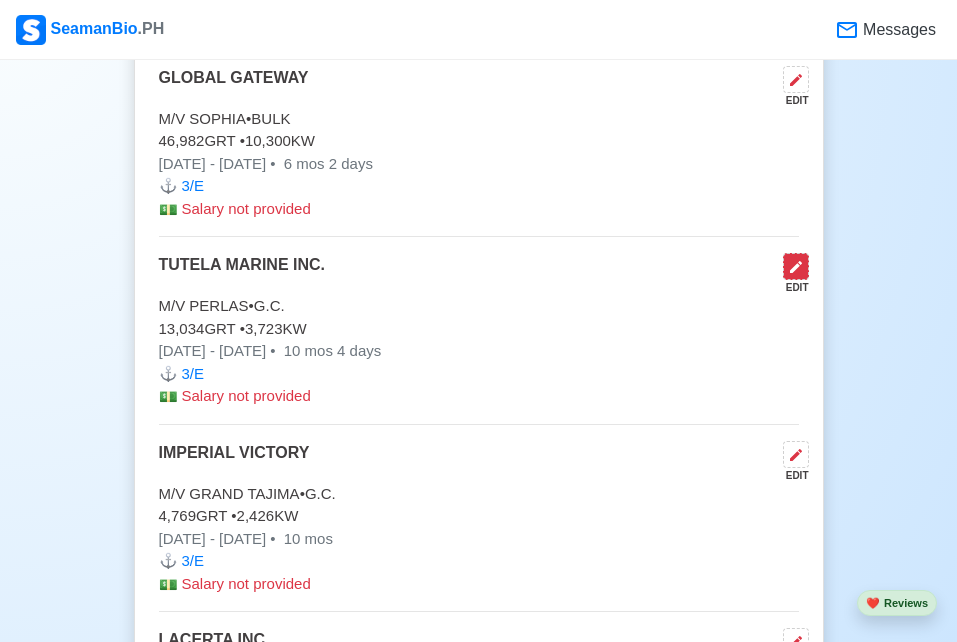 click at bounding box center (796, 266) 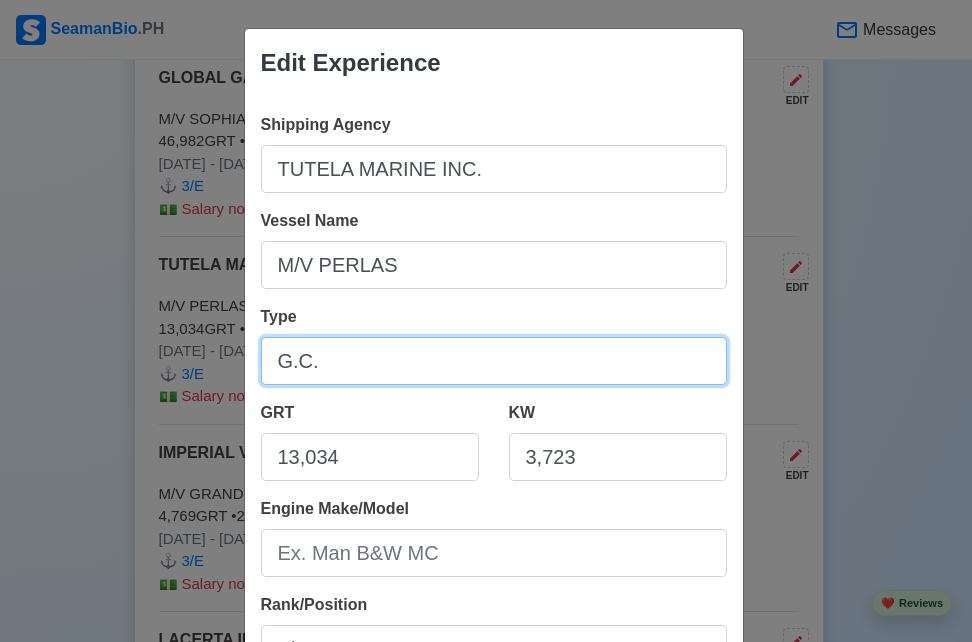 click on "G.C." at bounding box center [494, 361] 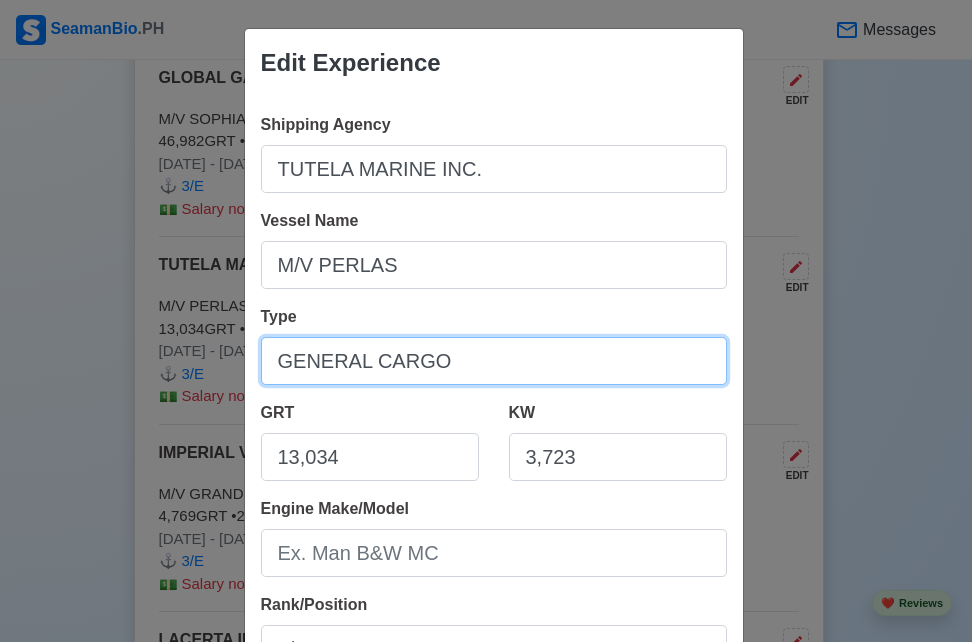 drag, startPoint x: 437, startPoint y: 359, endPoint x: 270, endPoint y: 360, distance: 167.00299 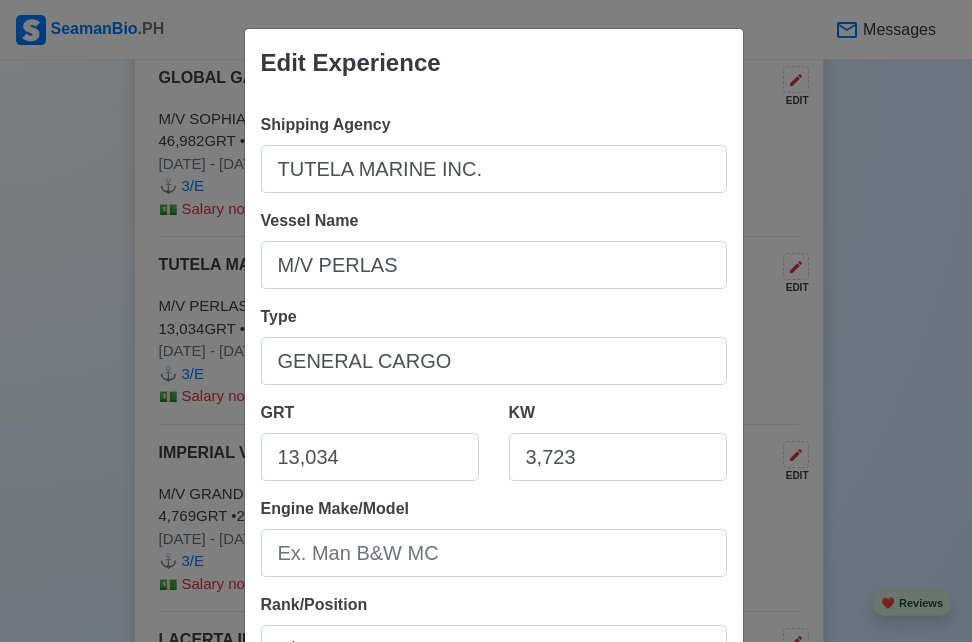 scroll, scrollTop: 530, scrollLeft: 0, axis: vertical 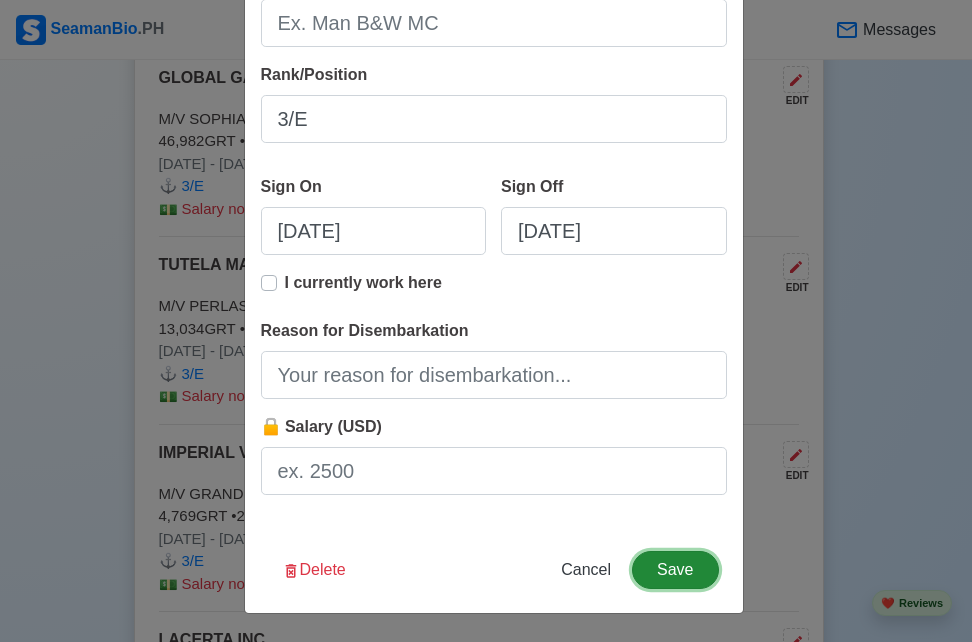click on "Save" at bounding box center [675, 570] 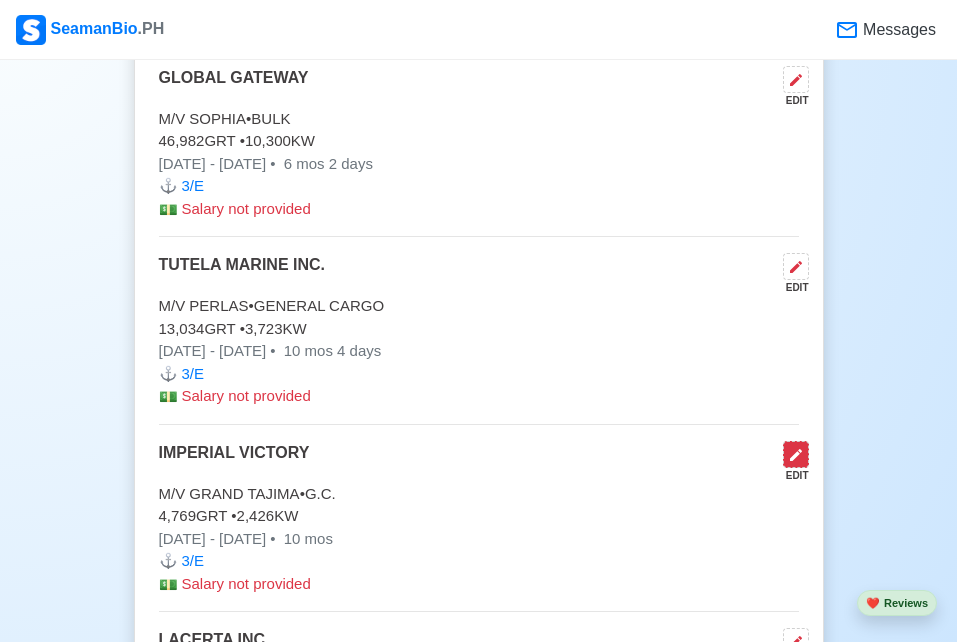 click 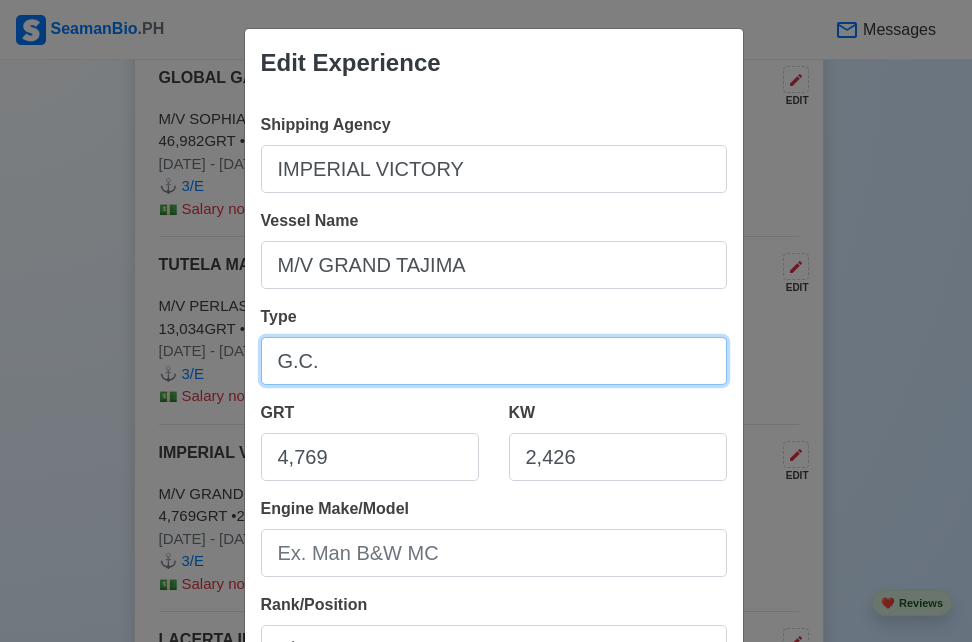 click on "G.C." at bounding box center [494, 361] 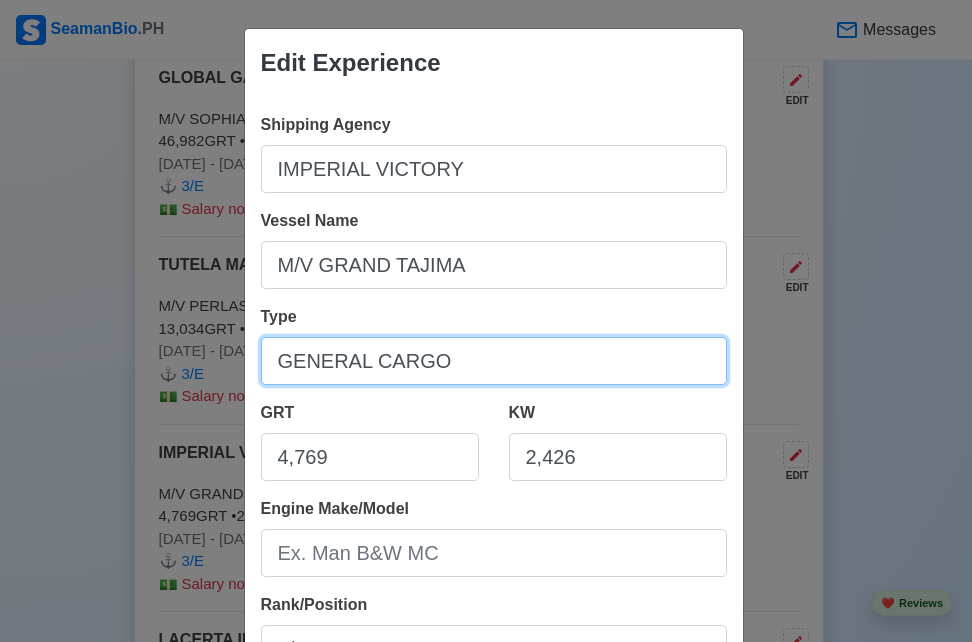 type on "GENERAL CARGO" 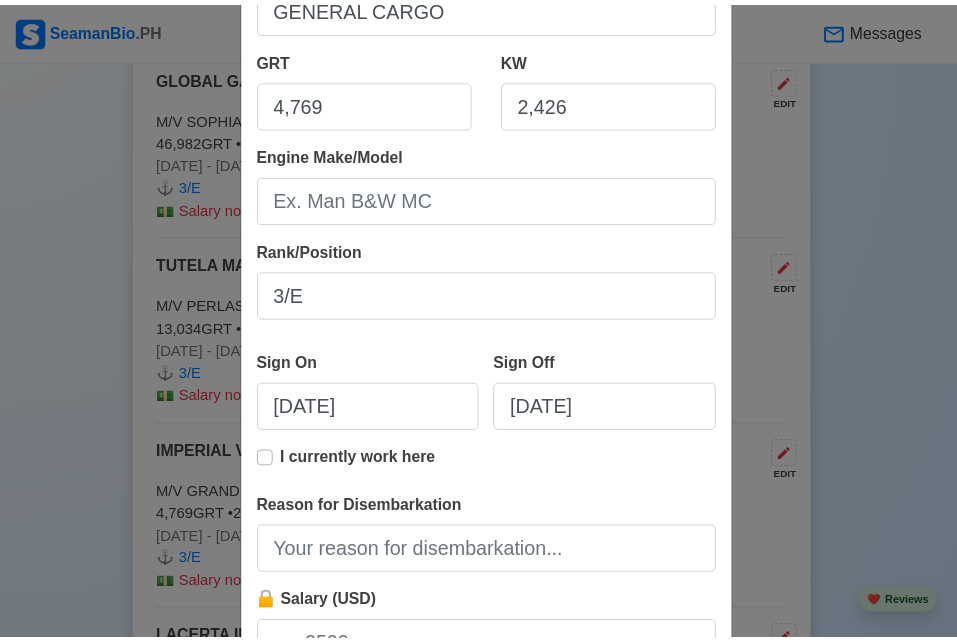 scroll, scrollTop: 530, scrollLeft: 0, axis: vertical 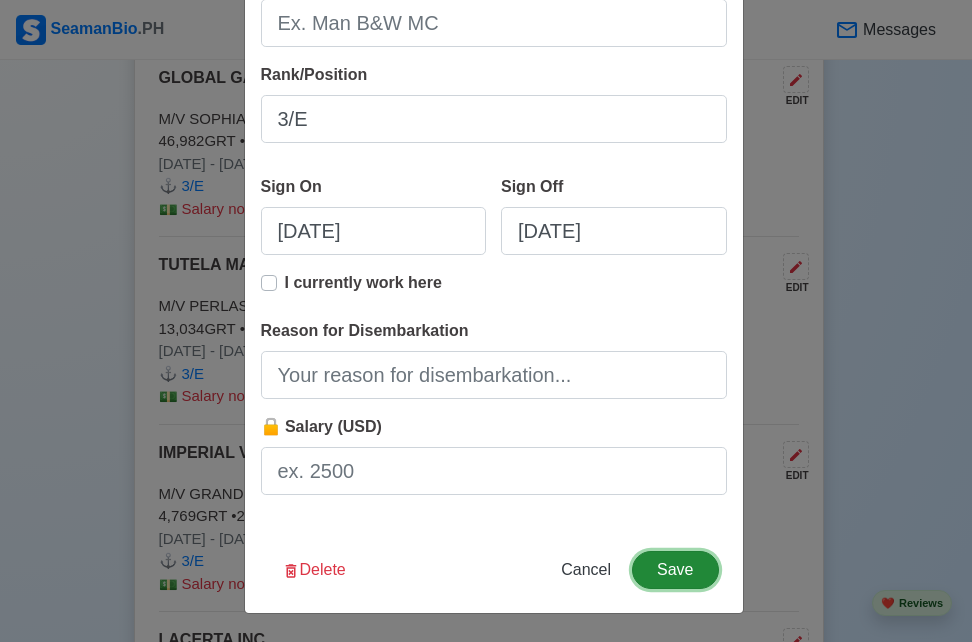 click on "Save" at bounding box center [675, 570] 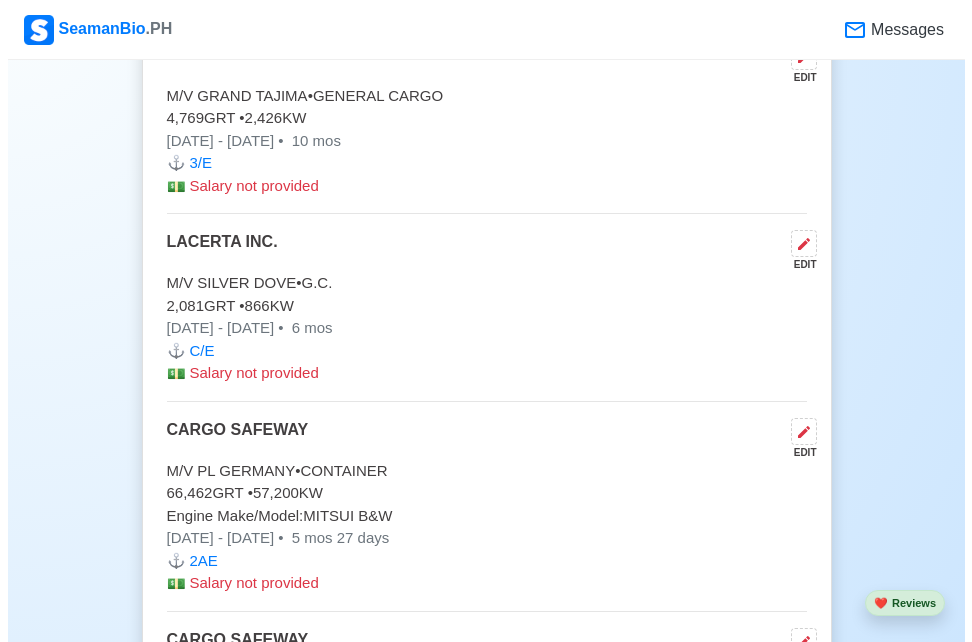 scroll, scrollTop: 6658, scrollLeft: 0, axis: vertical 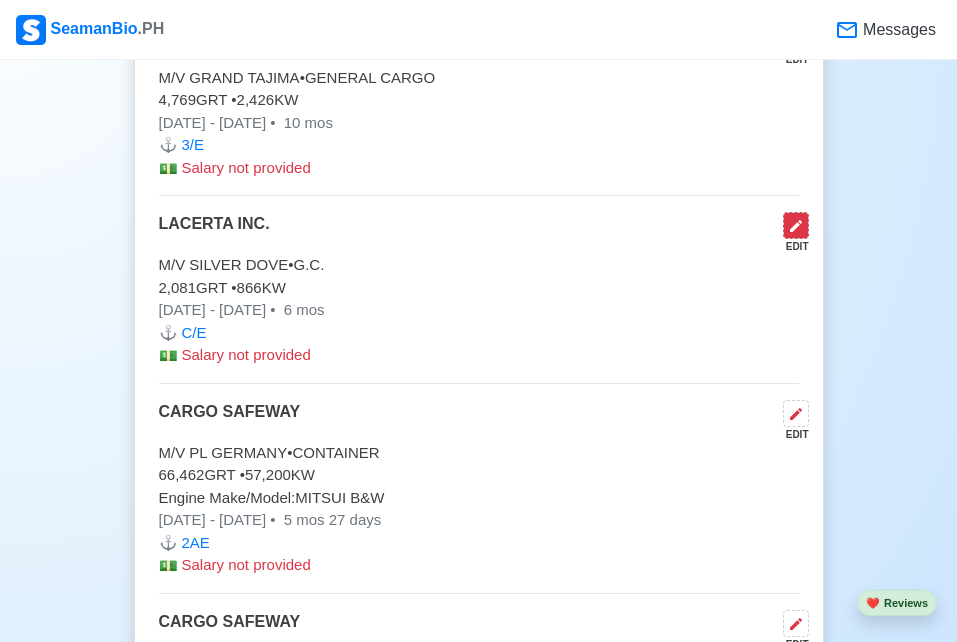 click at bounding box center (796, 225) 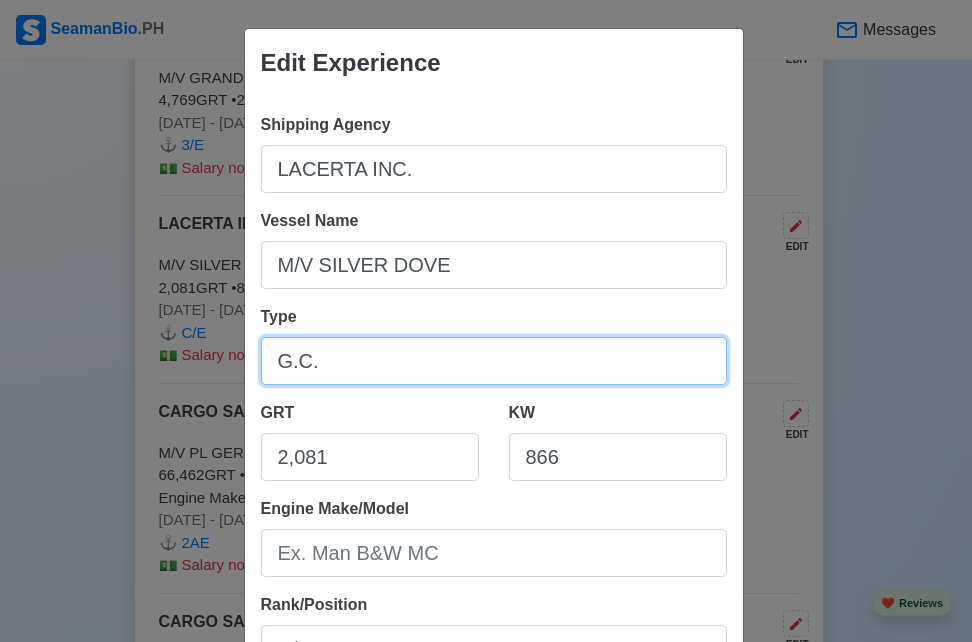 click on "G.C." at bounding box center [494, 361] 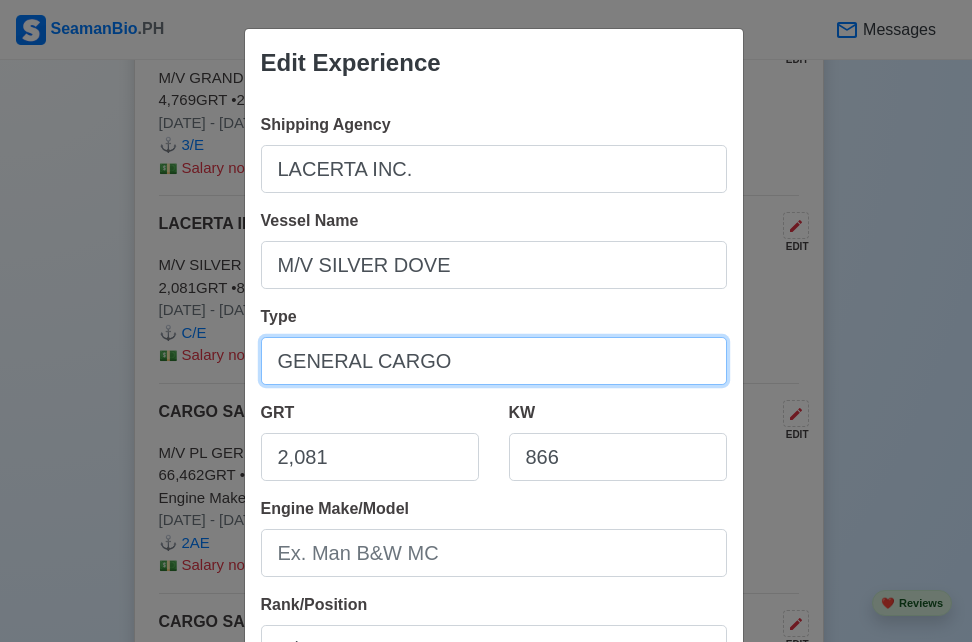 type on "GENERAL CARGO" 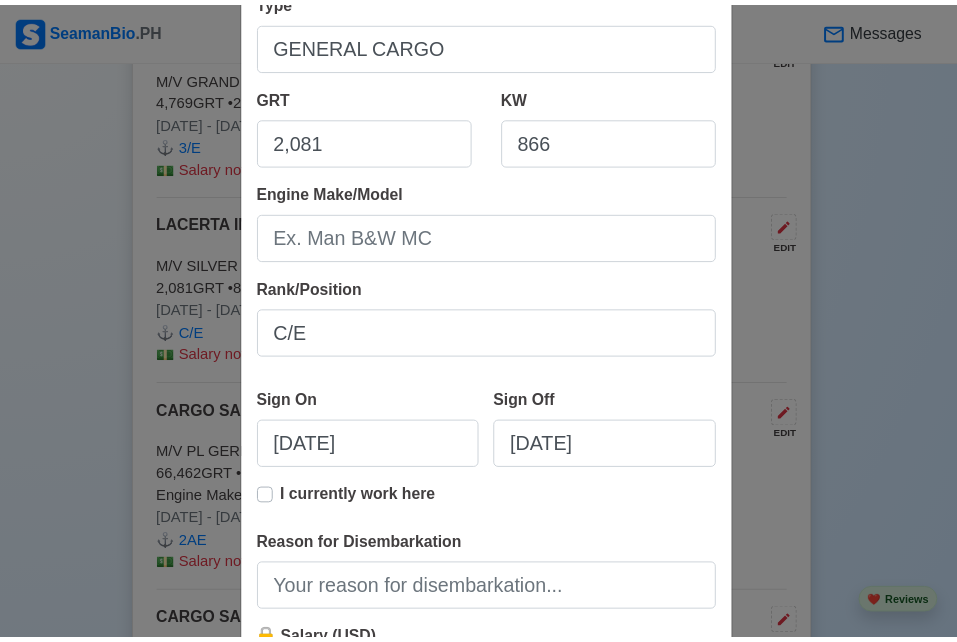 scroll, scrollTop: 530, scrollLeft: 0, axis: vertical 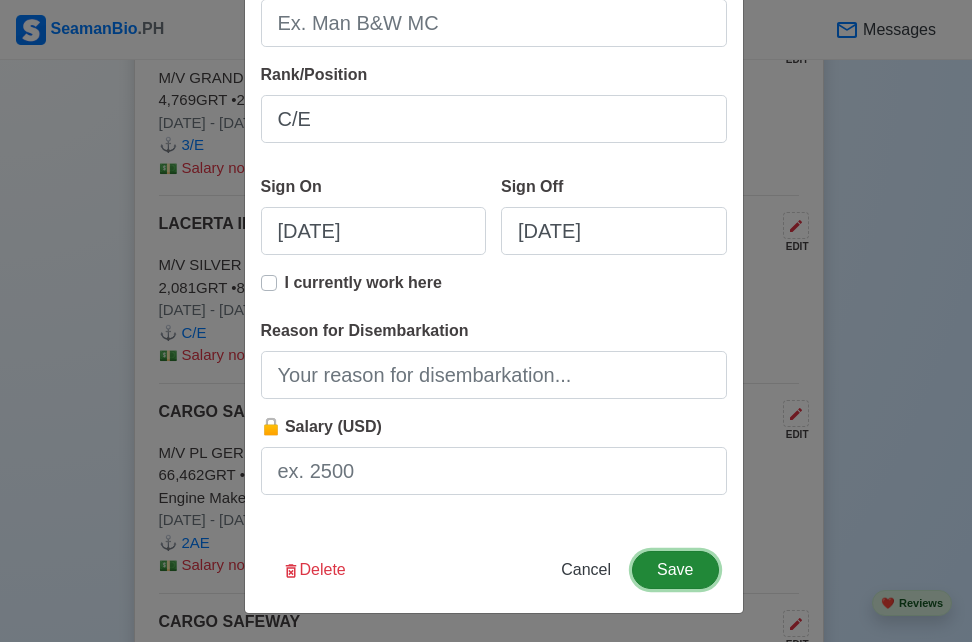 click on "Save" at bounding box center [675, 570] 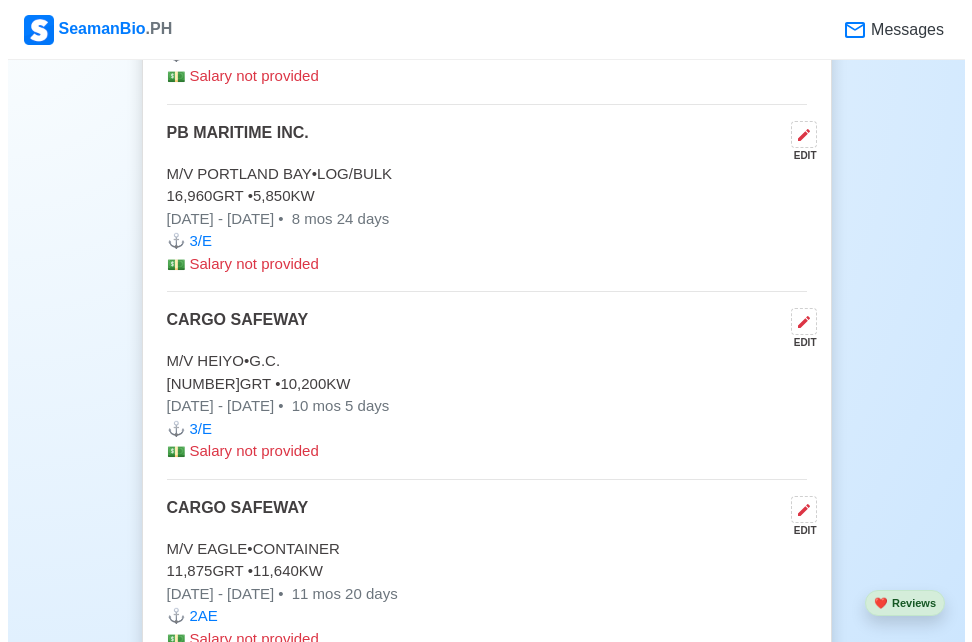 scroll, scrollTop: 8938, scrollLeft: 0, axis: vertical 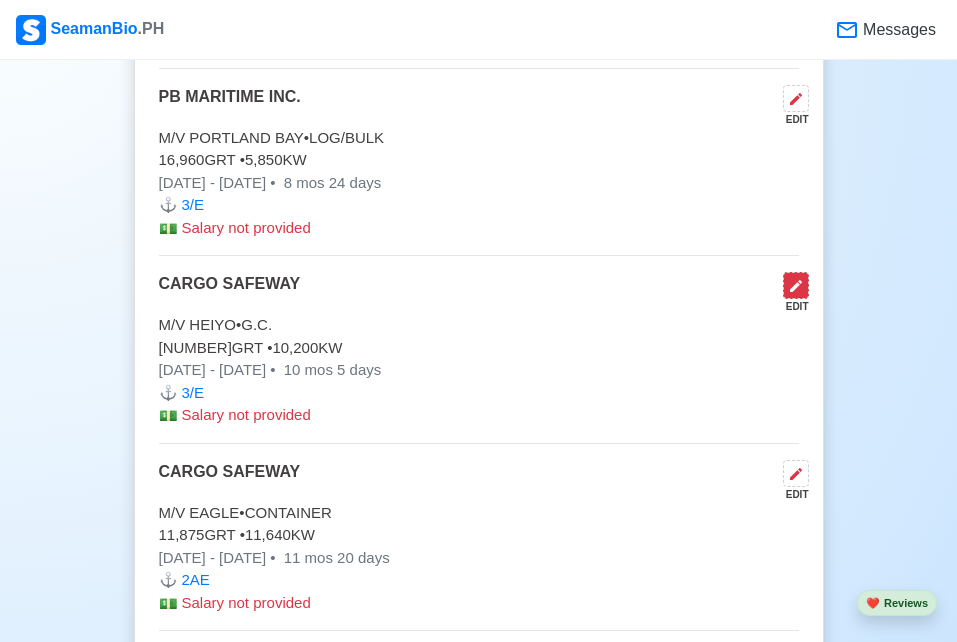 click 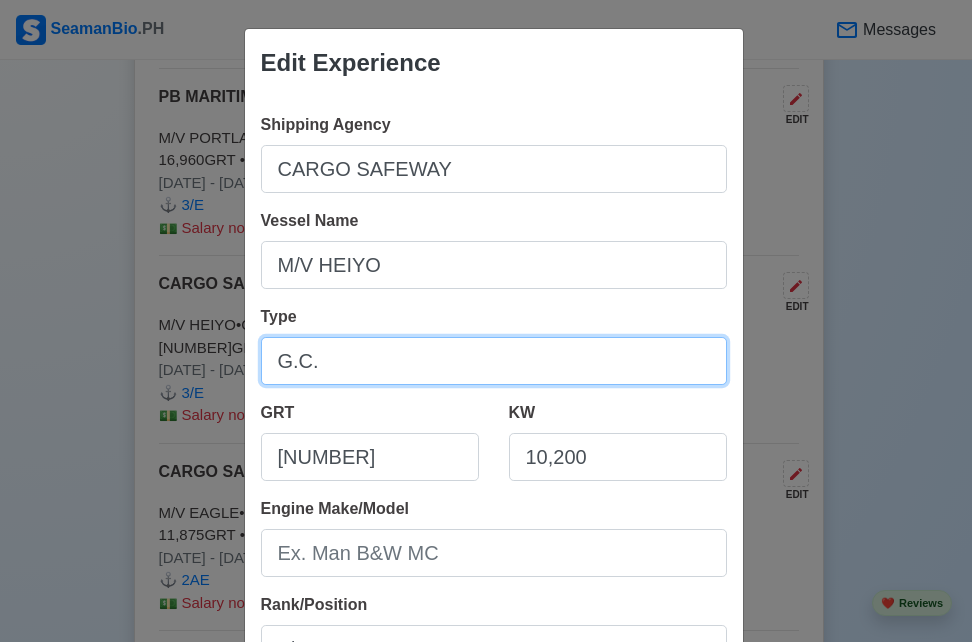click on "G.C." at bounding box center (494, 361) 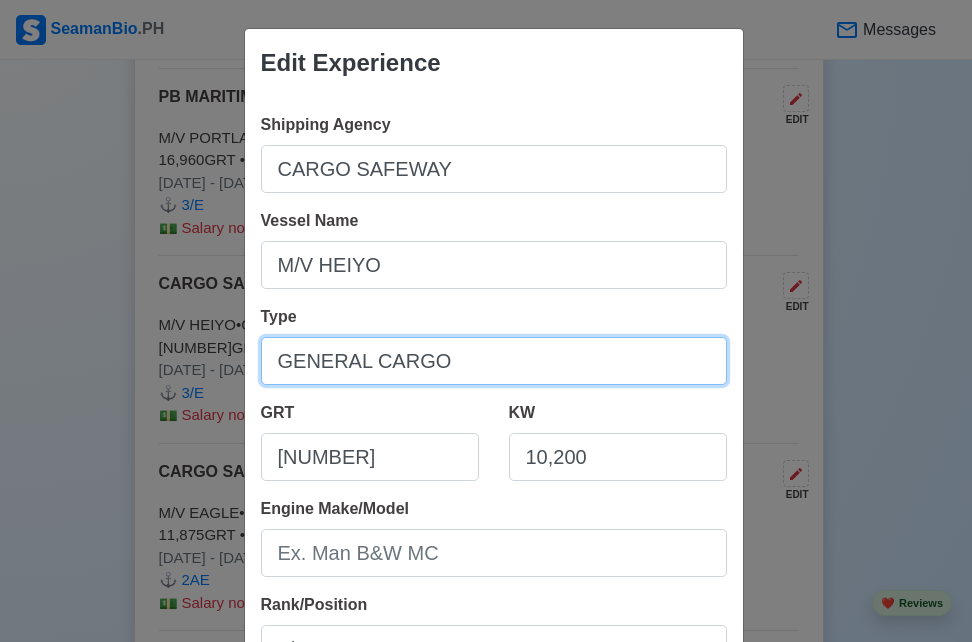 type on "GENERAL CARGO" 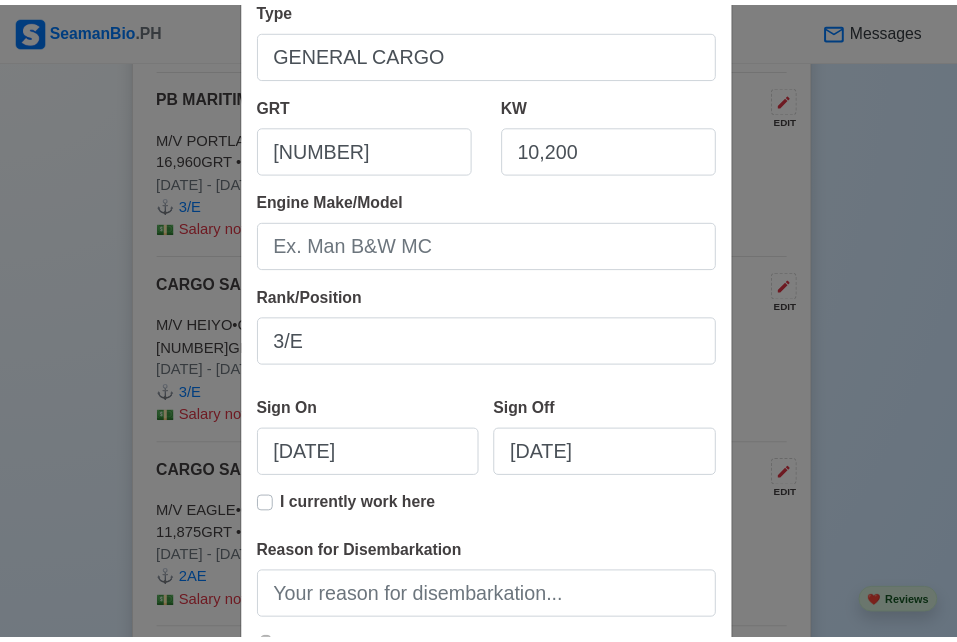 scroll, scrollTop: 530, scrollLeft: 0, axis: vertical 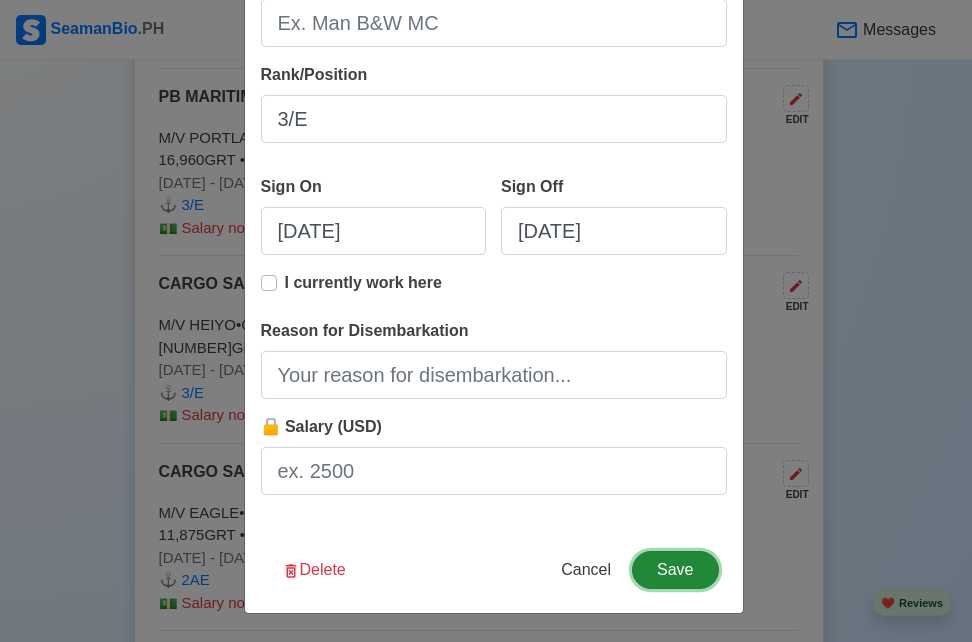 click on "Save" at bounding box center (675, 570) 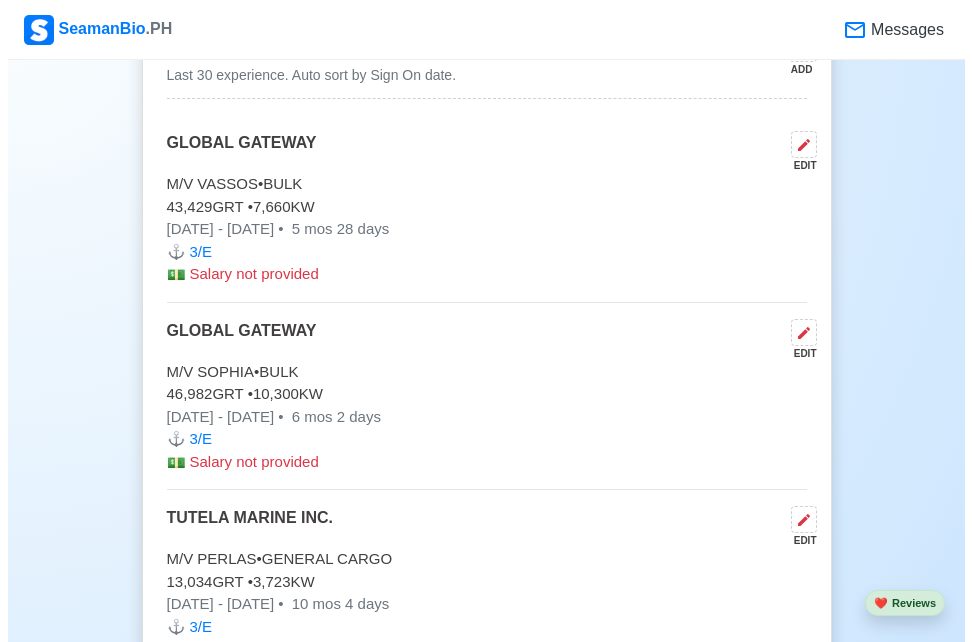 scroll, scrollTop: 6007, scrollLeft: 0, axis: vertical 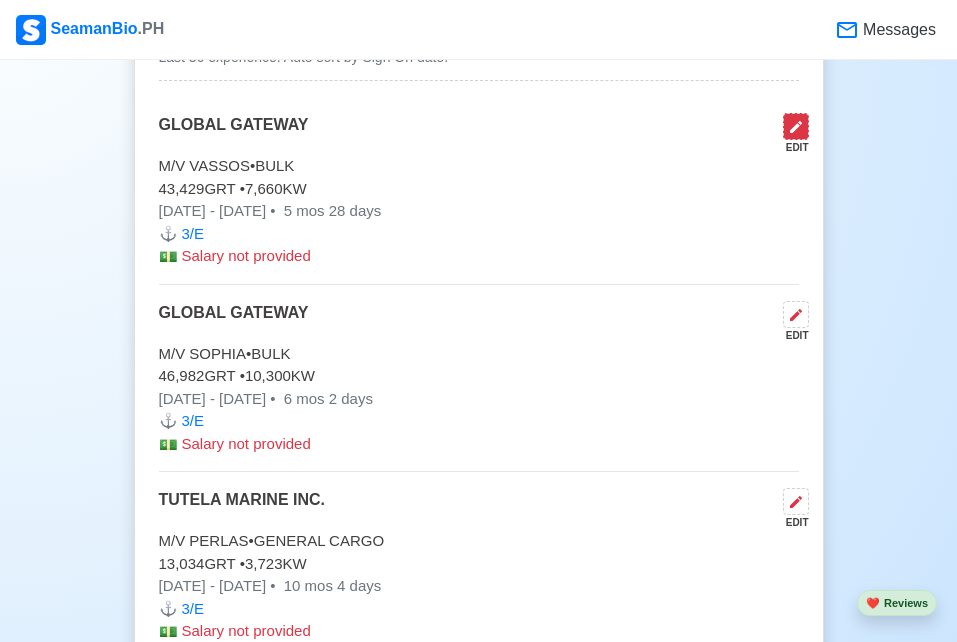 click 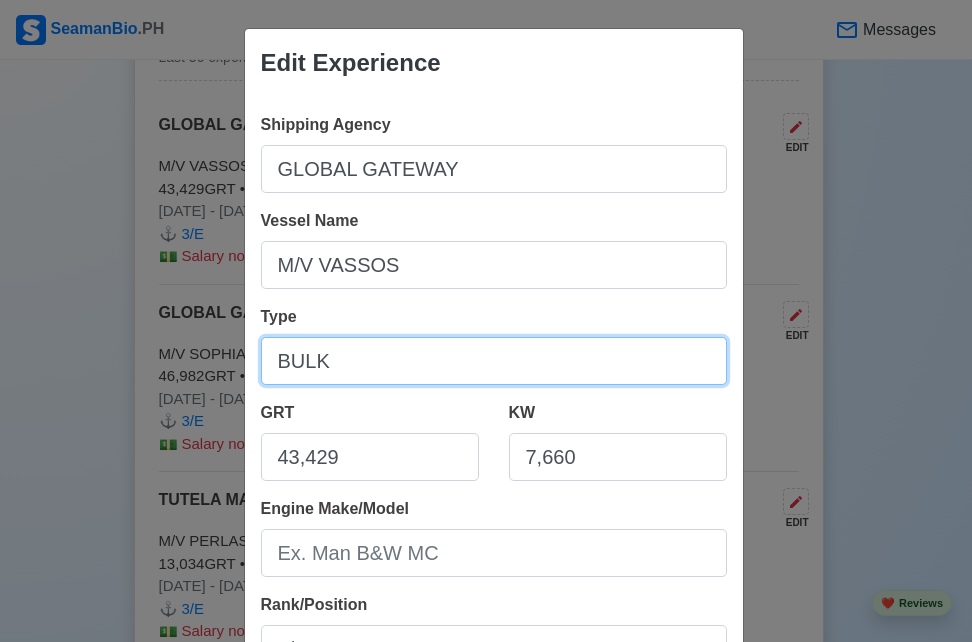 click on "BULK" at bounding box center (494, 361) 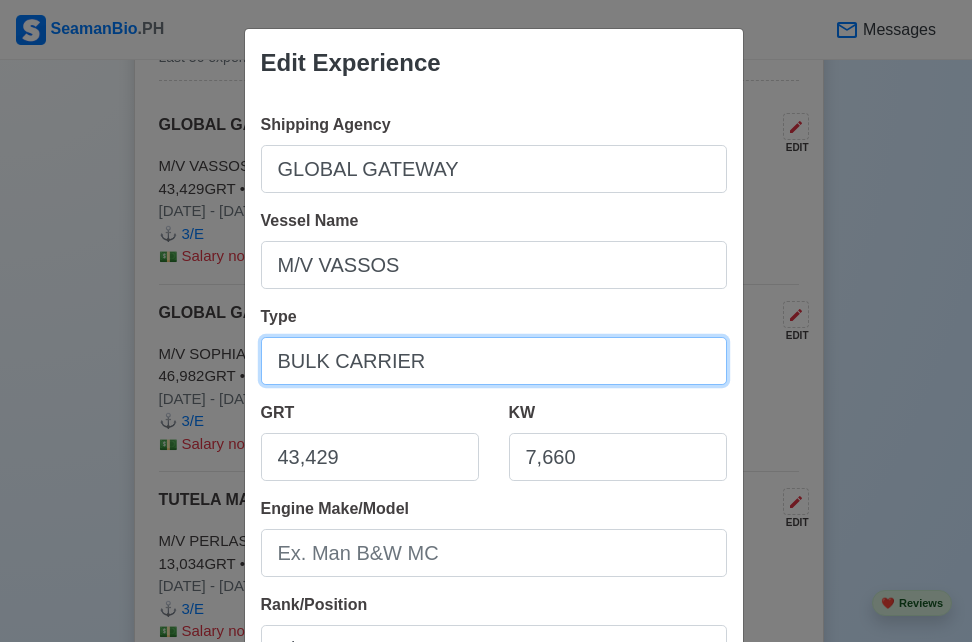 type on "BULK CARRIER" 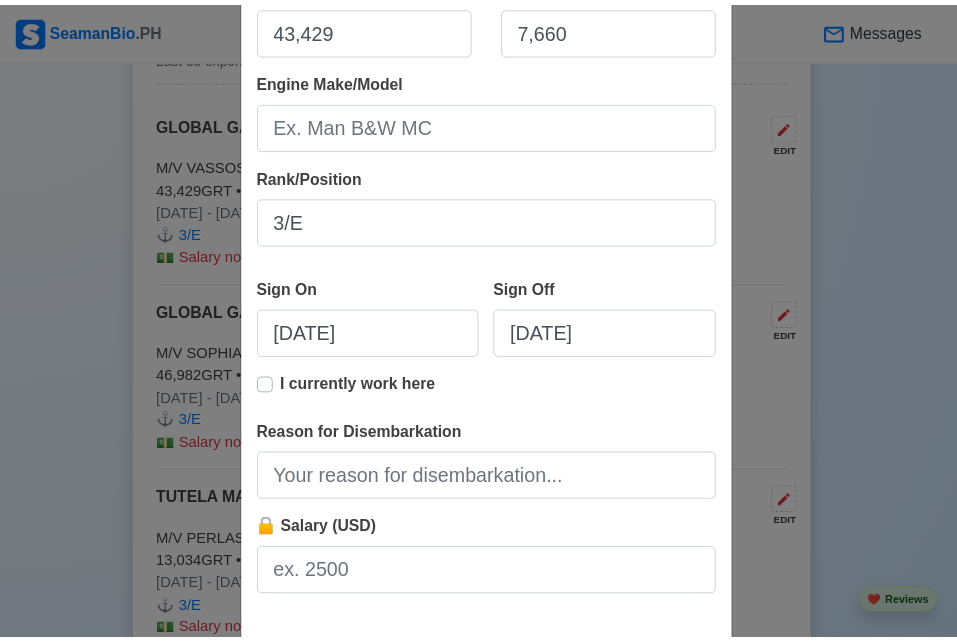 scroll, scrollTop: 530, scrollLeft: 0, axis: vertical 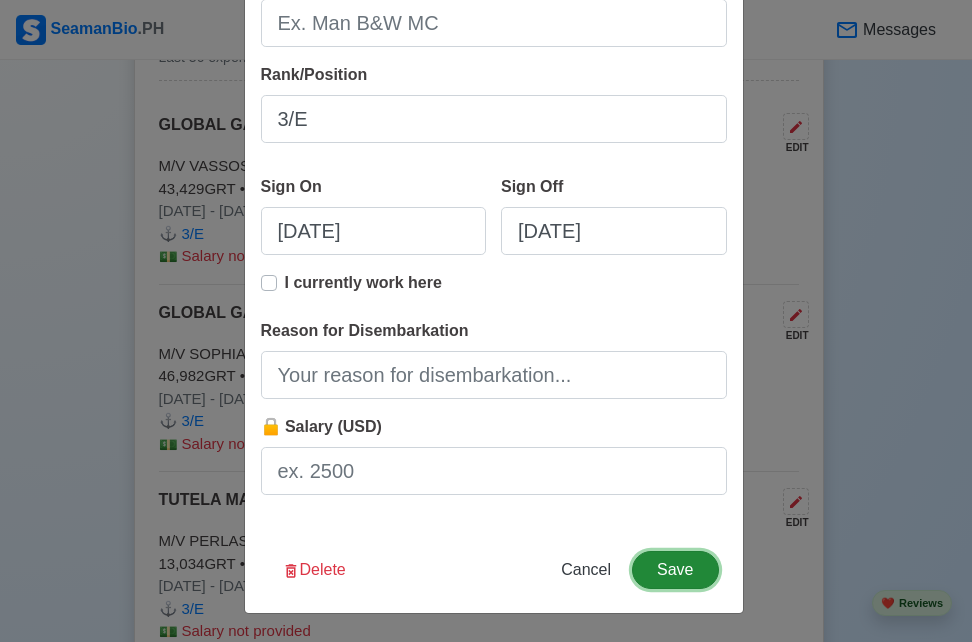 click on "Save" at bounding box center (675, 570) 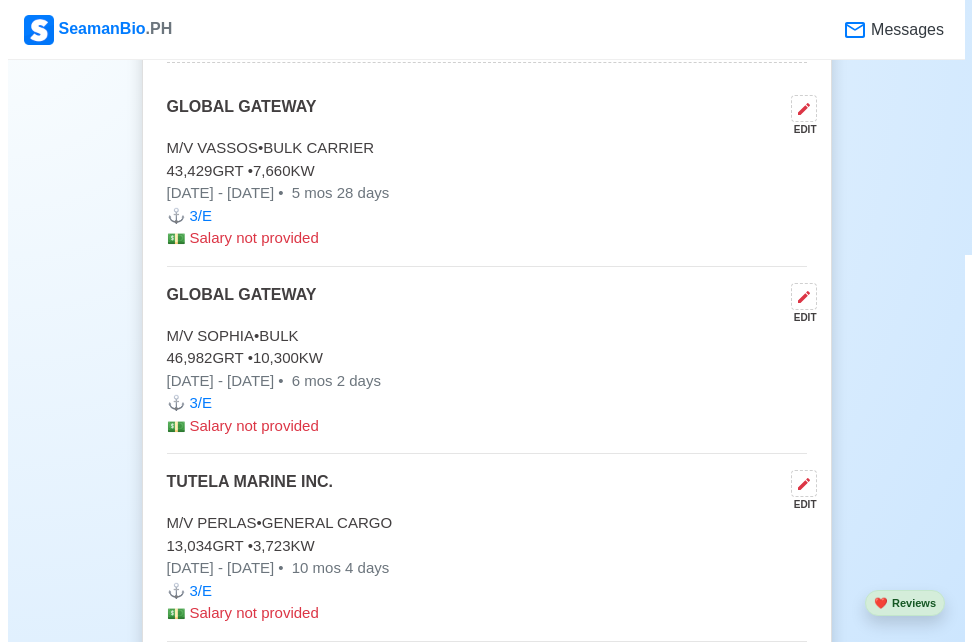 scroll, scrollTop: 6079, scrollLeft: 0, axis: vertical 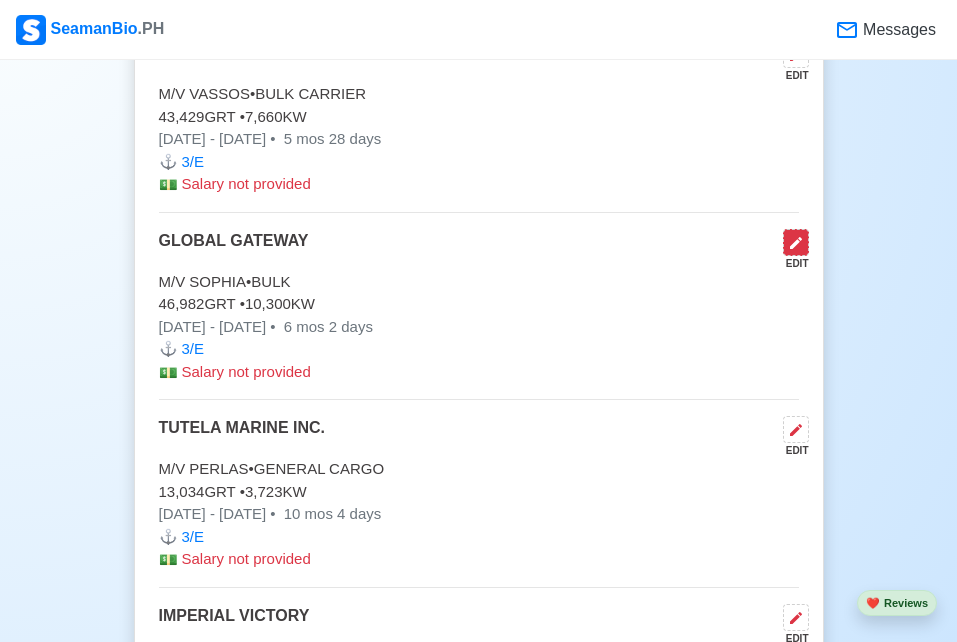 click at bounding box center [796, 242] 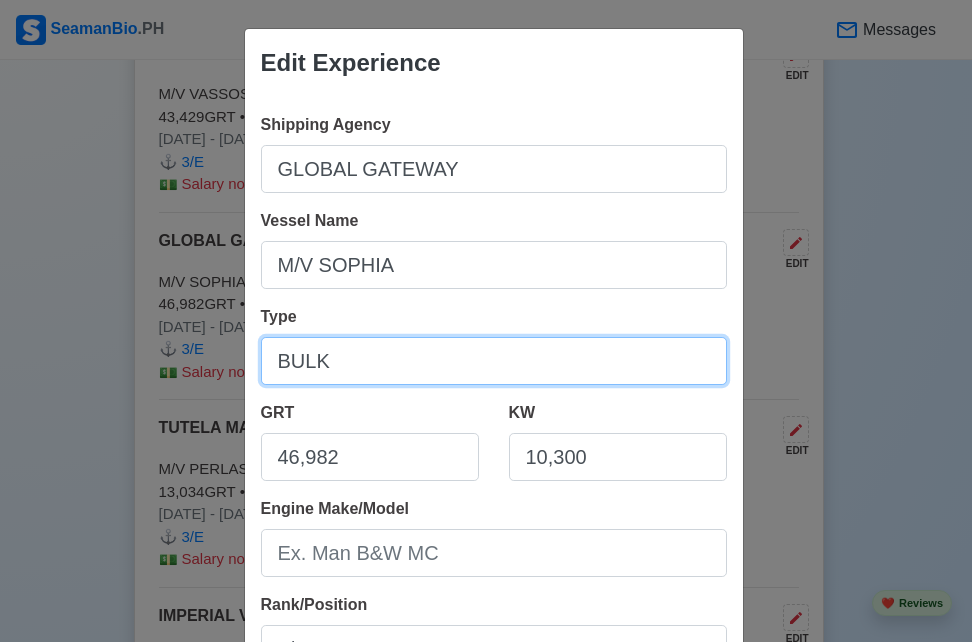 click on "BULK" at bounding box center (494, 361) 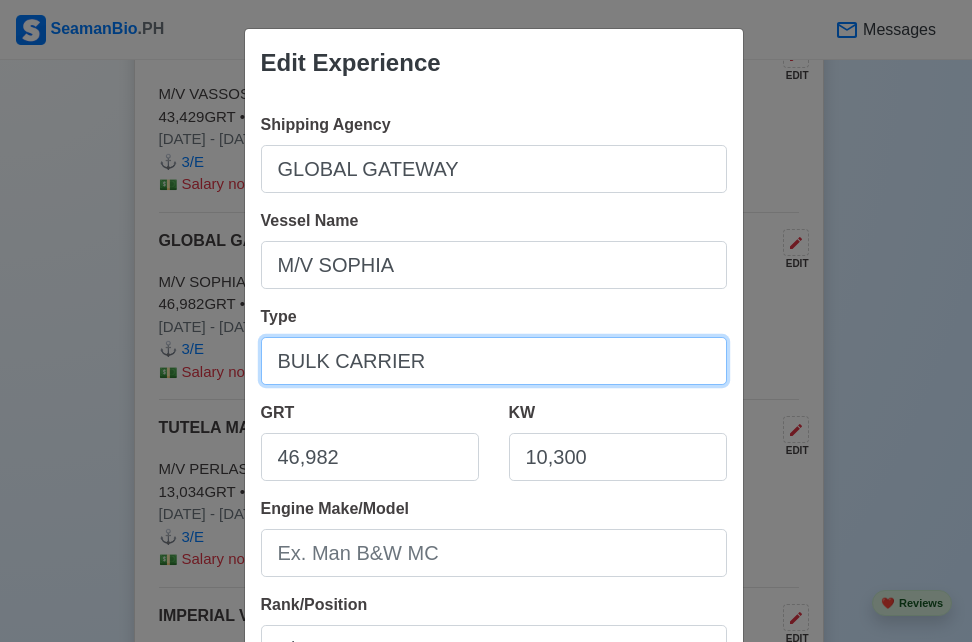 type on "BULK CARRIER" 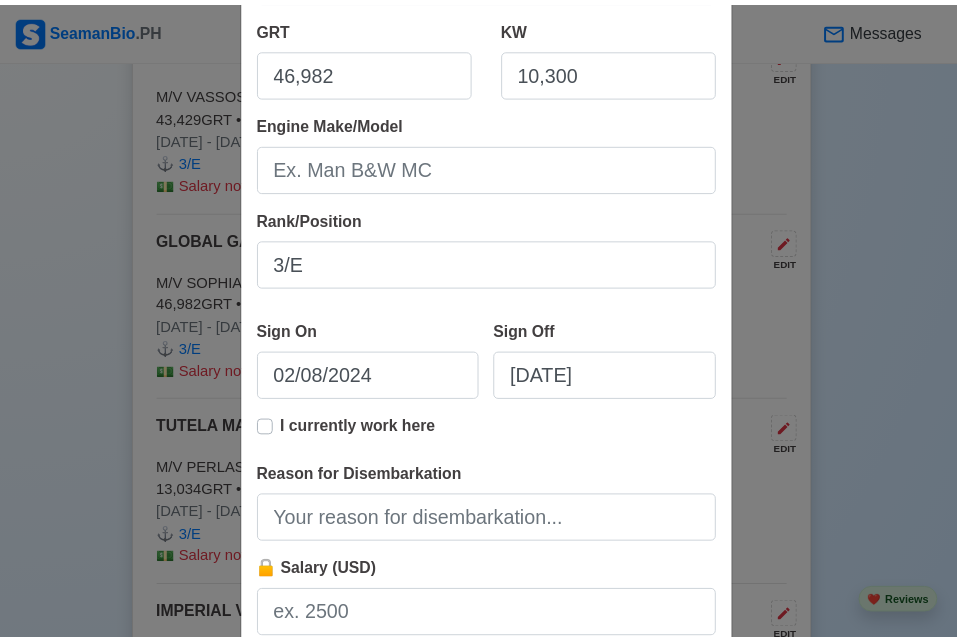 scroll, scrollTop: 501, scrollLeft: 0, axis: vertical 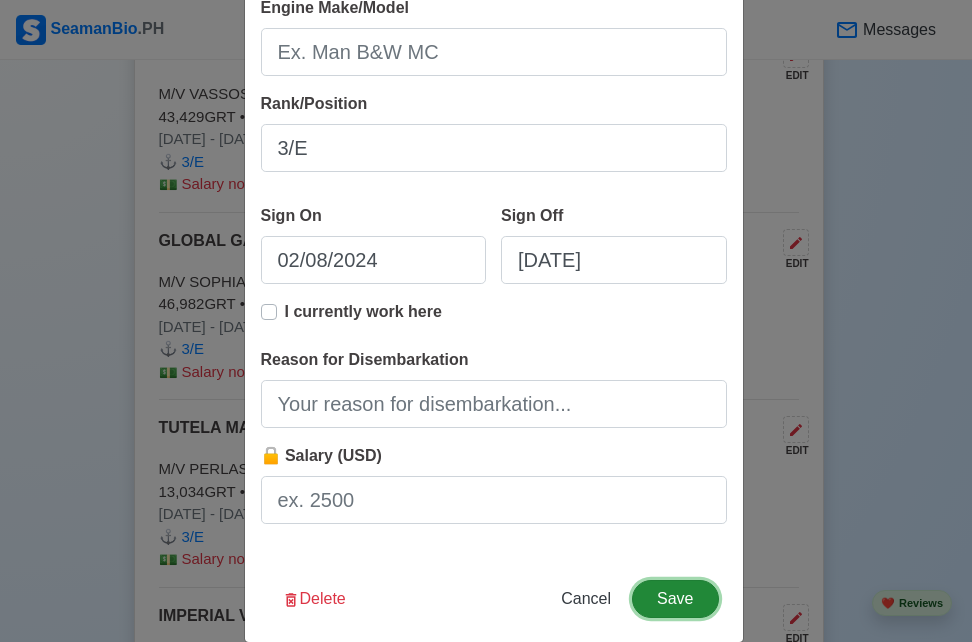 click on "Save" at bounding box center [675, 599] 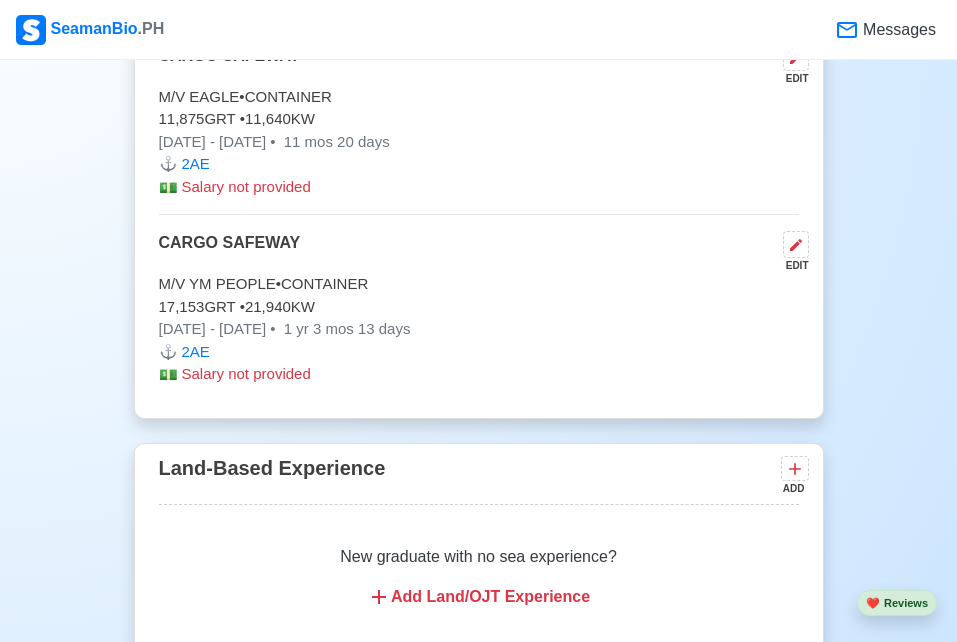 scroll, scrollTop: 9408, scrollLeft: 0, axis: vertical 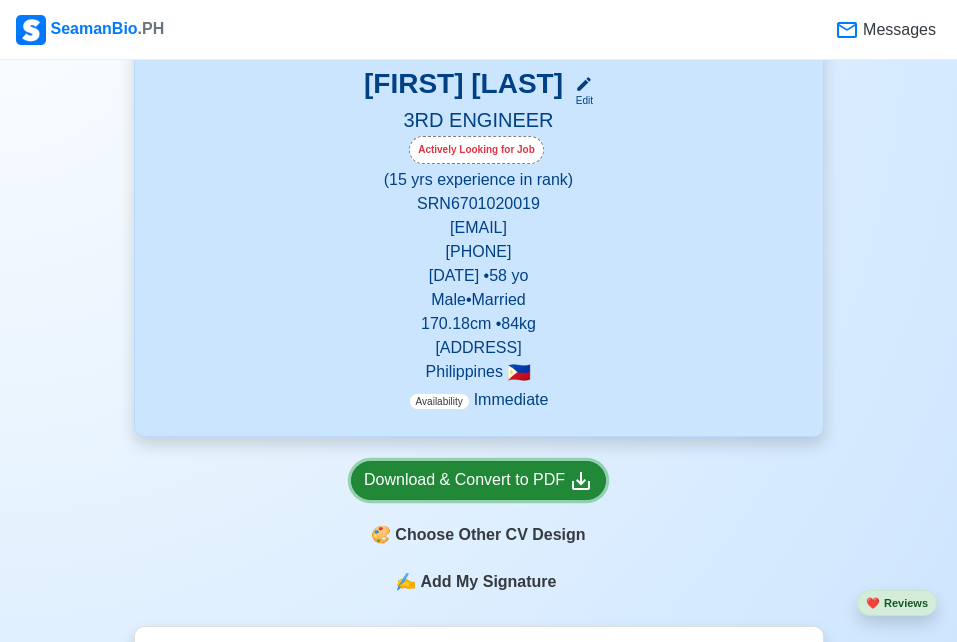 click on "Download & Convert to PDF" at bounding box center [478, 480] 